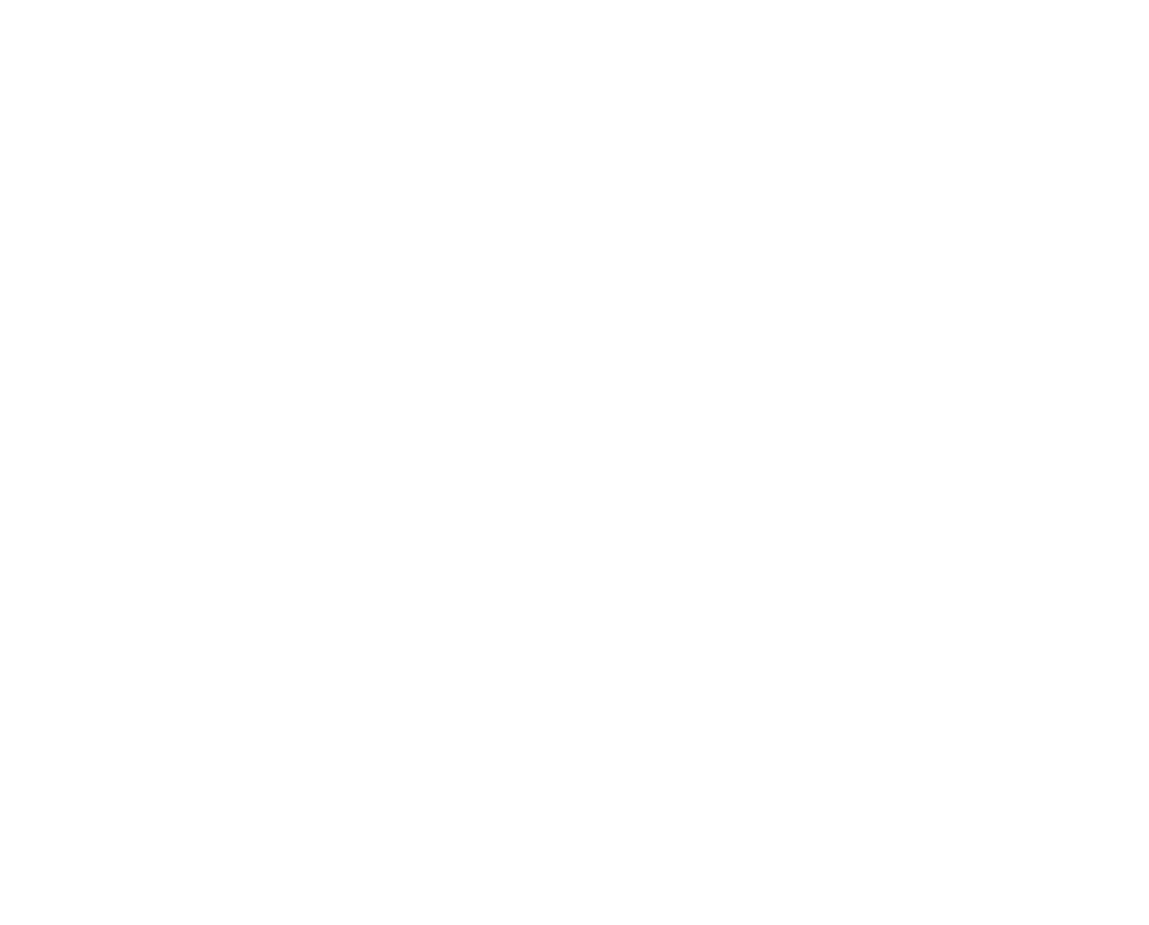 scroll, scrollTop: 0, scrollLeft: 0, axis: both 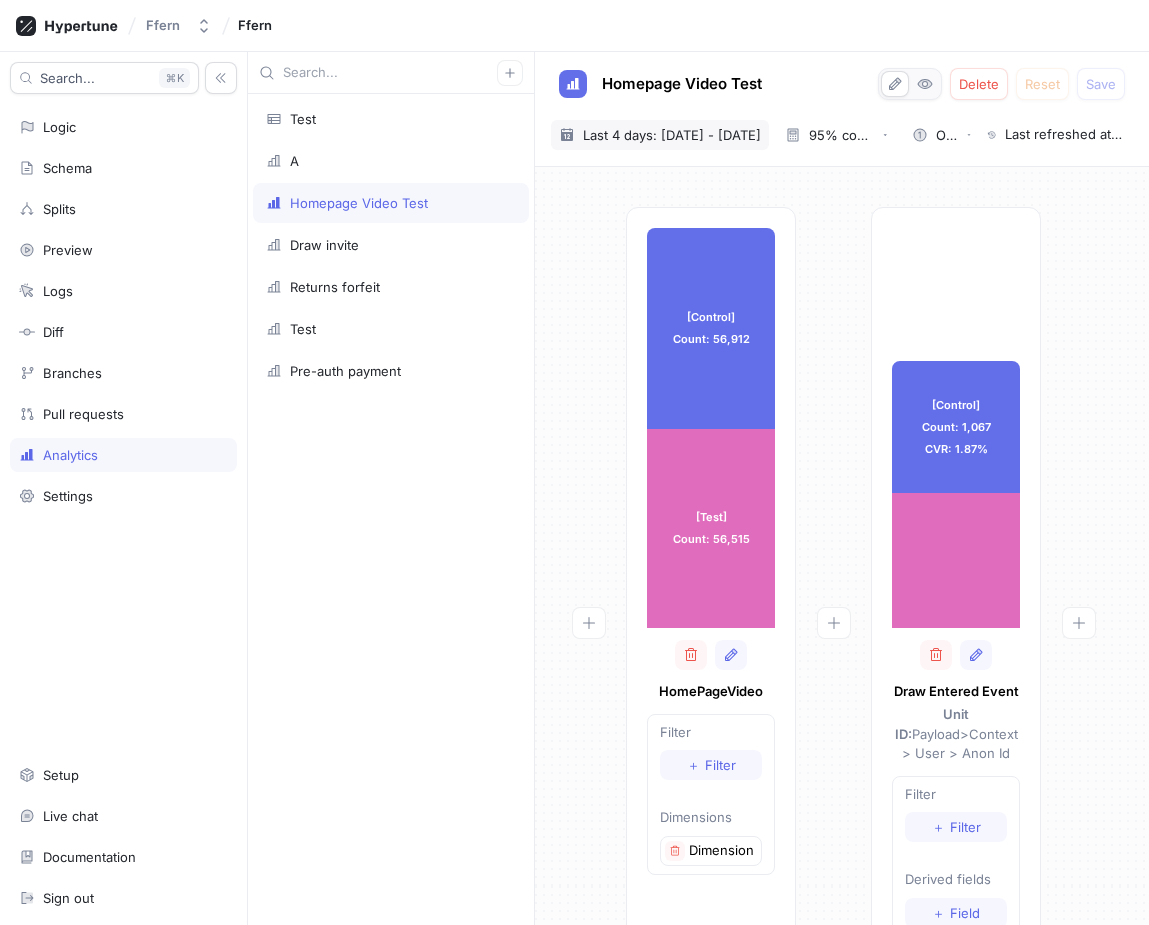 click on "Last 4 days: [DATE] - [DATE]" at bounding box center (672, 135) 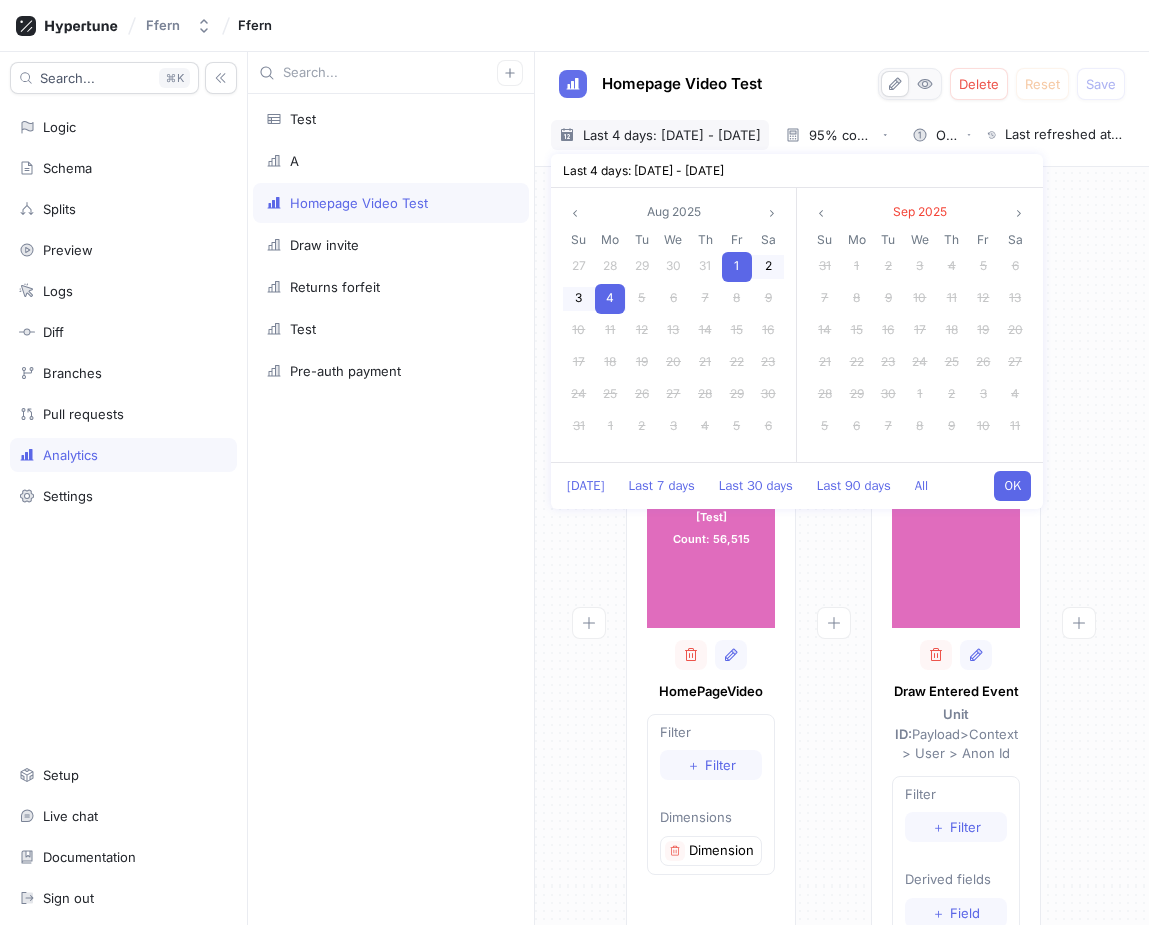 click on "OK" at bounding box center (1012, 486) 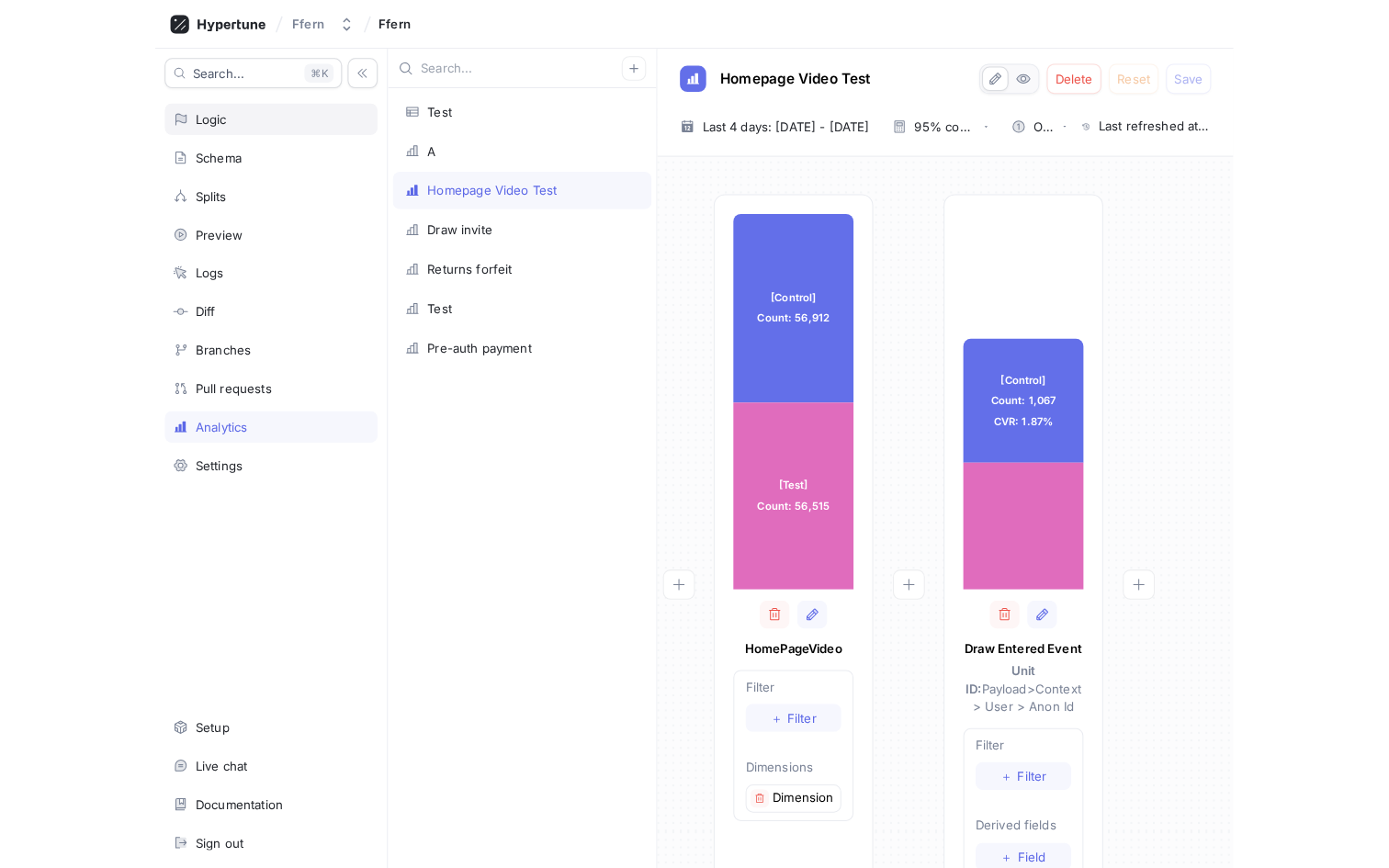 scroll, scrollTop: 0, scrollLeft: 0, axis: both 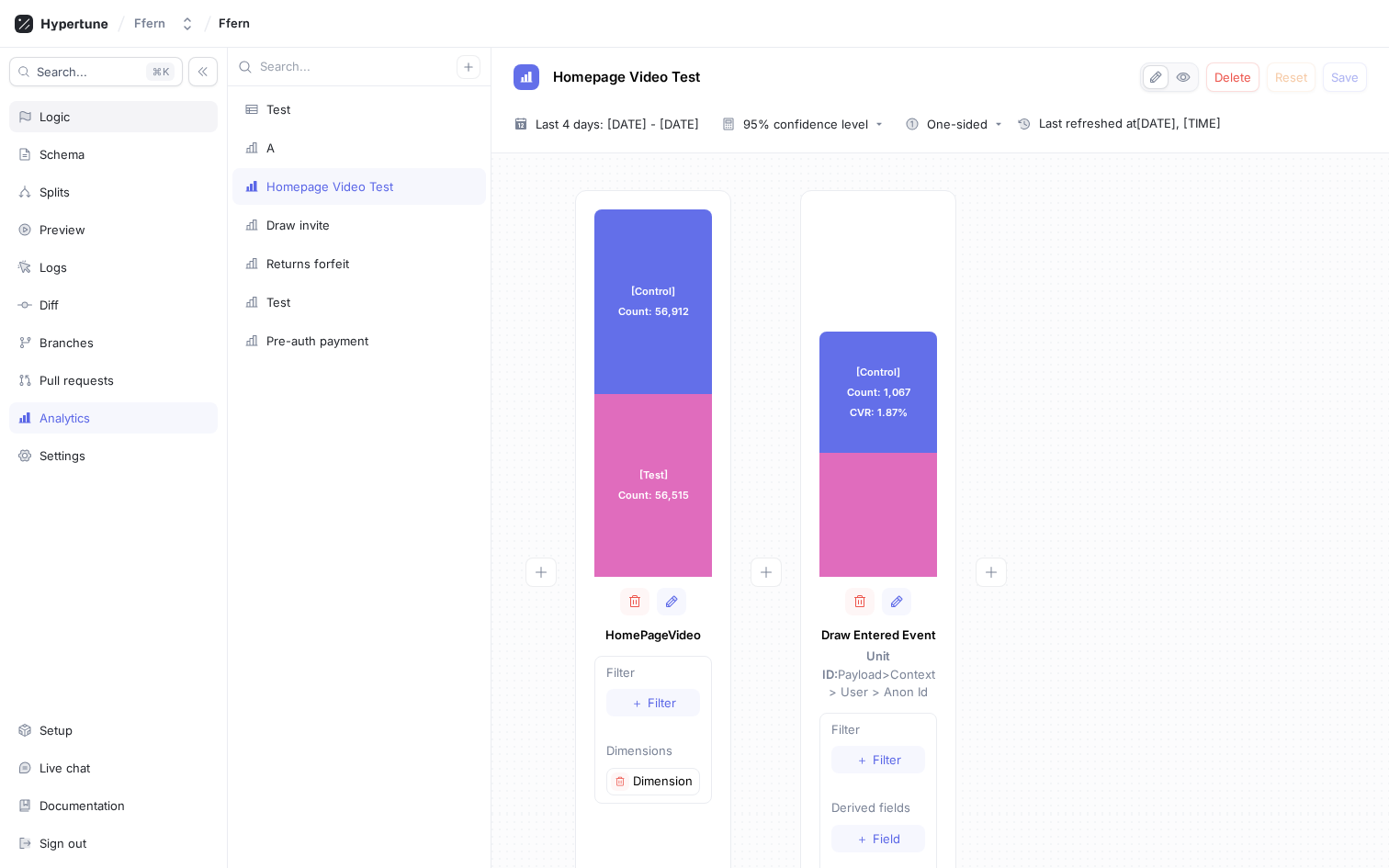 click on "Logic" at bounding box center (113, 117) 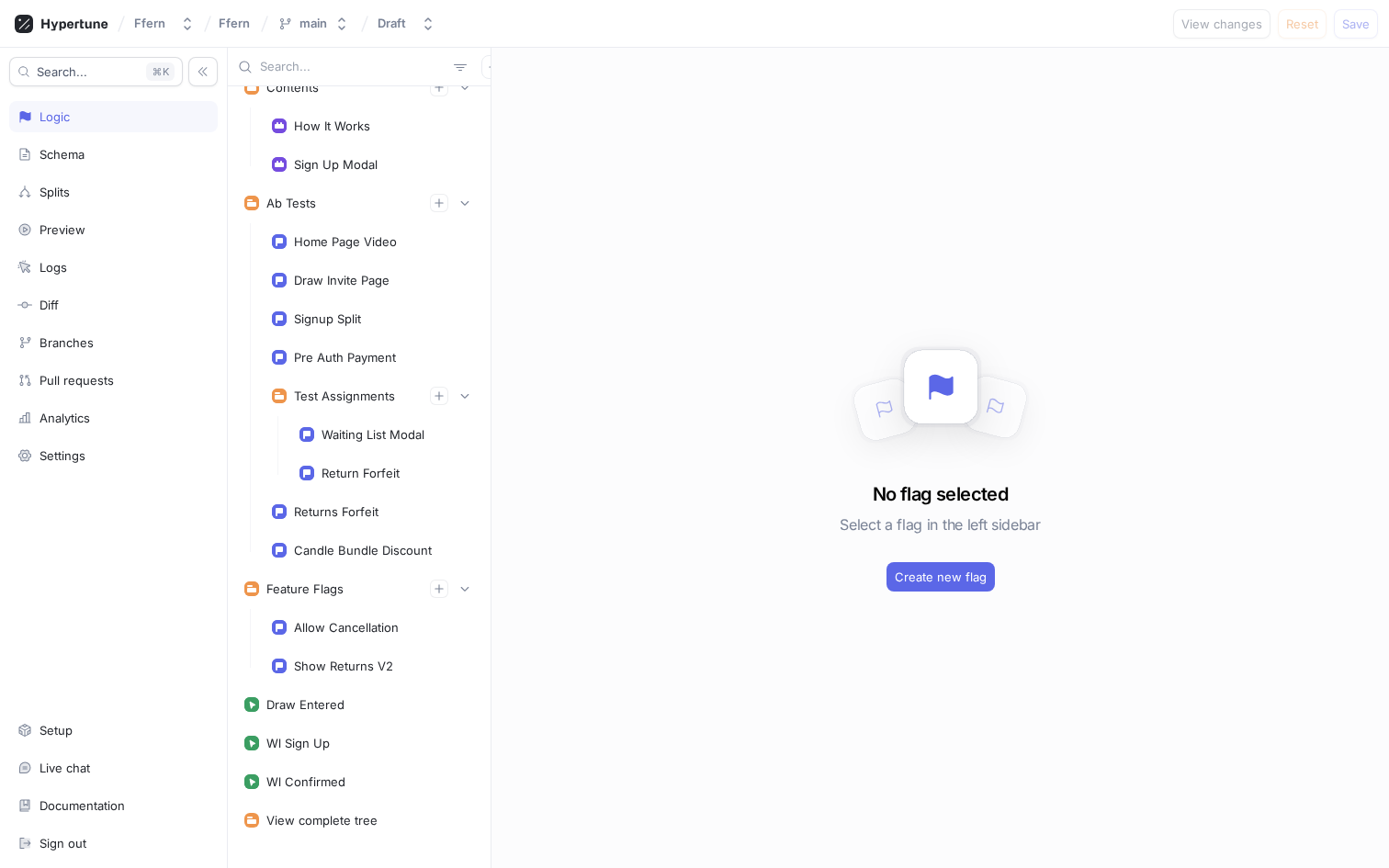 scroll, scrollTop: 363, scrollLeft: 0, axis: vertical 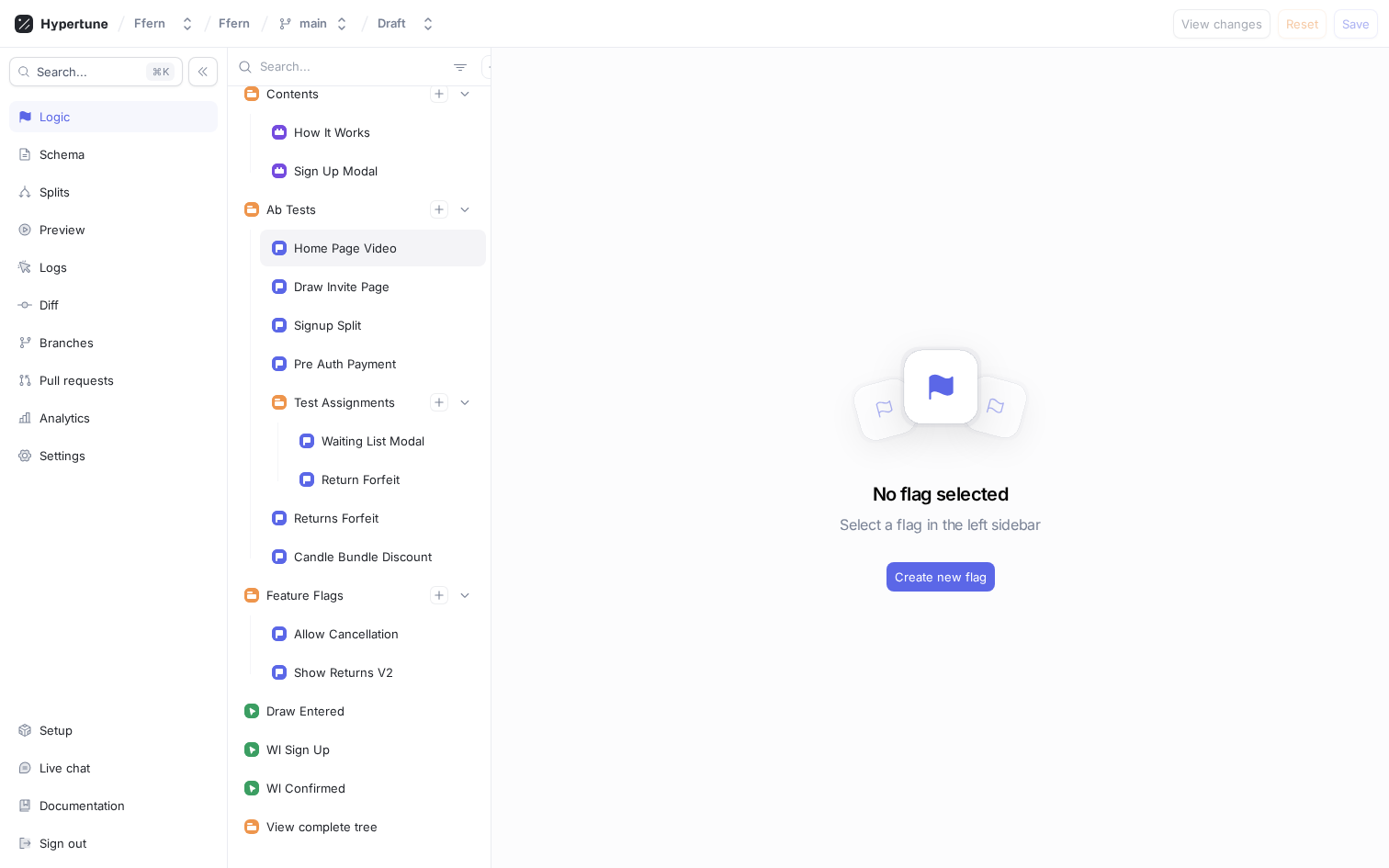 click on "Home Page Video" at bounding box center [345, 248] 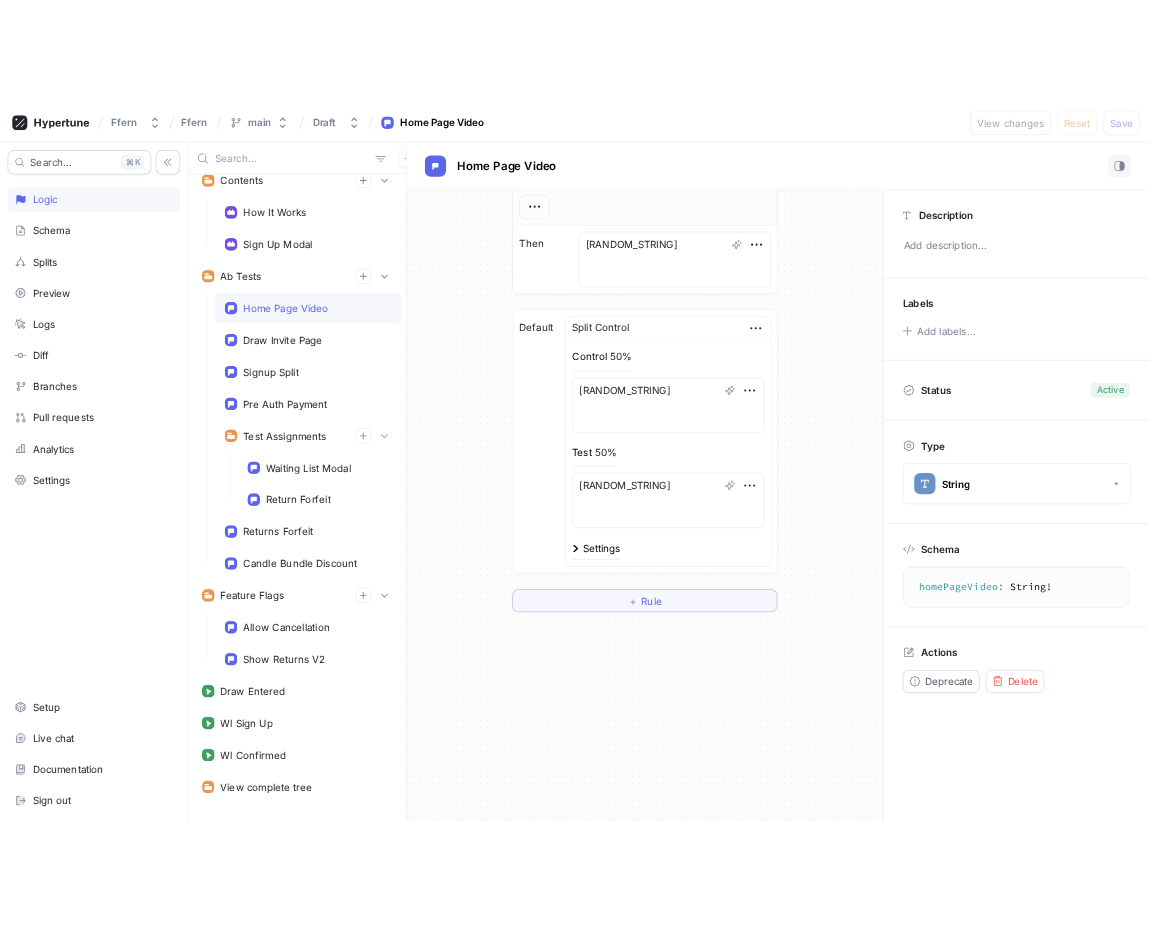 scroll, scrollTop: 595, scrollLeft: 0, axis: vertical 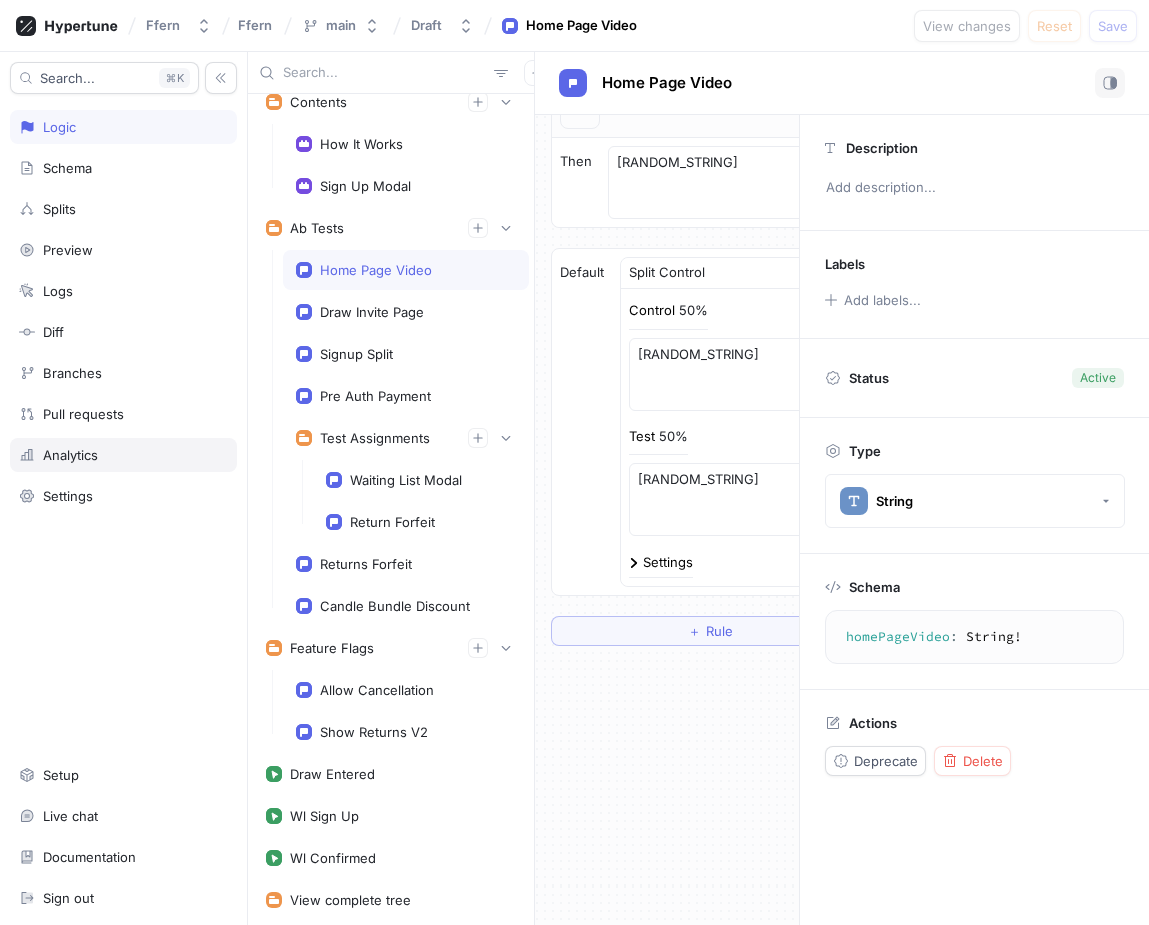 click on "Analytics" at bounding box center (70, 455) 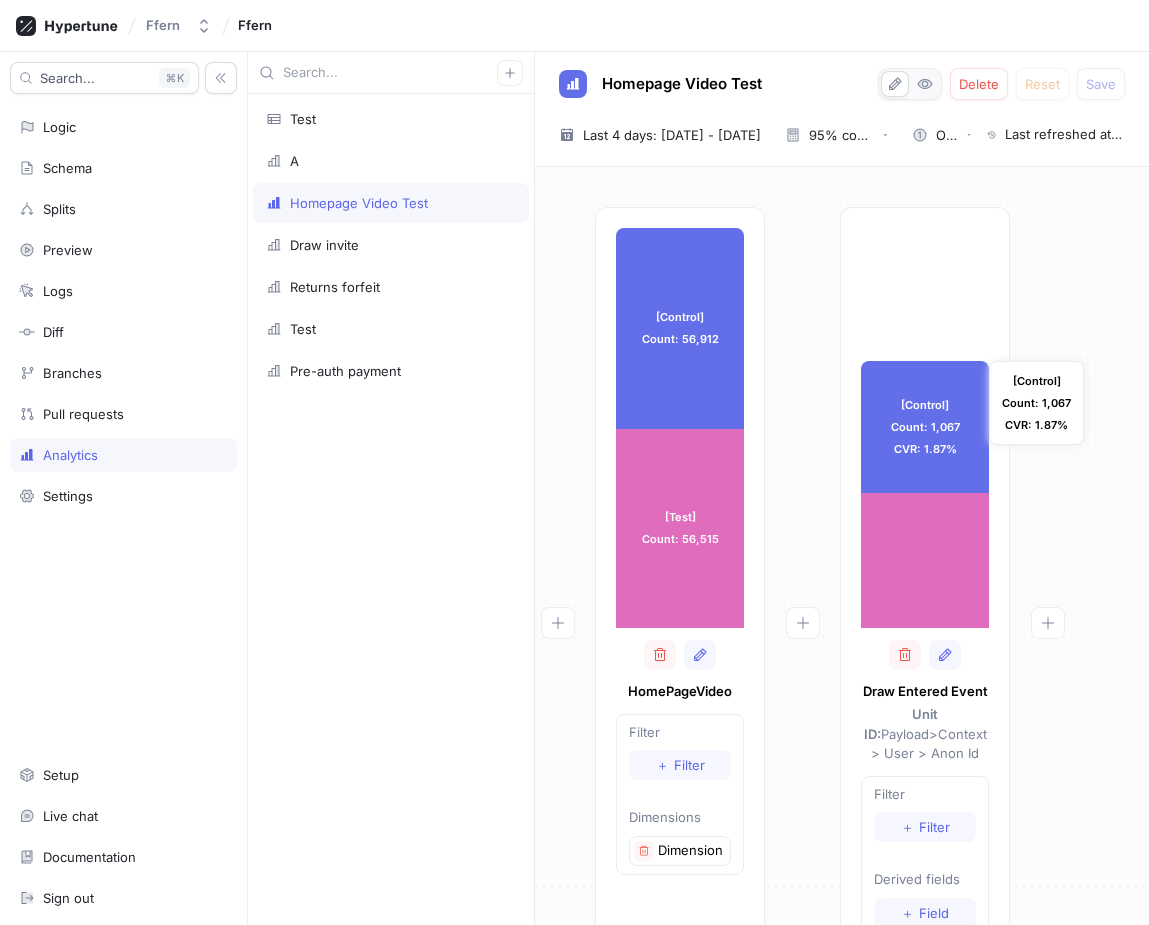 scroll, scrollTop: 0, scrollLeft: 31, axis: horizontal 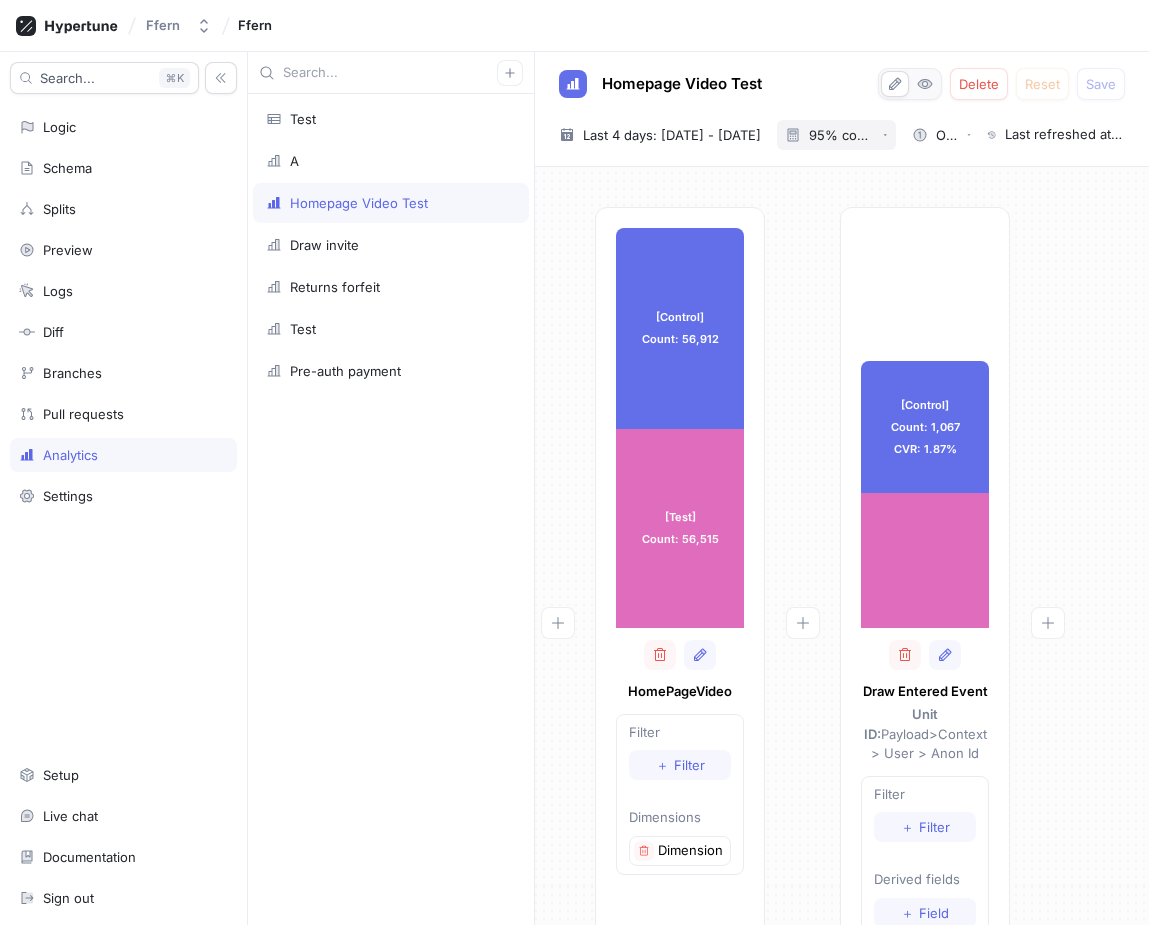 click on "95% confidence level" at bounding box center (842, 135) 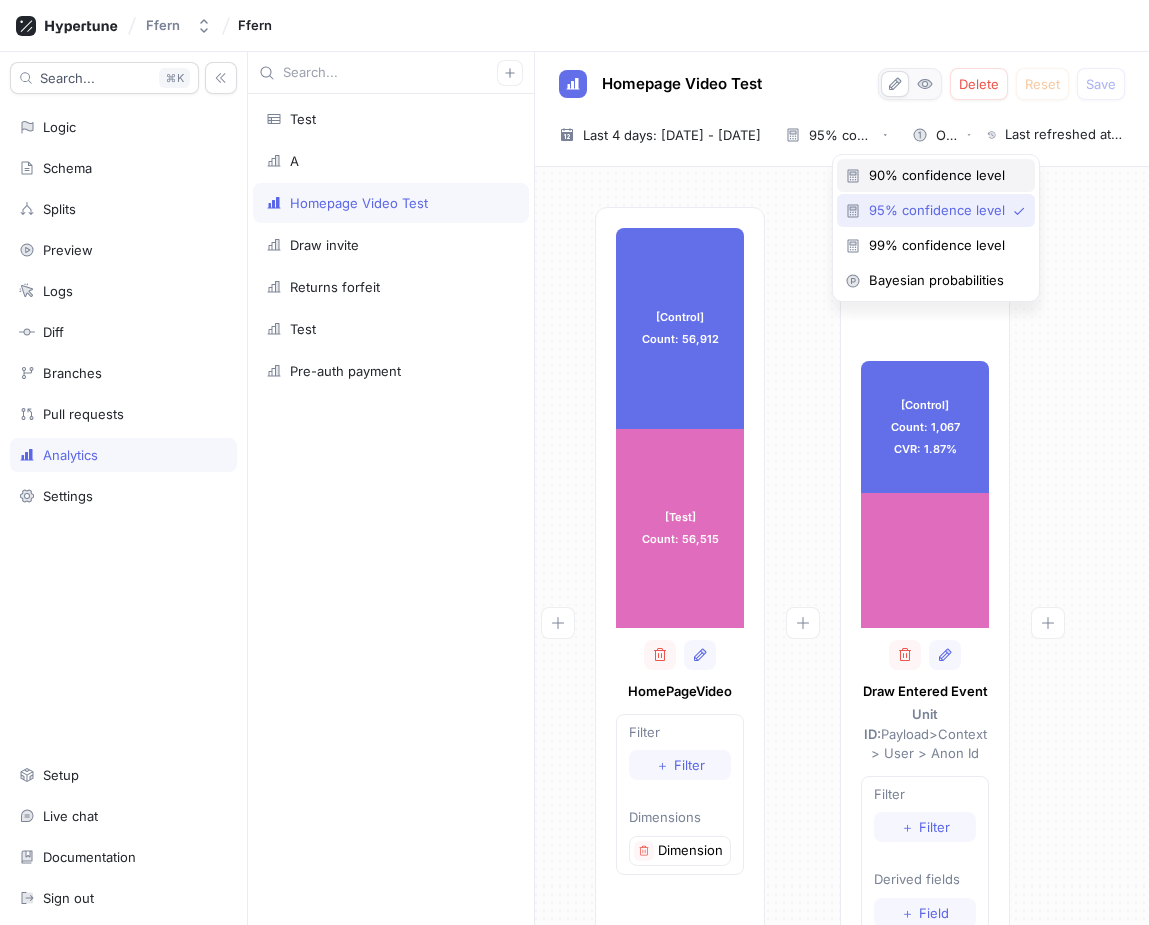 click on "90% confidence level" at bounding box center (943, 175) 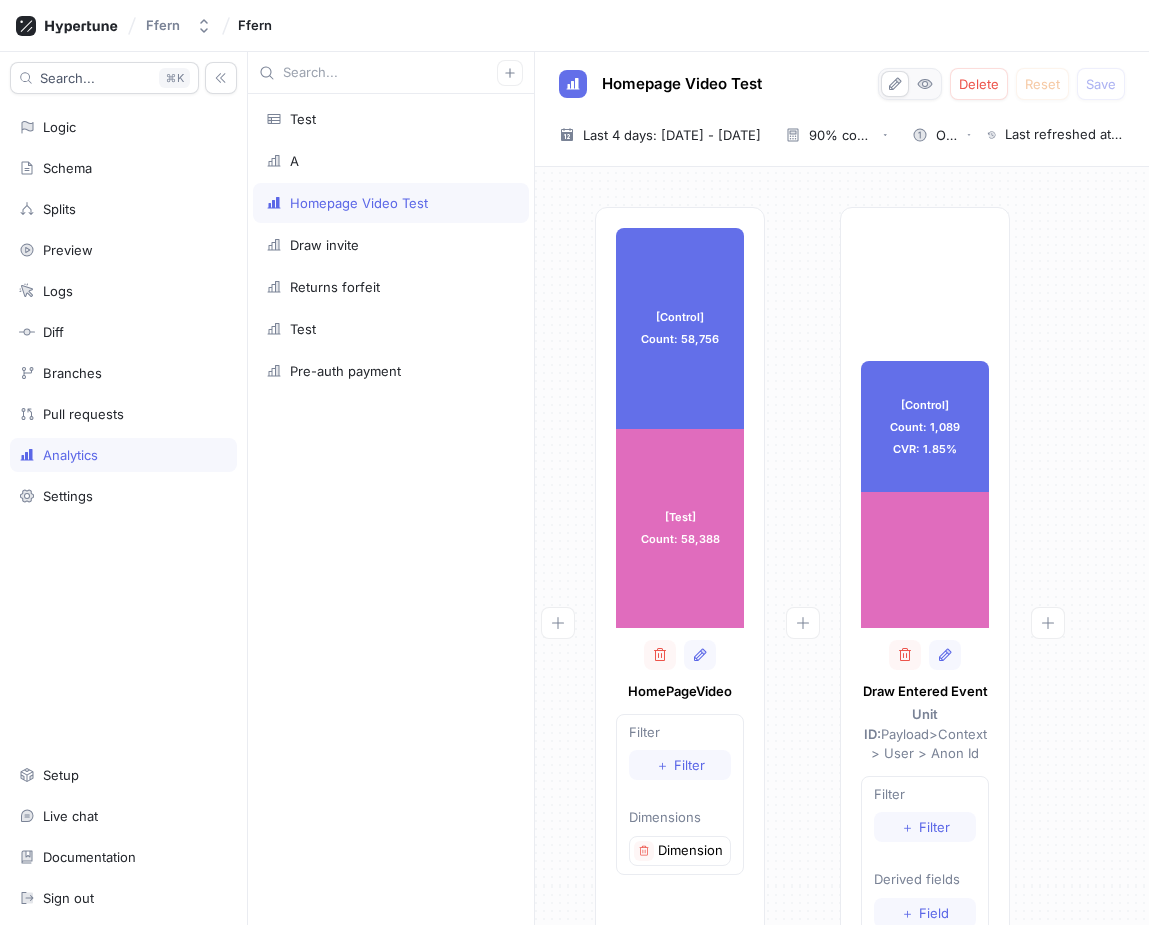 scroll, scrollTop: 0, scrollLeft: 31, axis: horizontal 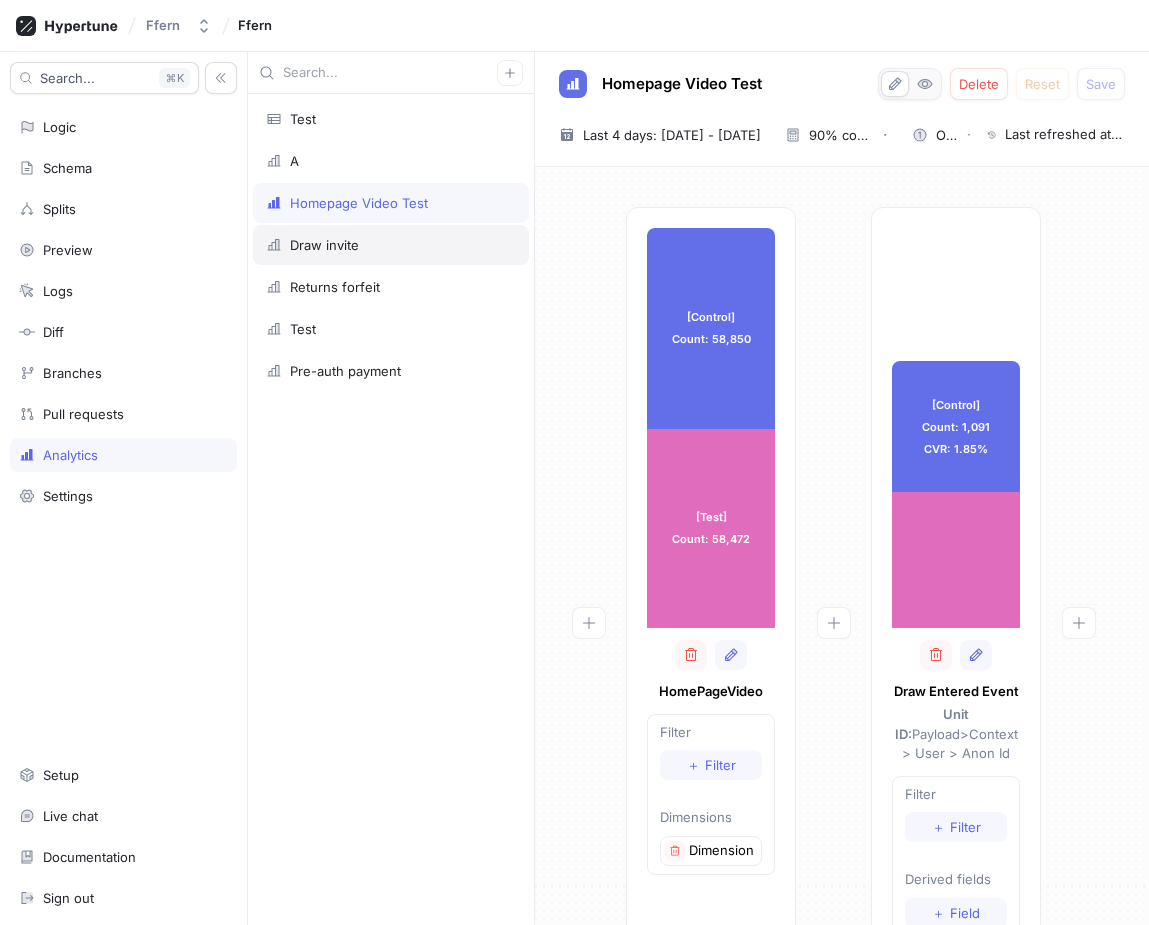 click on "Draw invite" at bounding box center [391, 245] 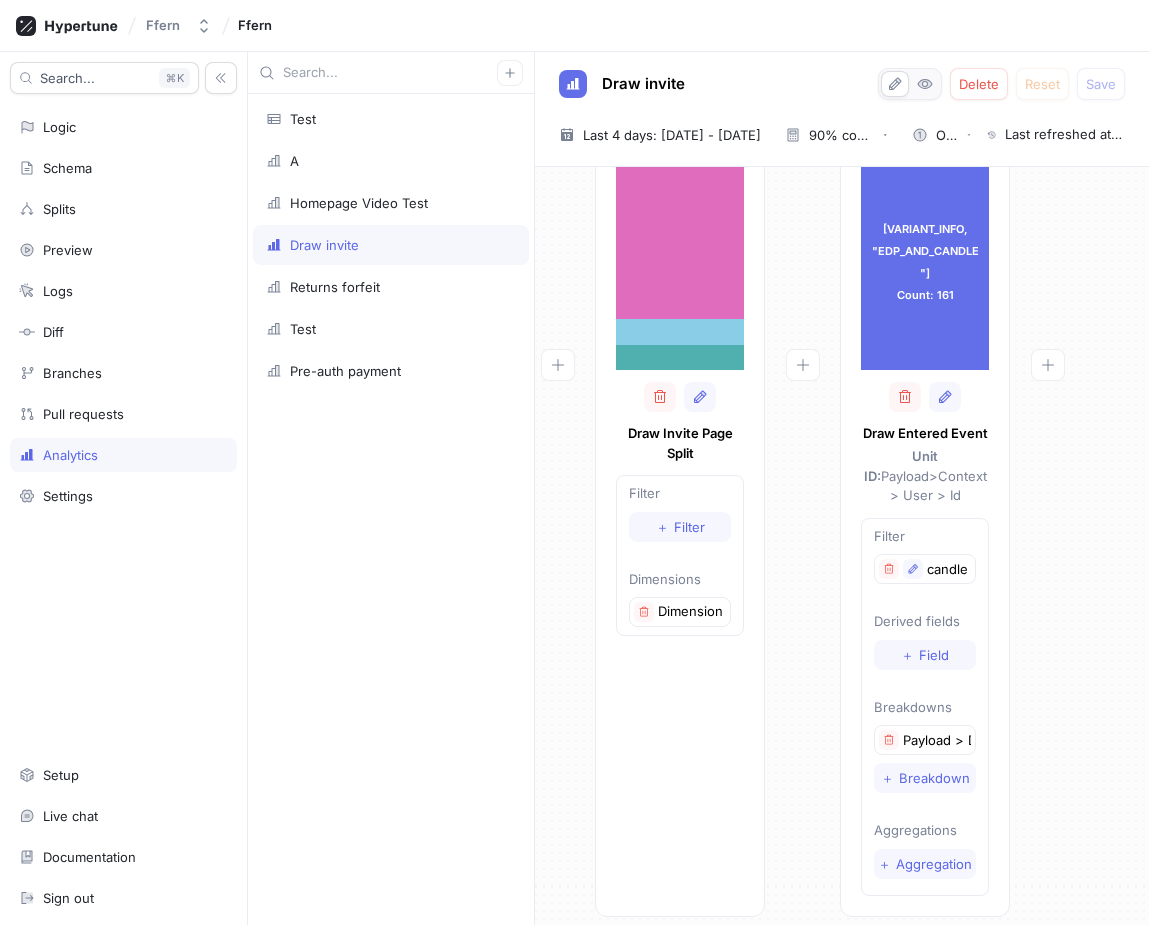 scroll, scrollTop: 0, scrollLeft: 31, axis: horizontal 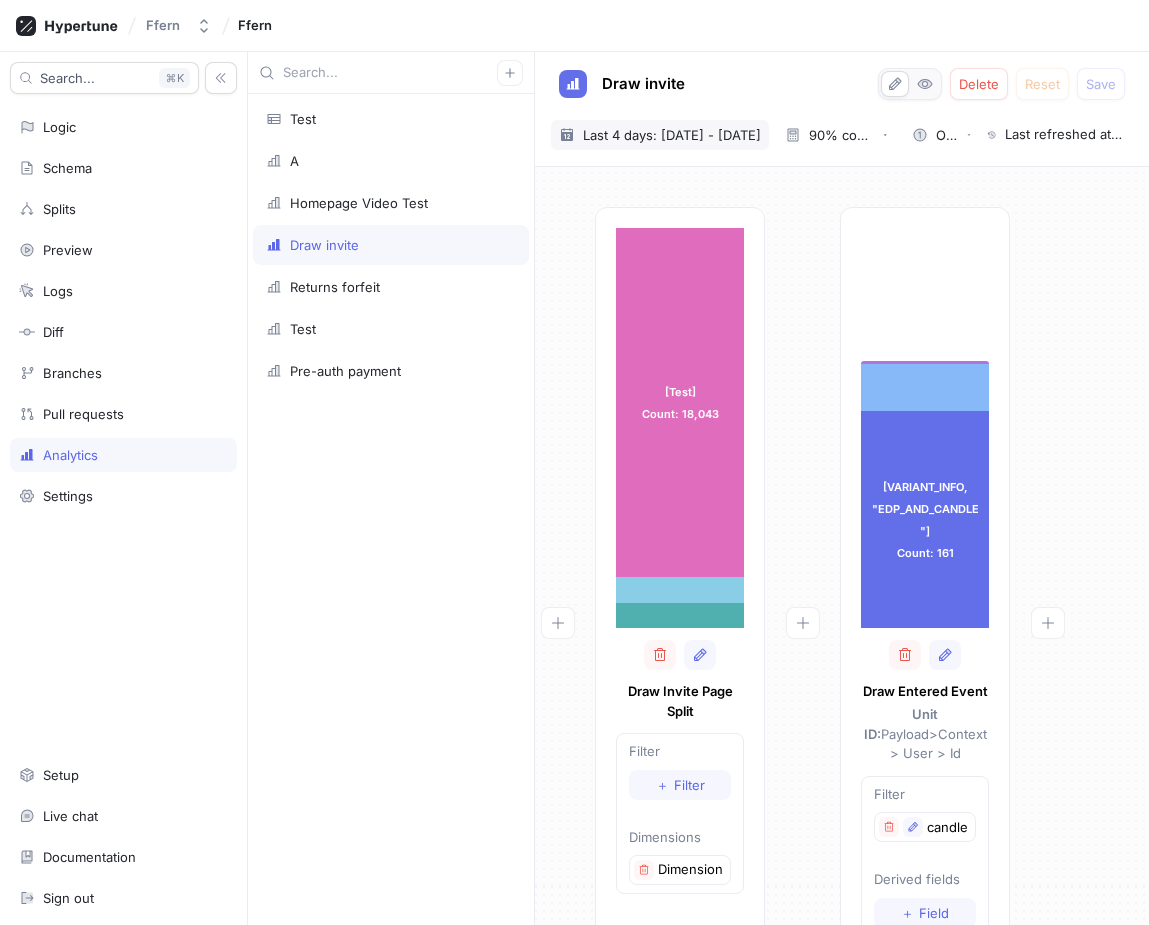 click on "Last 4 days: 1 Aug 2025 - 4 Aug 2025" at bounding box center [672, 135] 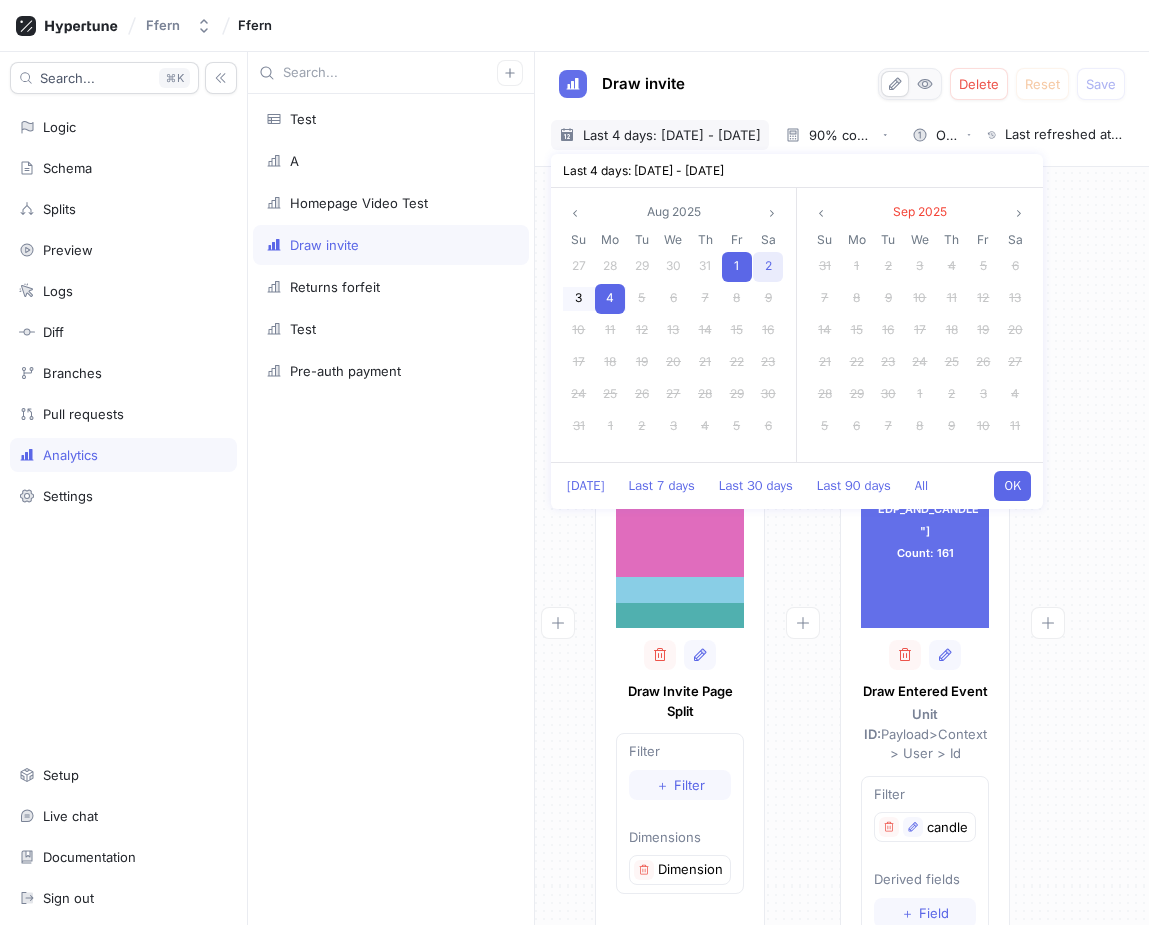 click on "2" at bounding box center [768, 265] 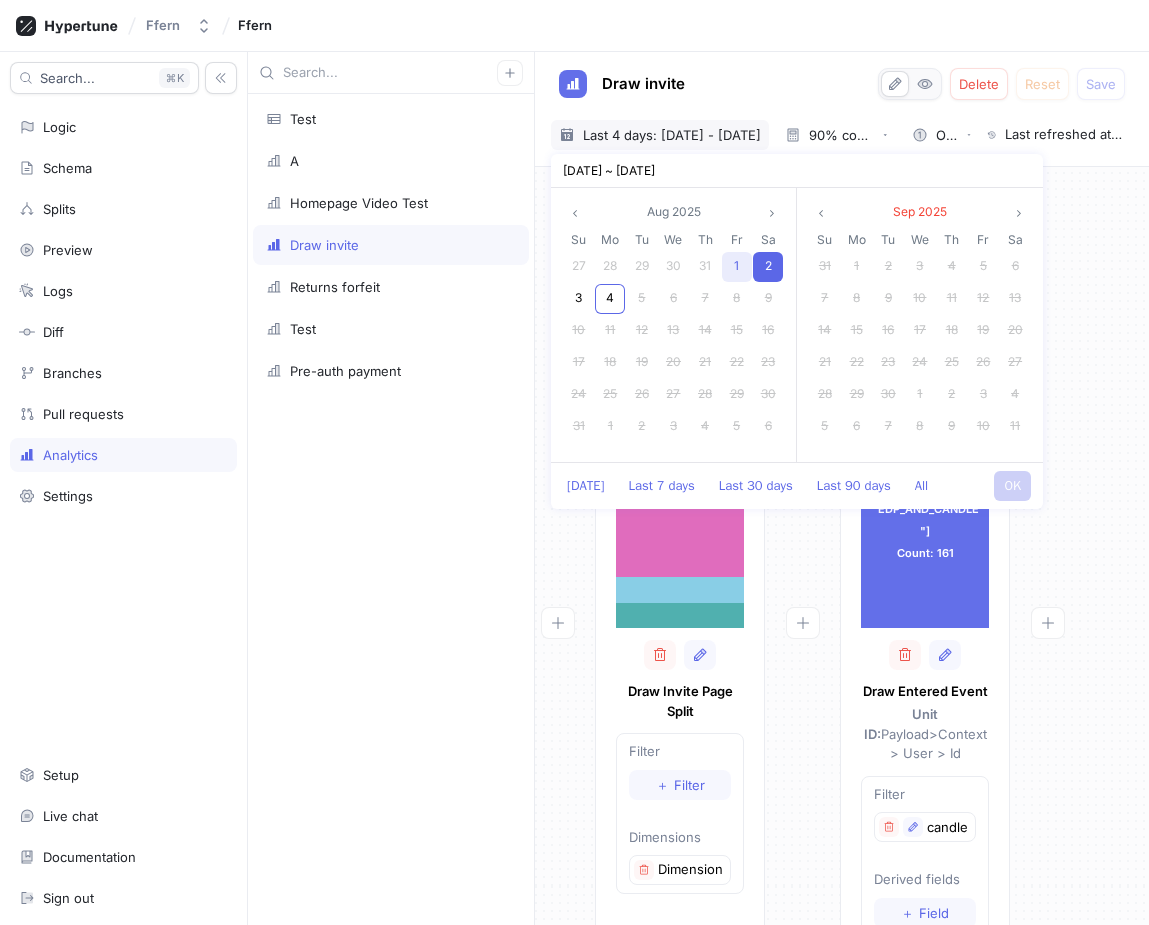 click on "1" at bounding box center [736, 265] 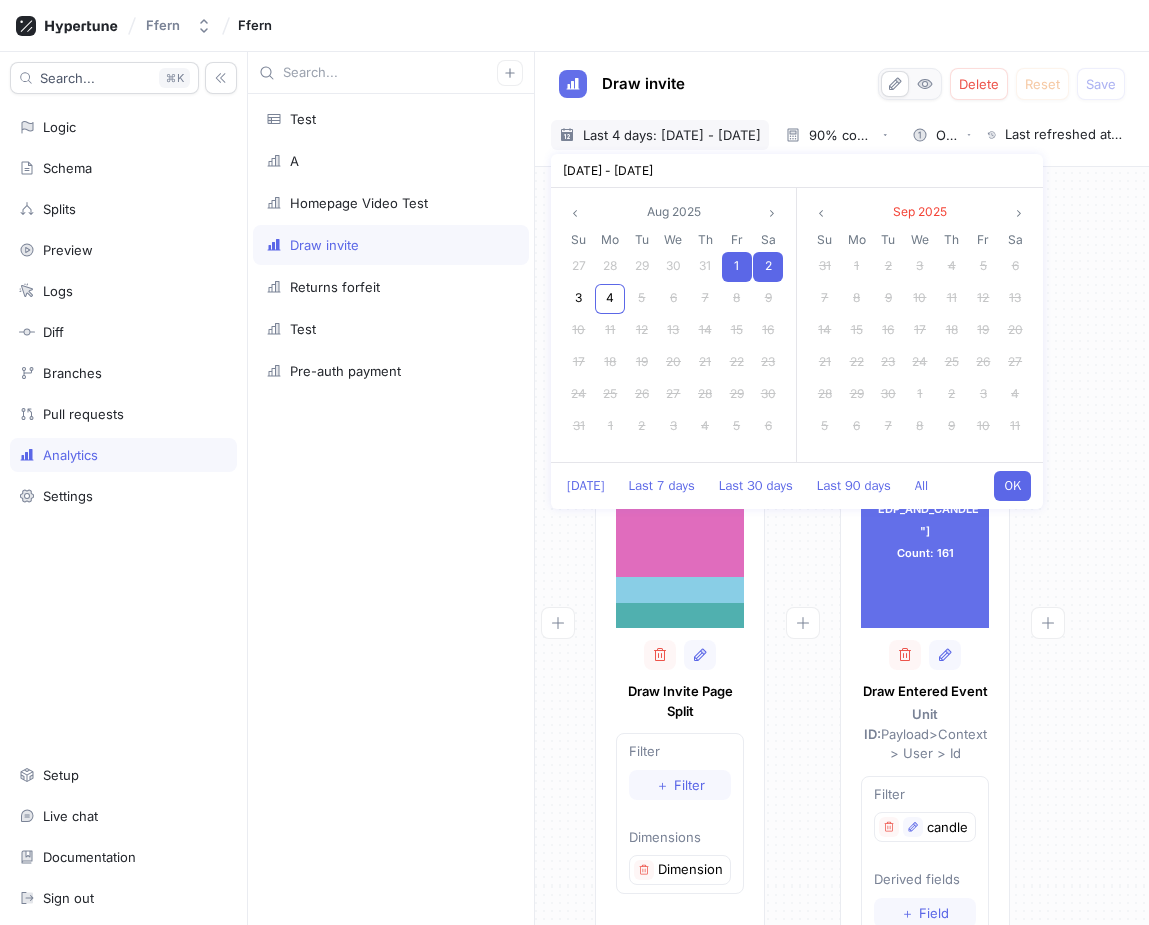 click on "OK" at bounding box center (1012, 486) 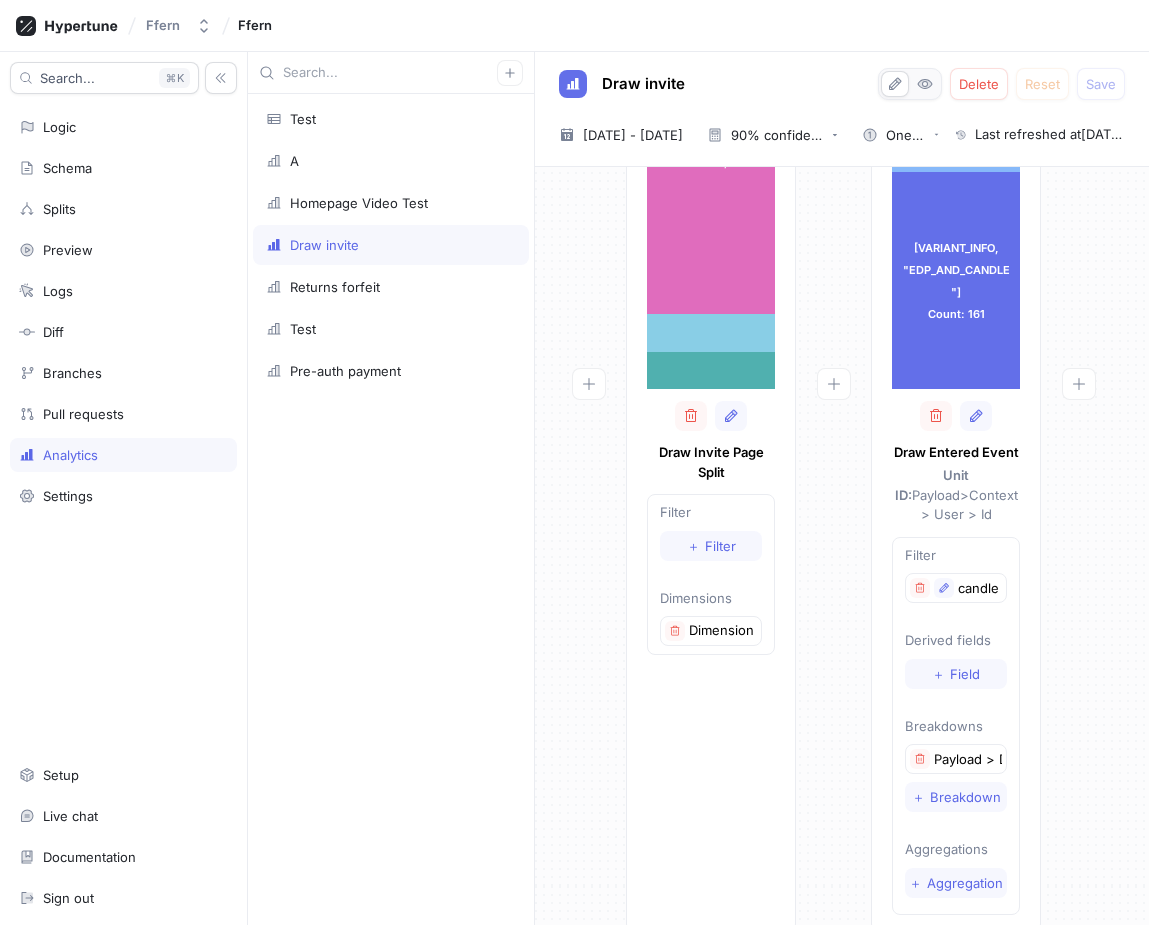 scroll, scrollTop: 258, scrollLeft: 0, axis: vertical 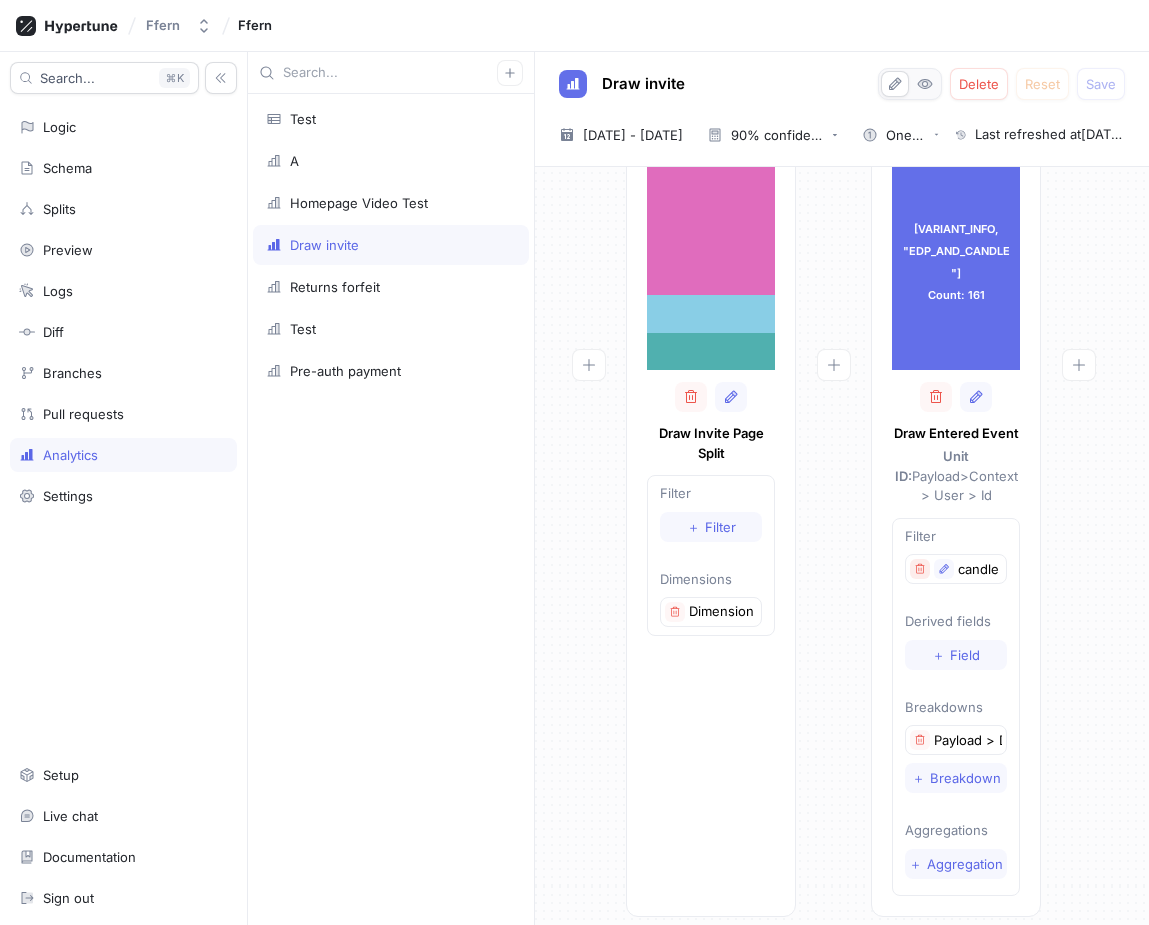 click 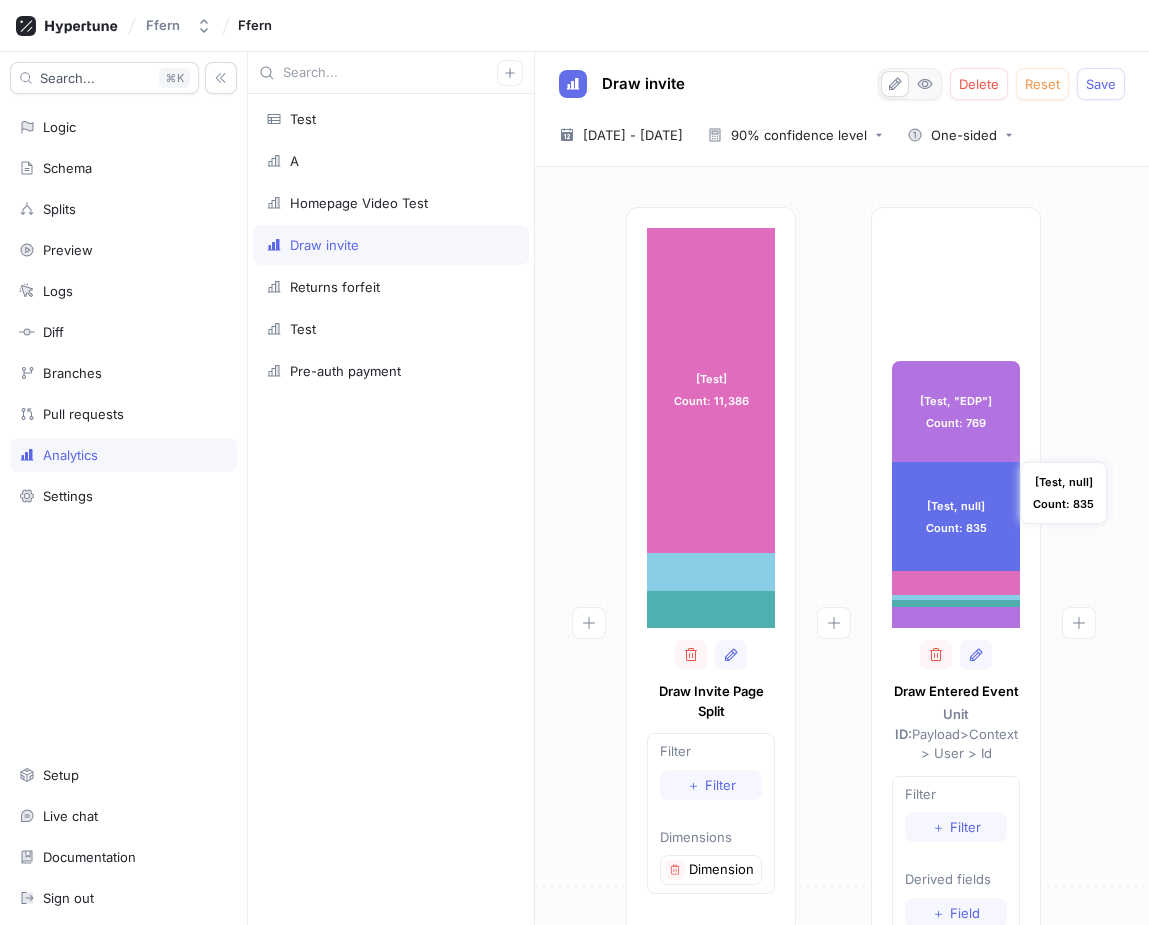 scroll, scrollTop: 258, scrollLeft: 0, axis: vertical 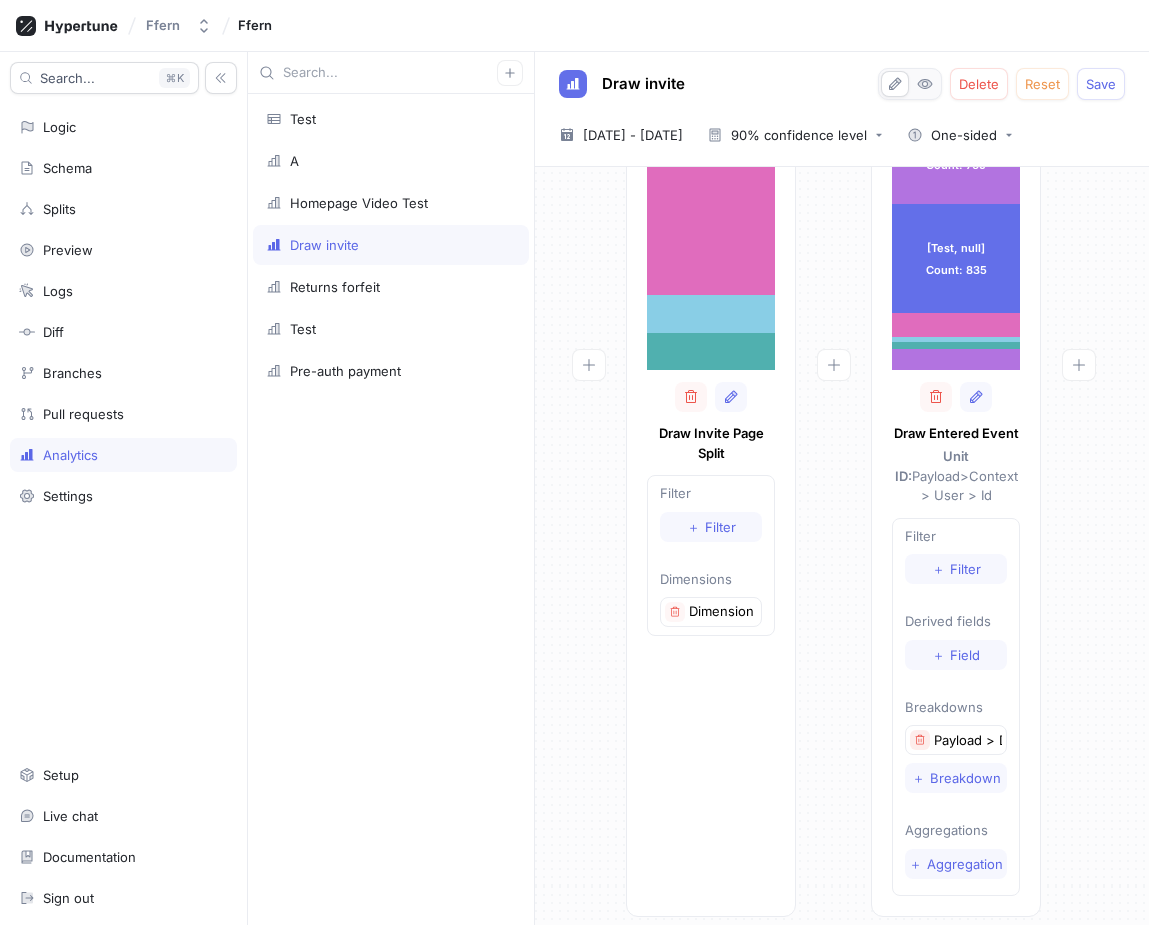click 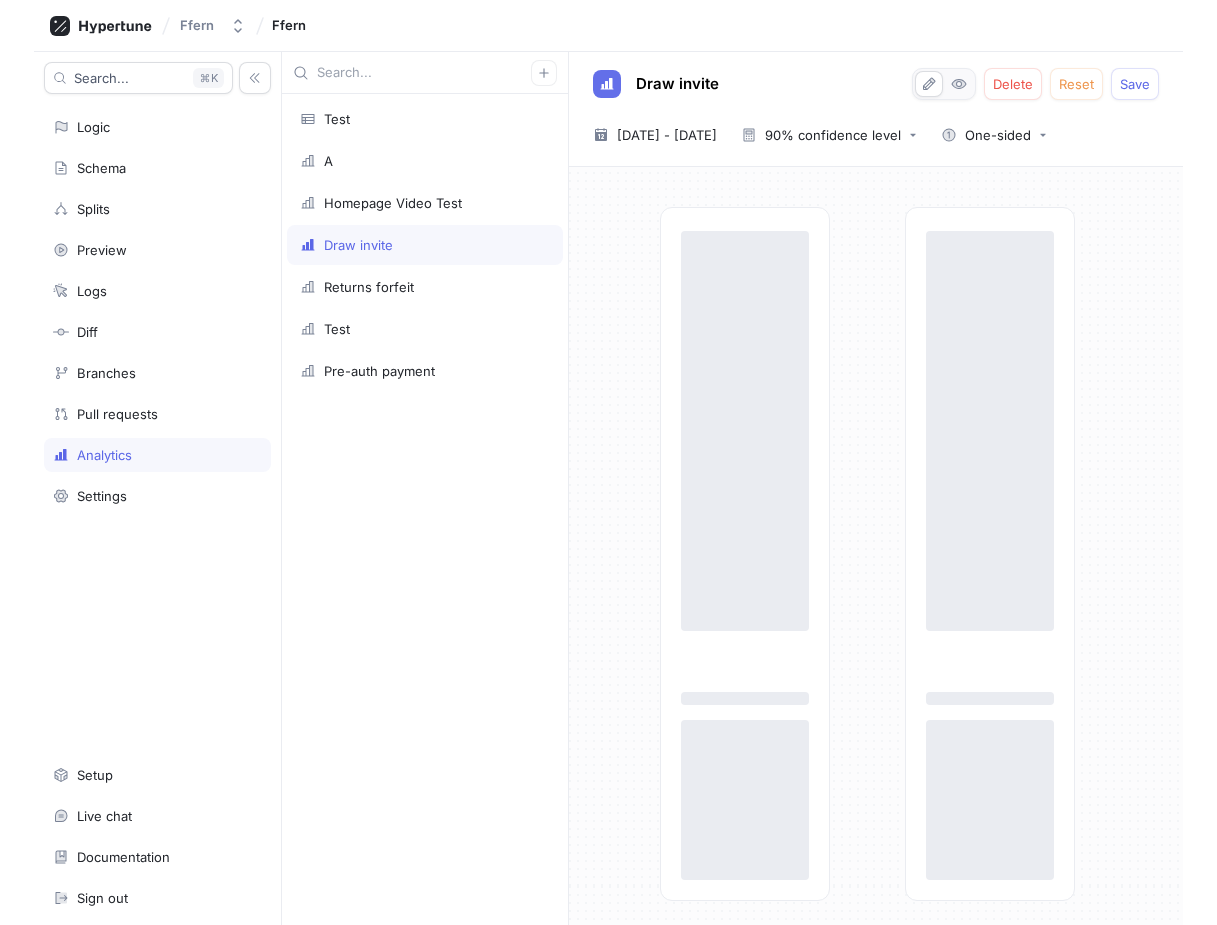 scroll, scrollTop: 0, scrollLeft: 0, axis: both 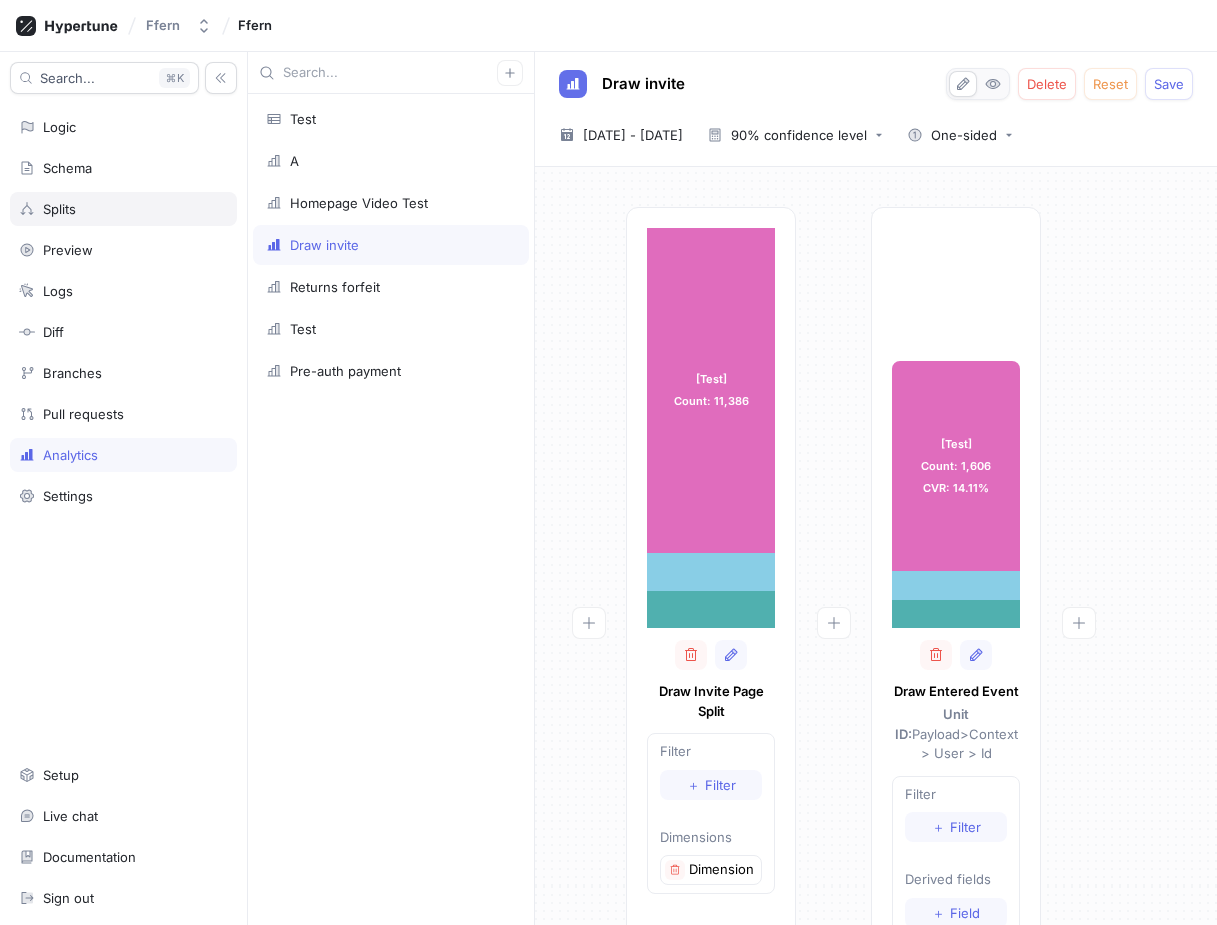 click on "Splits" at bounding box center (123, 209) 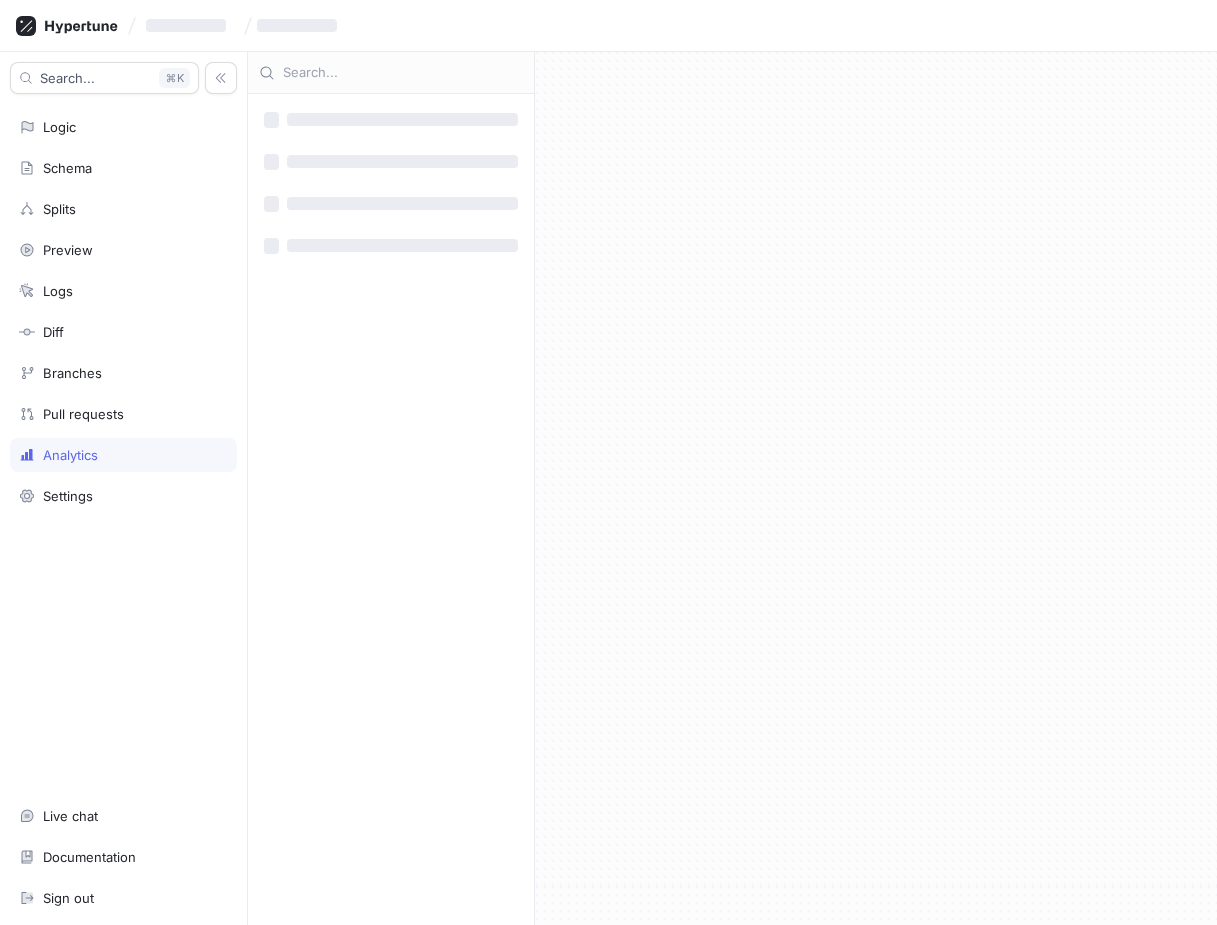 scroll, scrollTop: 0, scrollLeft: 0, axis: both 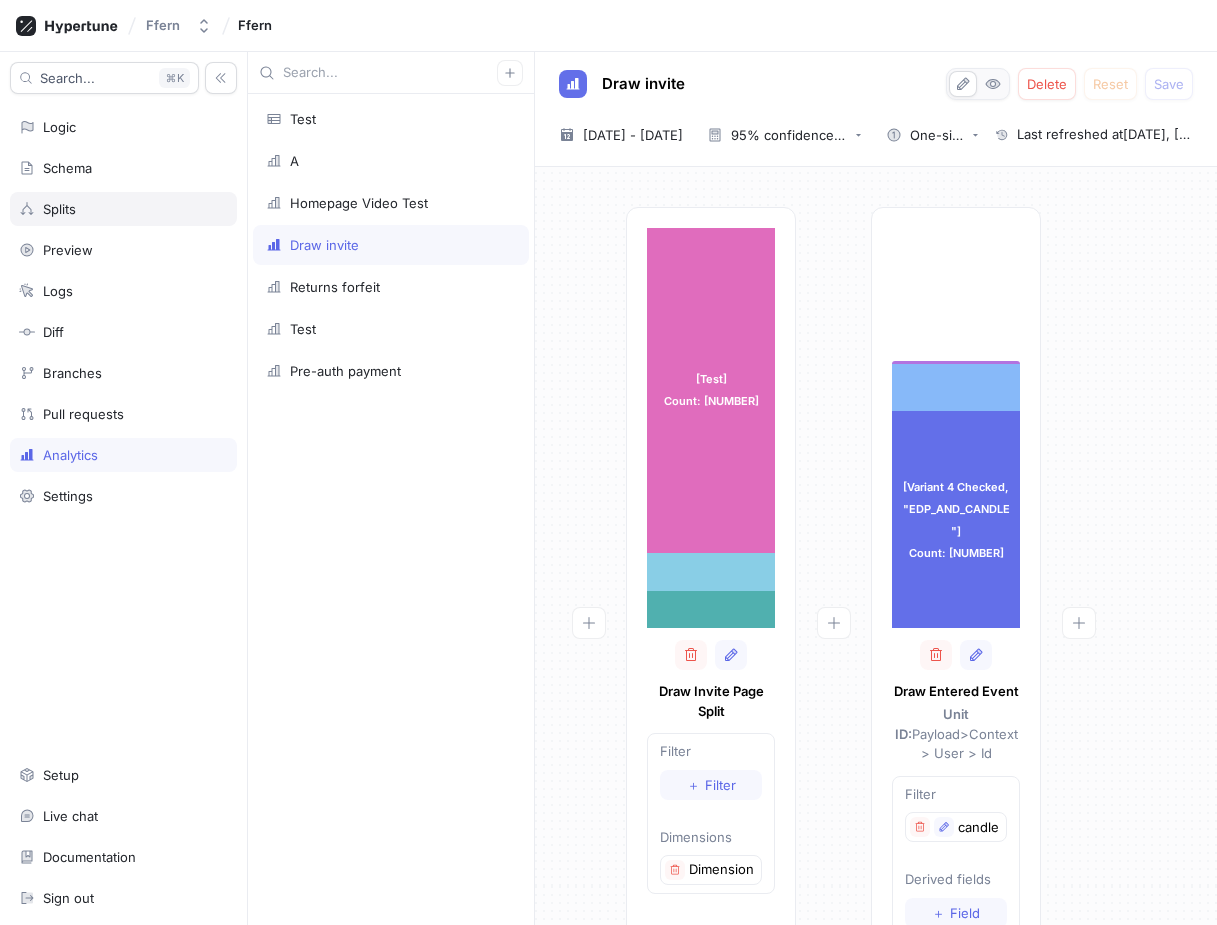 click on "Splits" at bounding box center [123, 209] 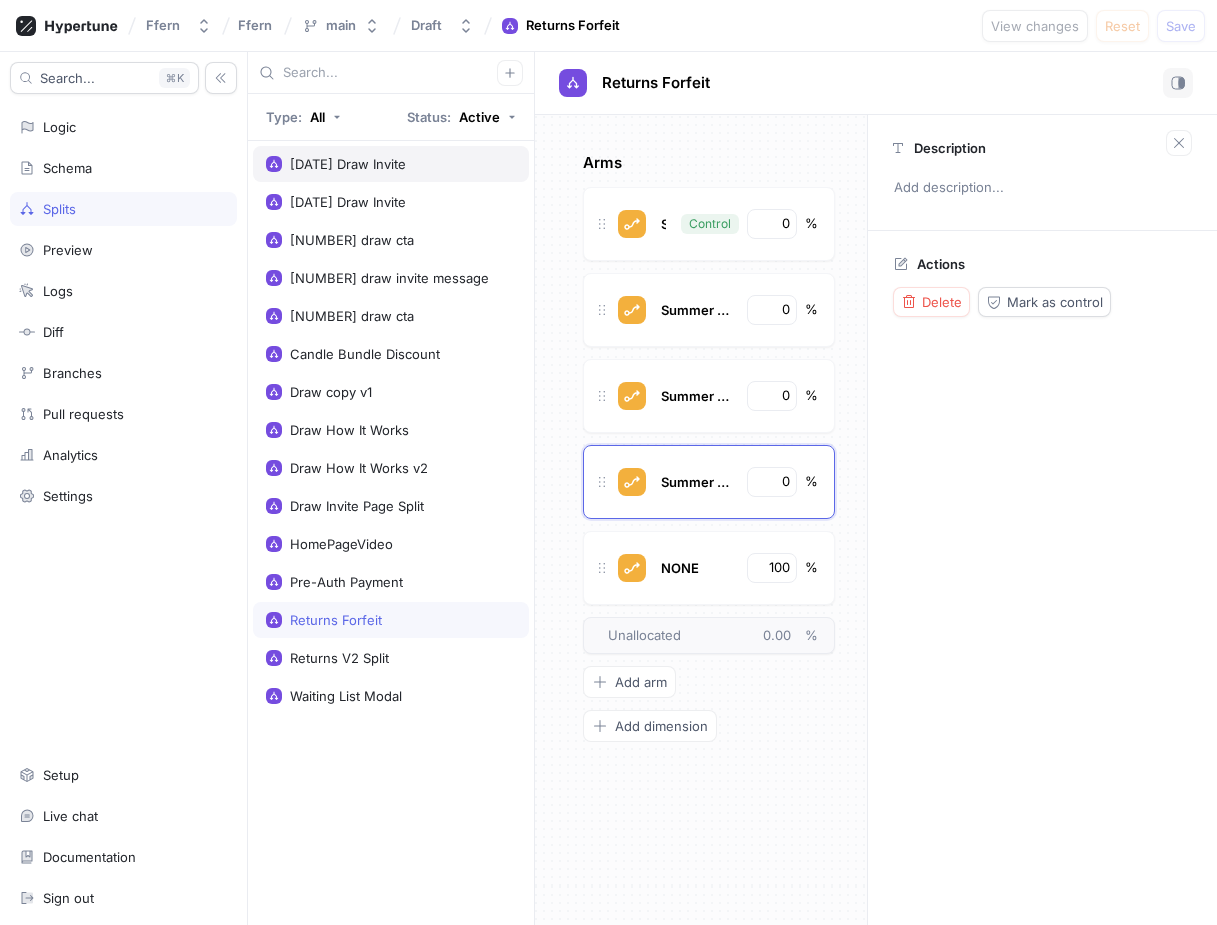 click on "[DATE] Draw Invite" at bounding box center (391, 164) 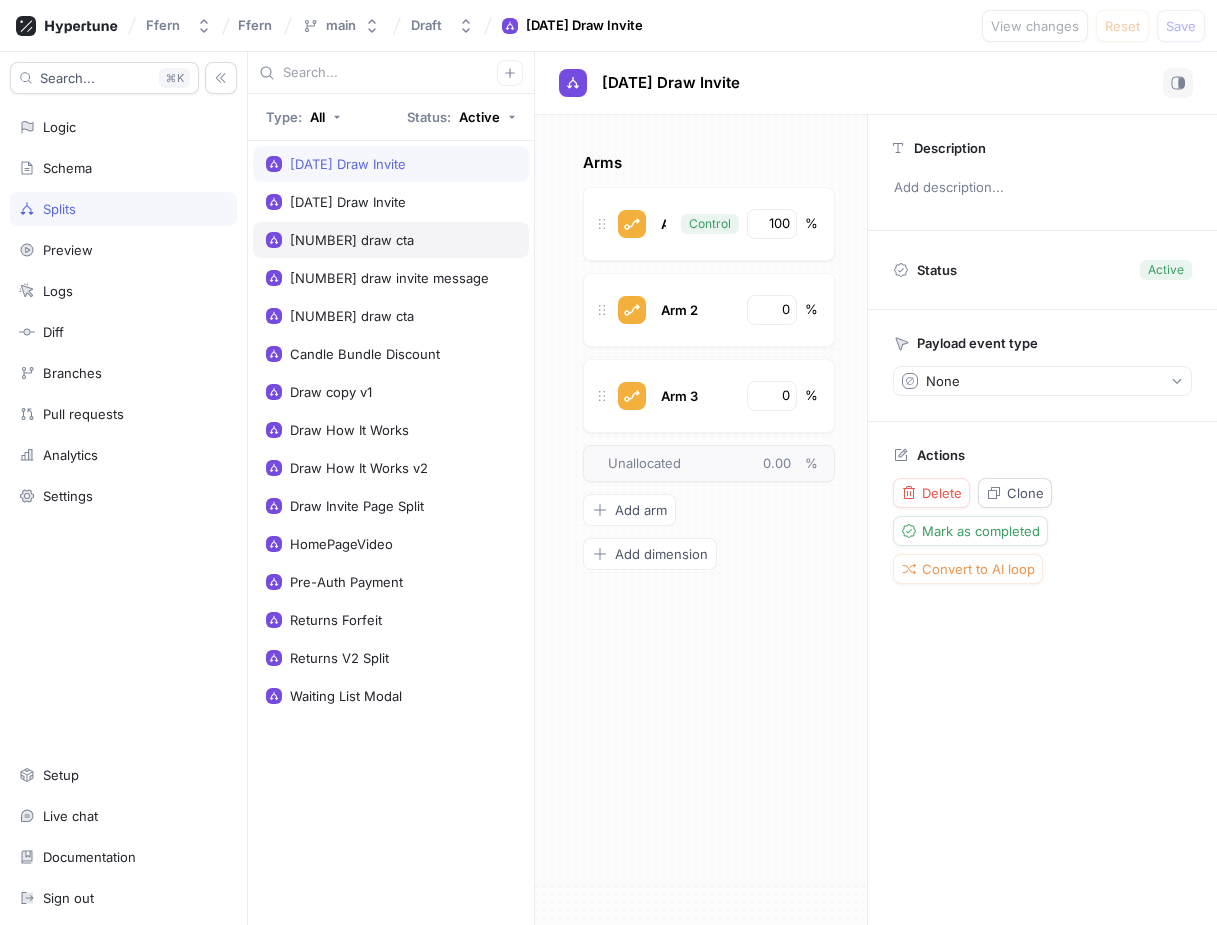 click on "[NUMBER] draw cta" at bounding box center (391, 240) 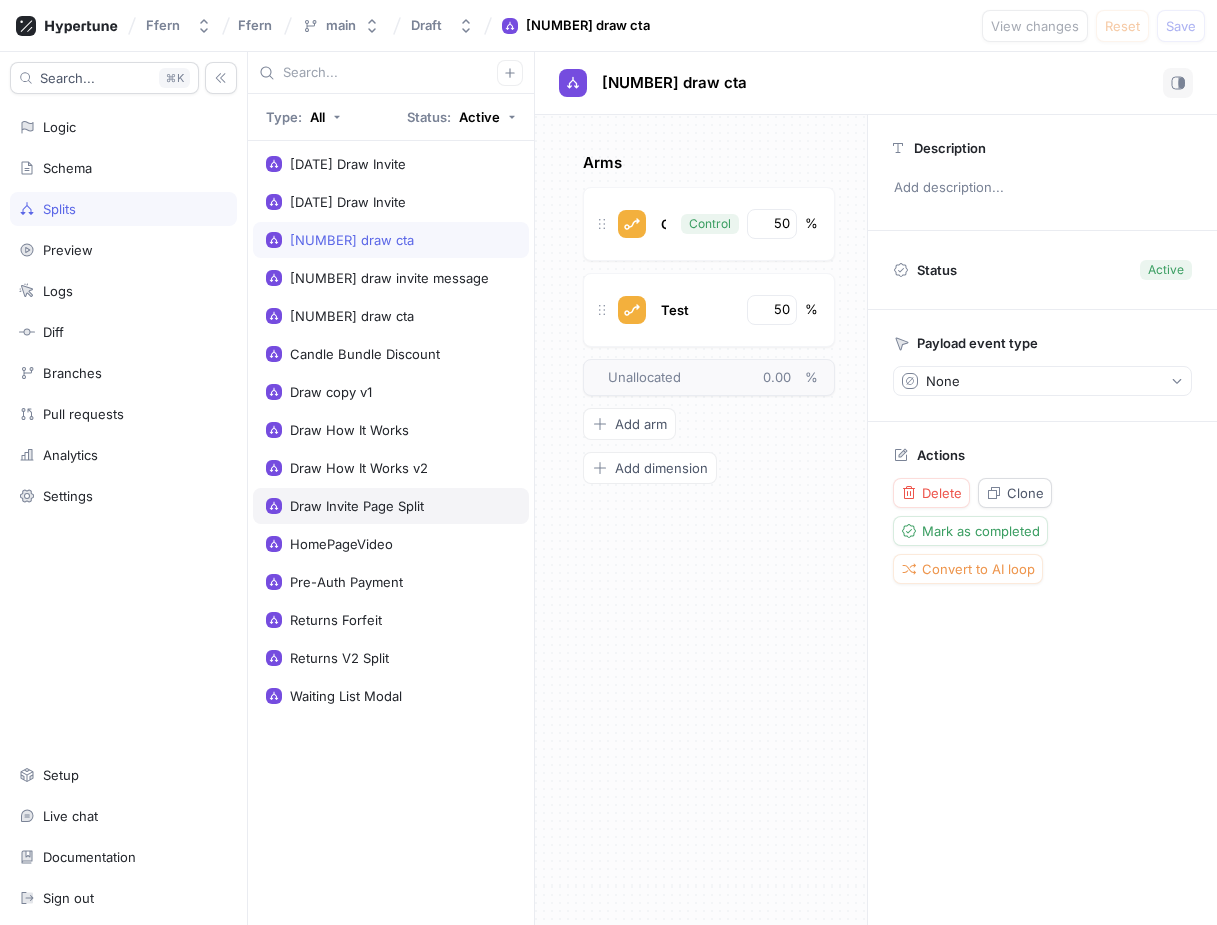 click on "Draw Invite Page Split" at bounding box center (391, 506) 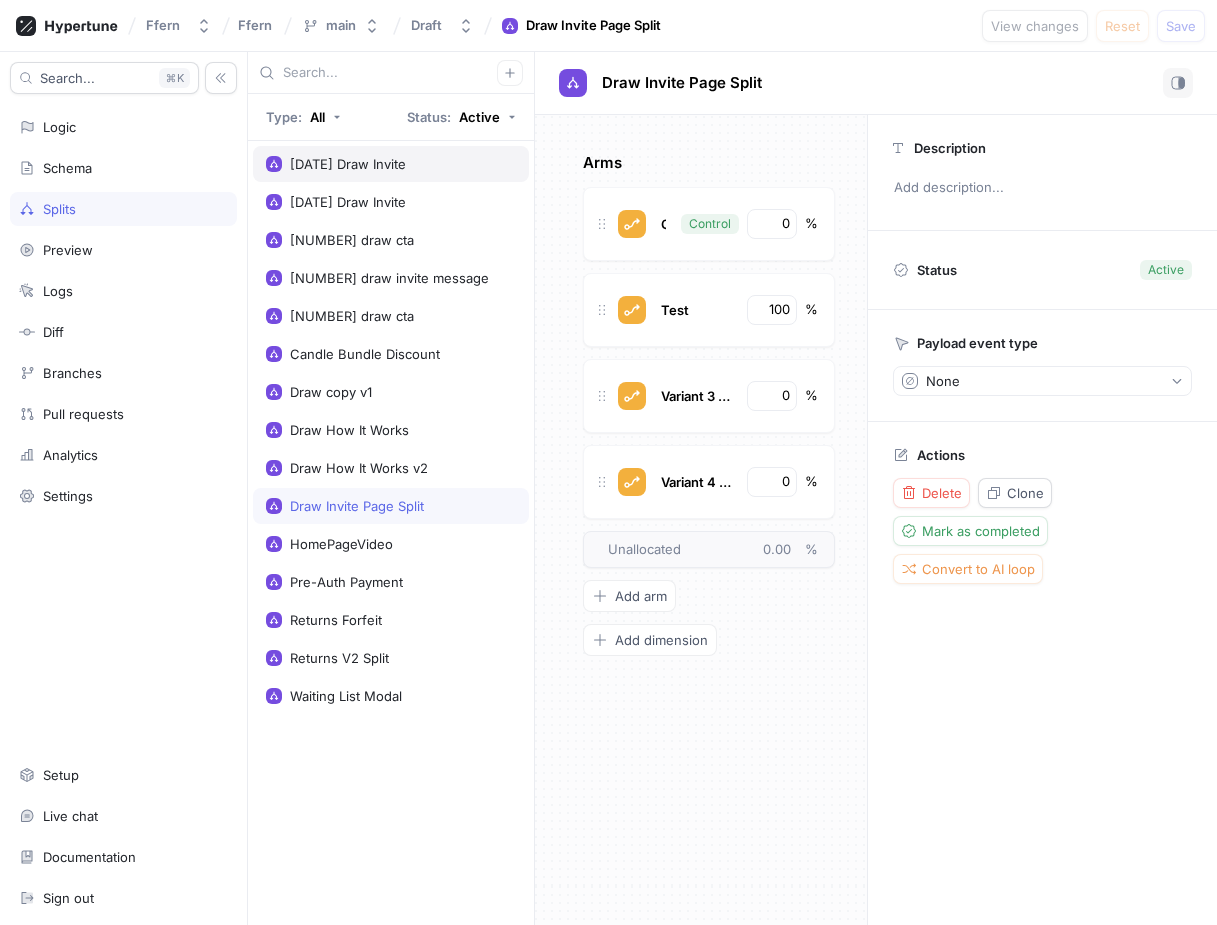 click on "[DATE] Draw Invite" at bounding box center (391, 164) 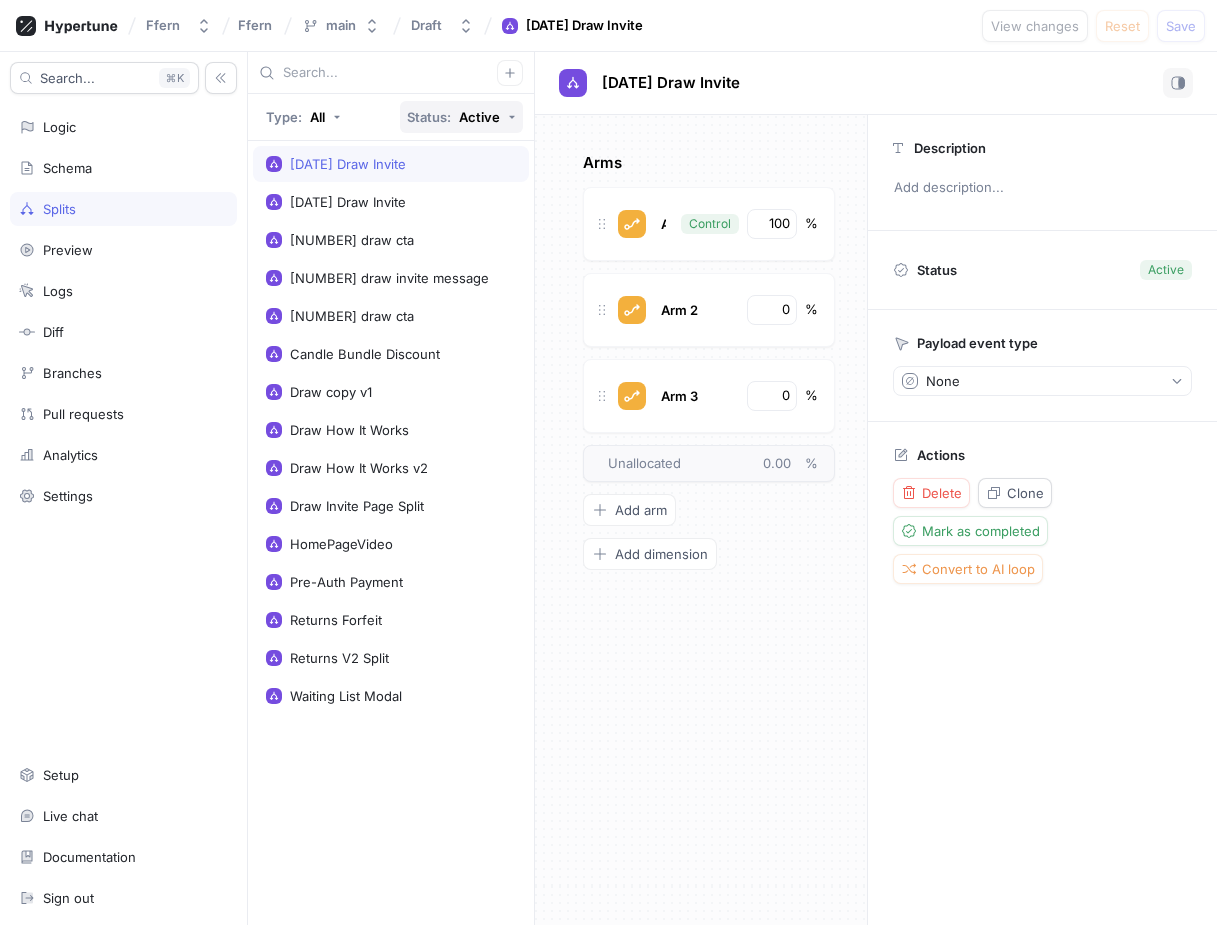 click on "Status:   Active" at bounding box center [461, 117] 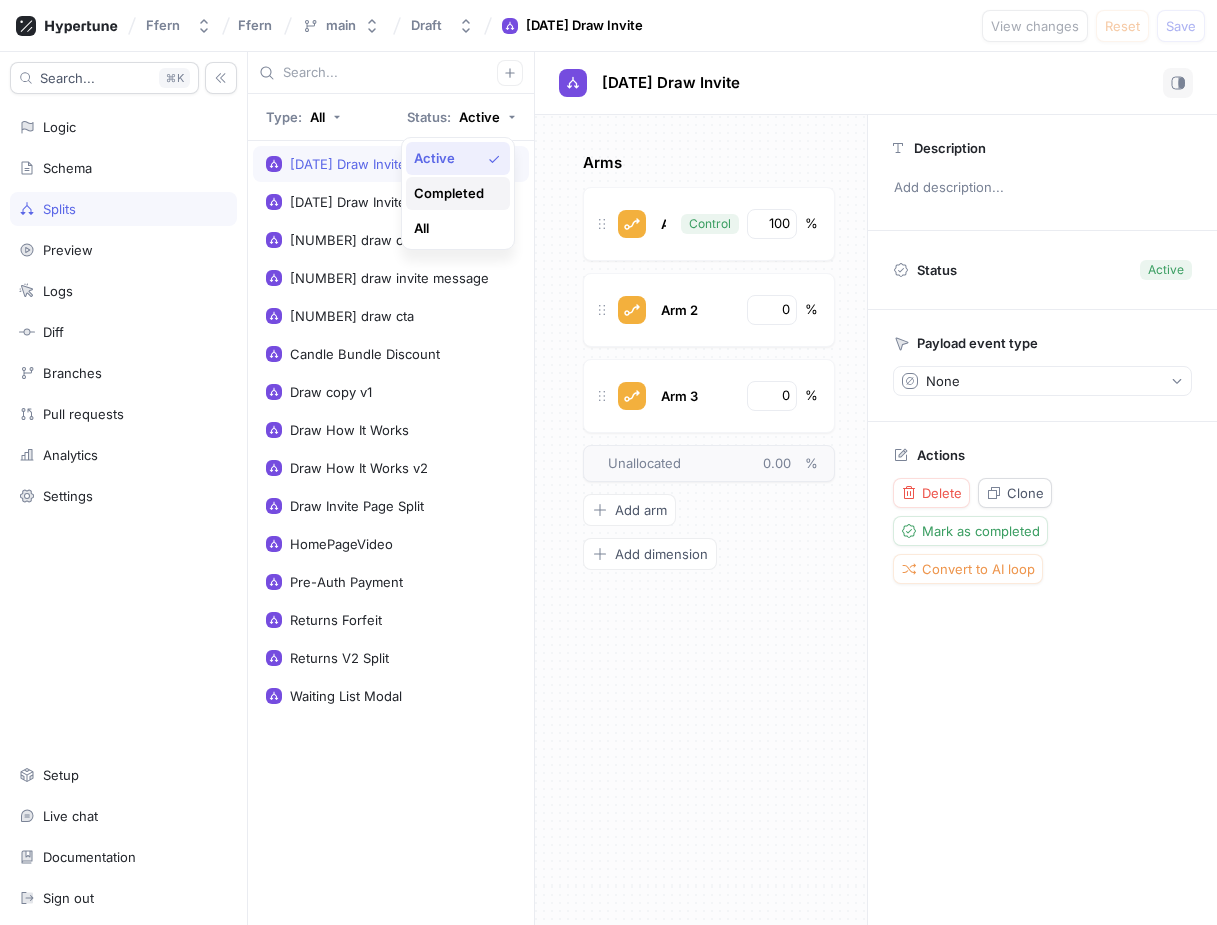 click on "Completed" at bounding box center (449, 193) 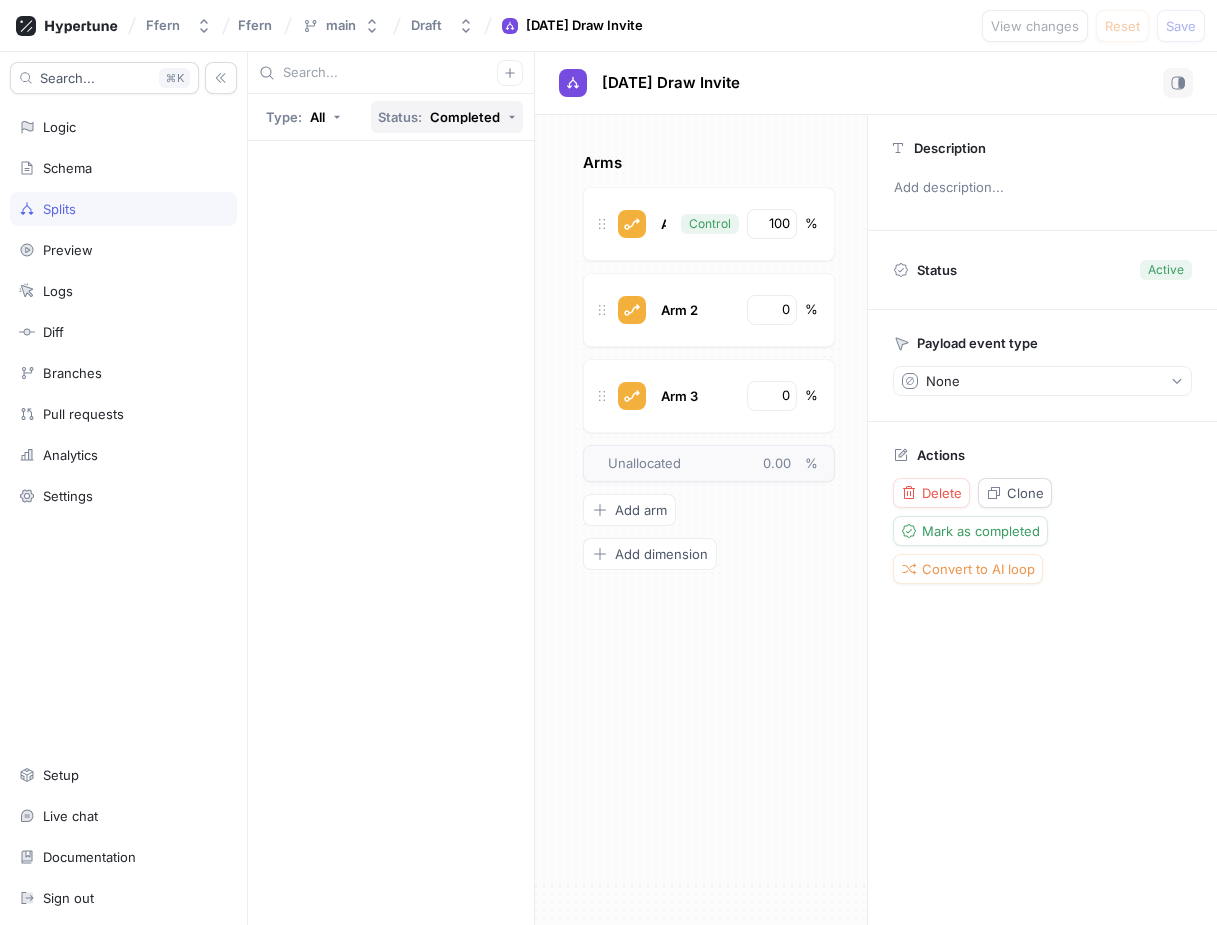 click on "Completed" at bounding box center (465, 117) 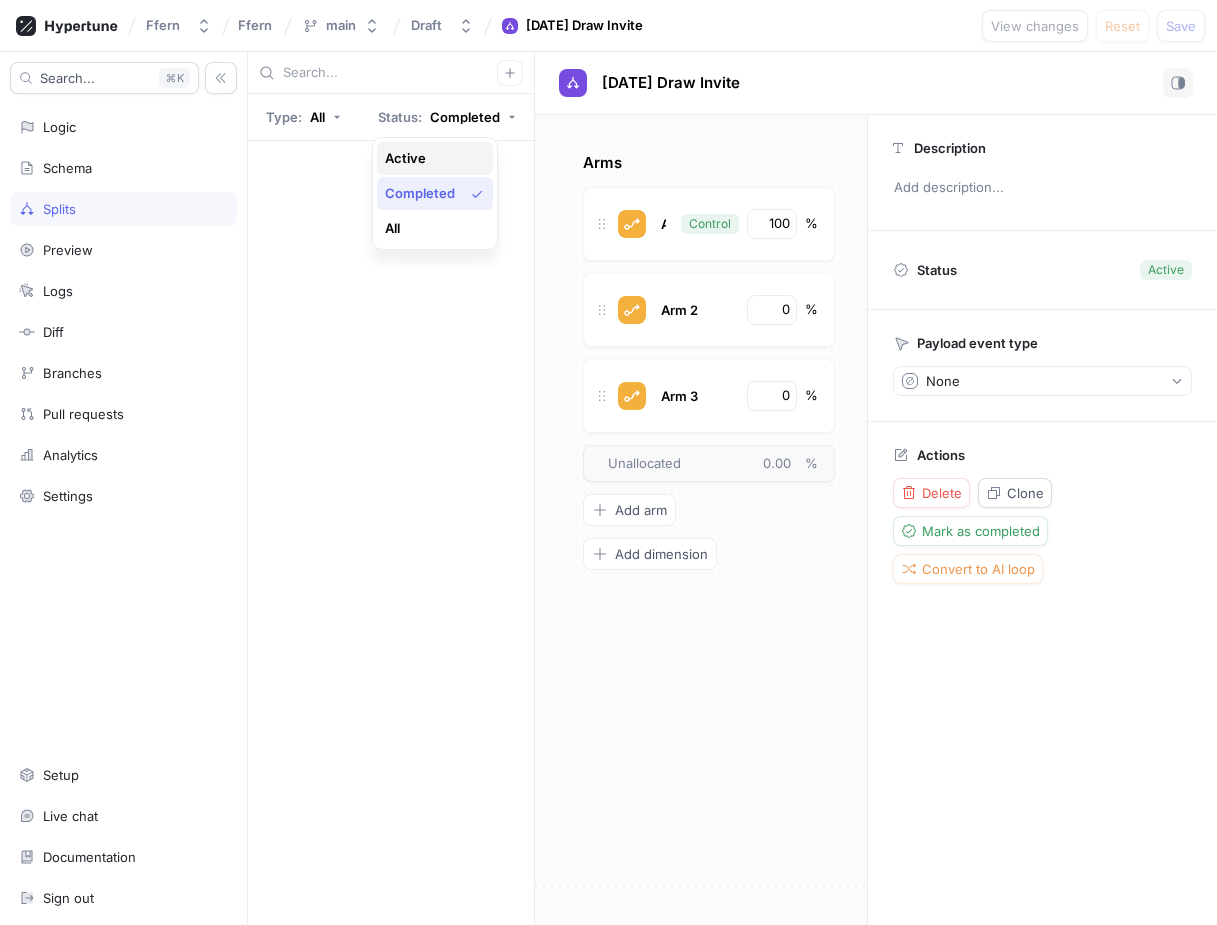click on "Active" at bounding box center (430, 158) 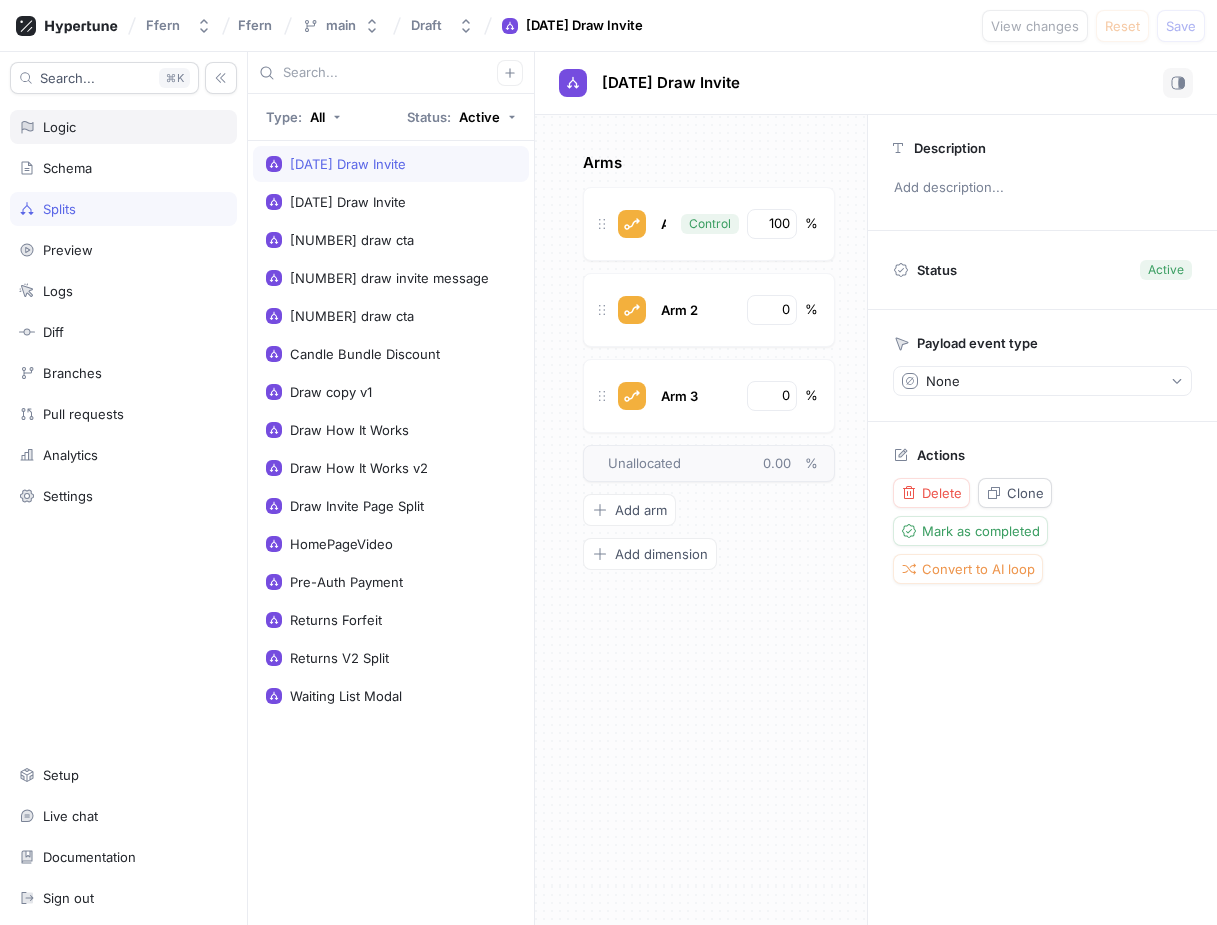 click on "Logic" at bounding box center [123, 127] 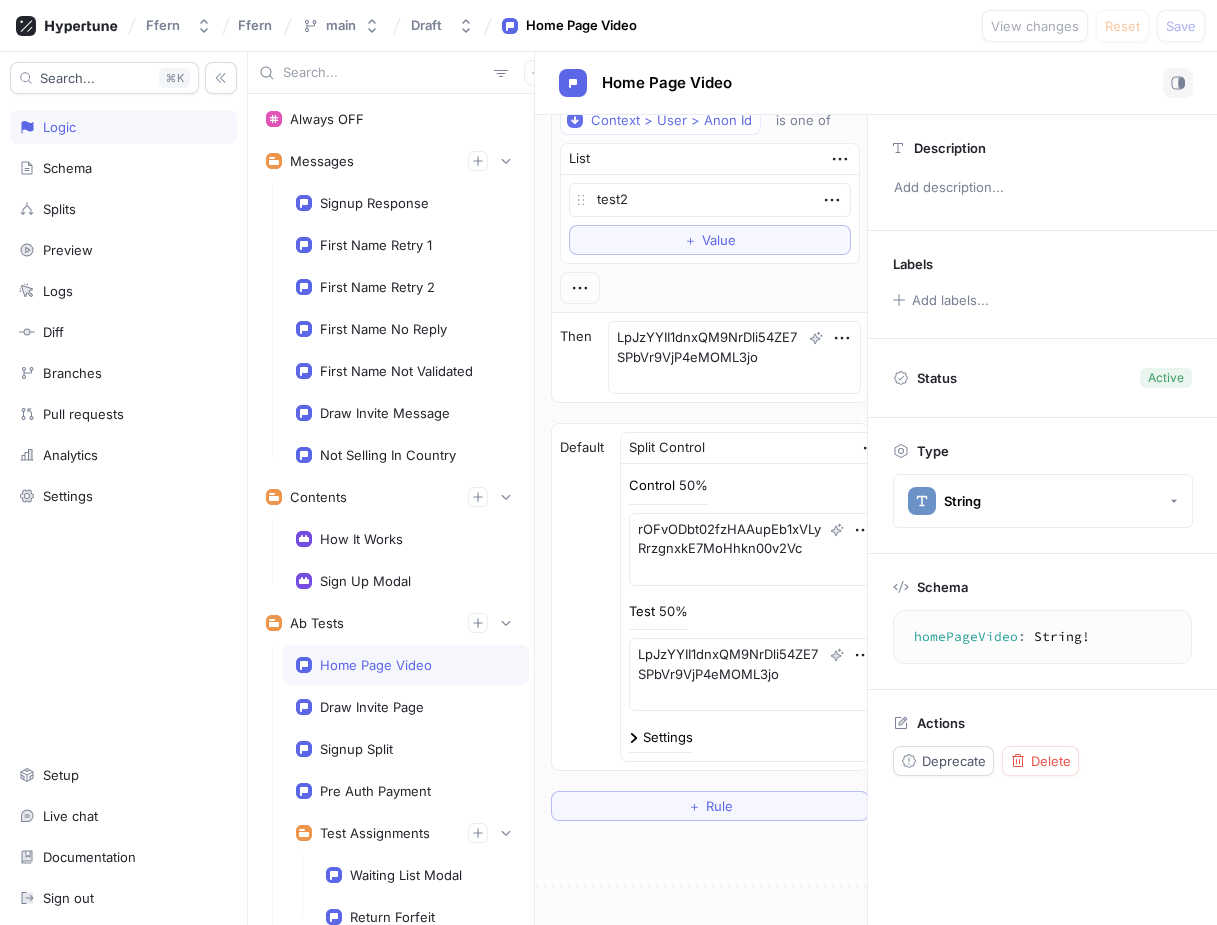 scroll, scrollTop: 0, scrollLeft: 0, axis: both 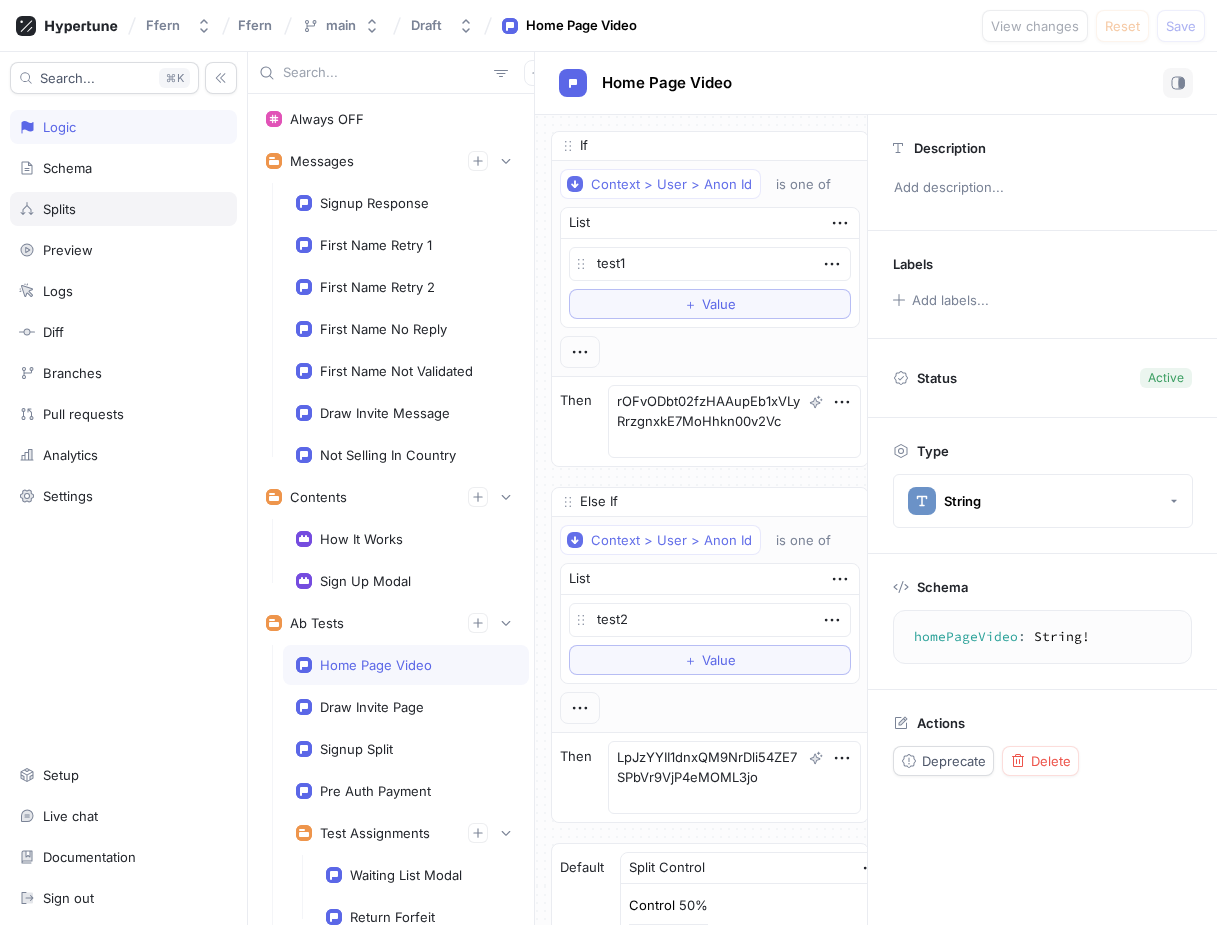 click on "Splits" at bounding box center (123, 209) 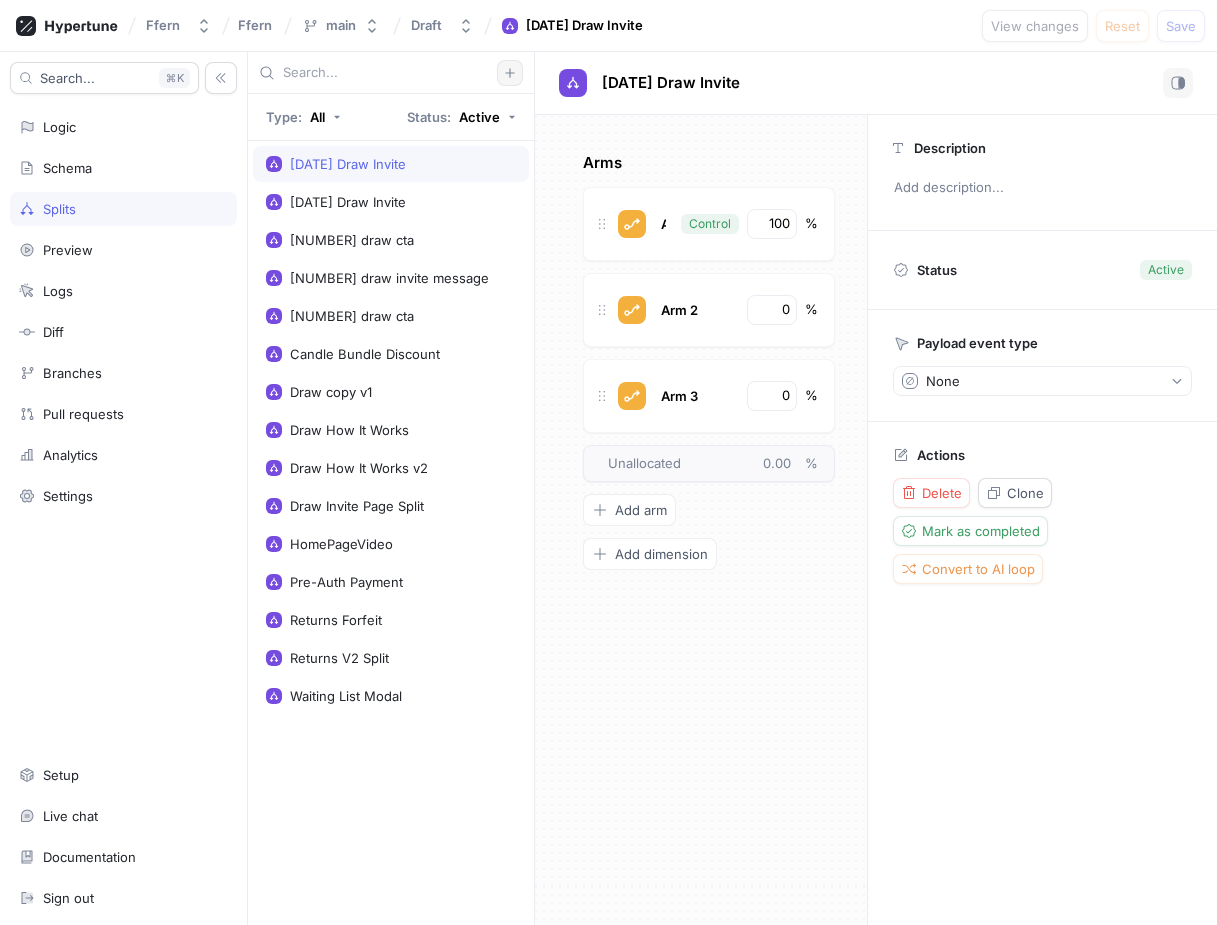 click 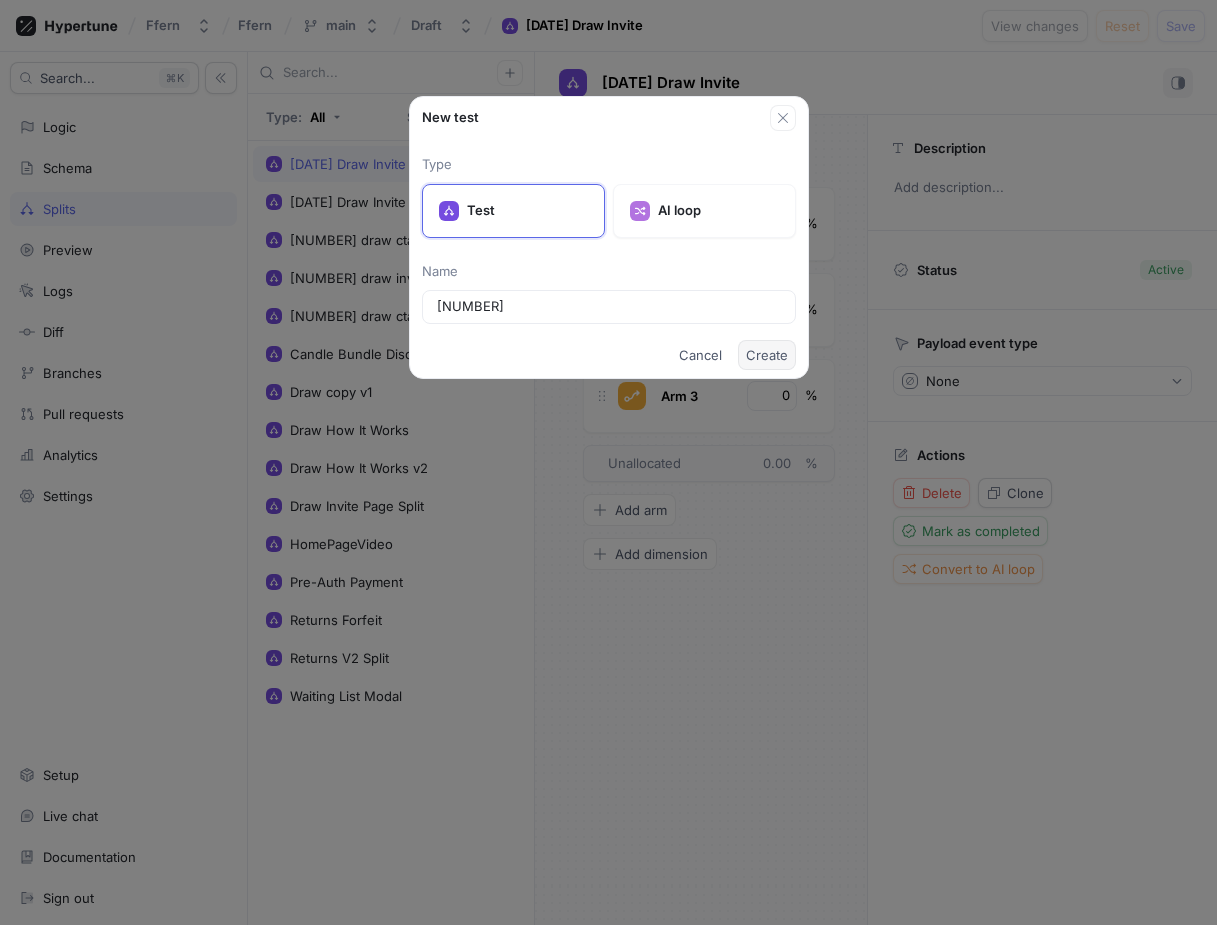 type on "[NUMBER]" 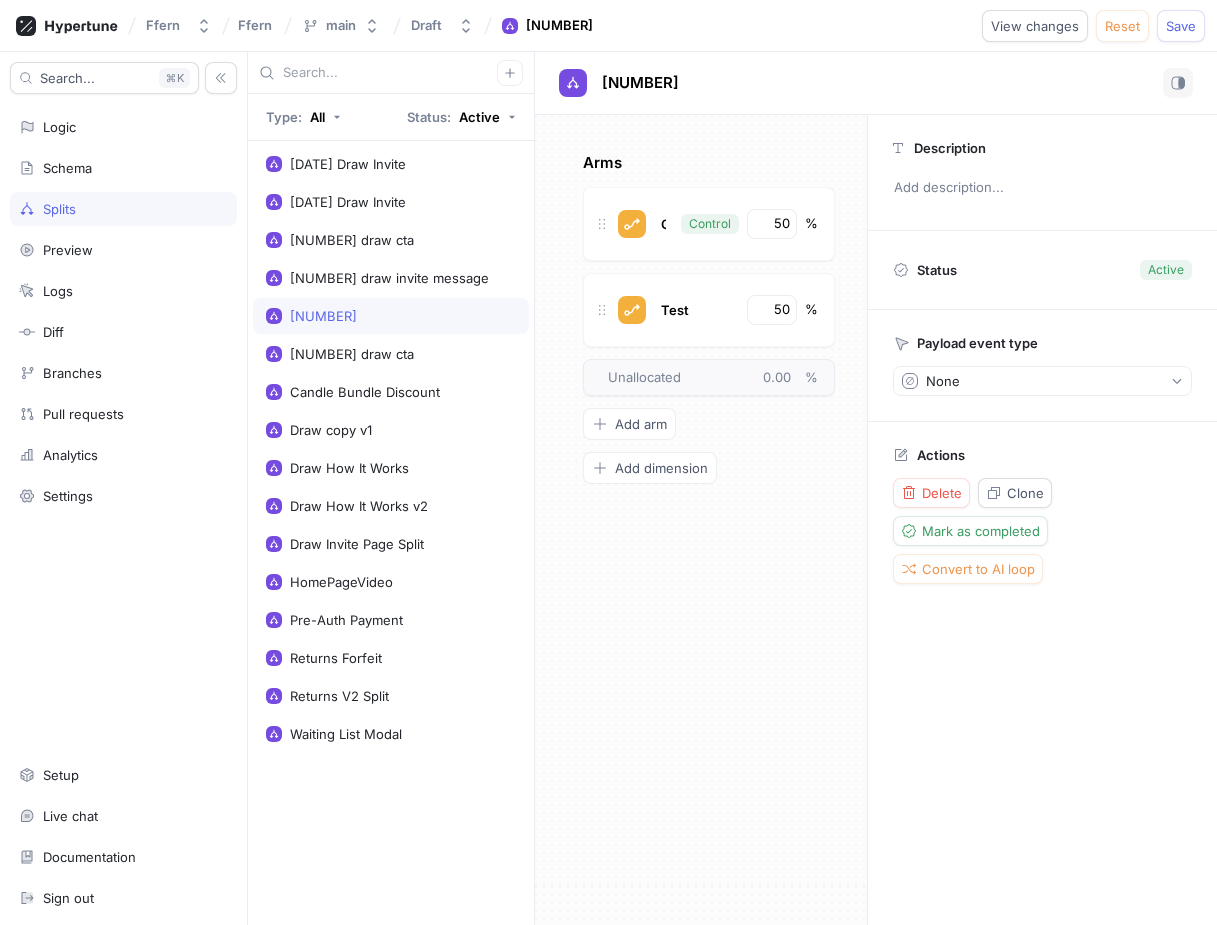 click on "Arms Control Control 50 % Test 50 %
To pick up a draggable item, press the space bar.
While dragging, use the arrow keys to move the item.
Press space again to drop the item in its new position, or press escape to cancel.
Unallocated  0.00 % Add arm Add dimension" at bounding box center [701, 520] 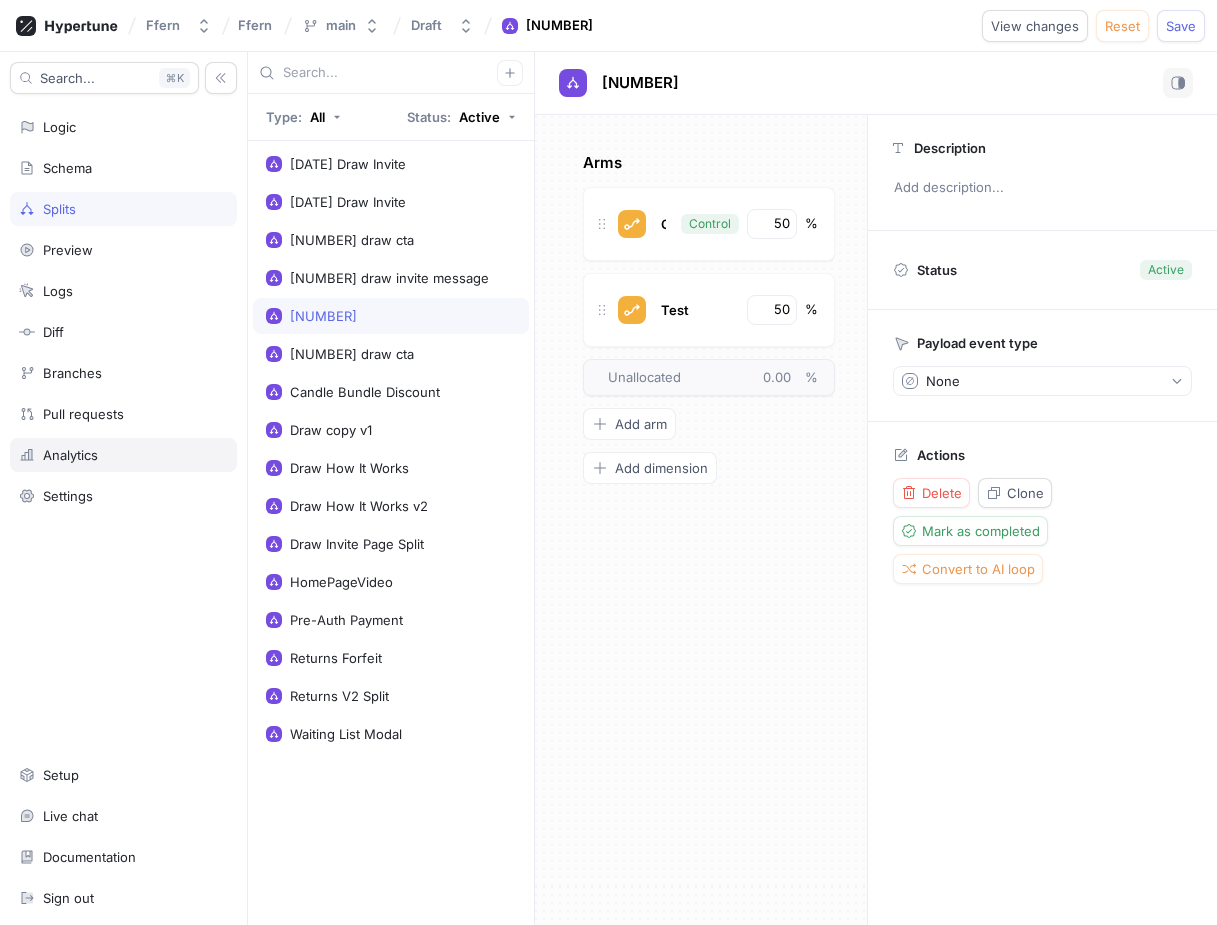click on "Analytics" at bounding box center (123, 455) 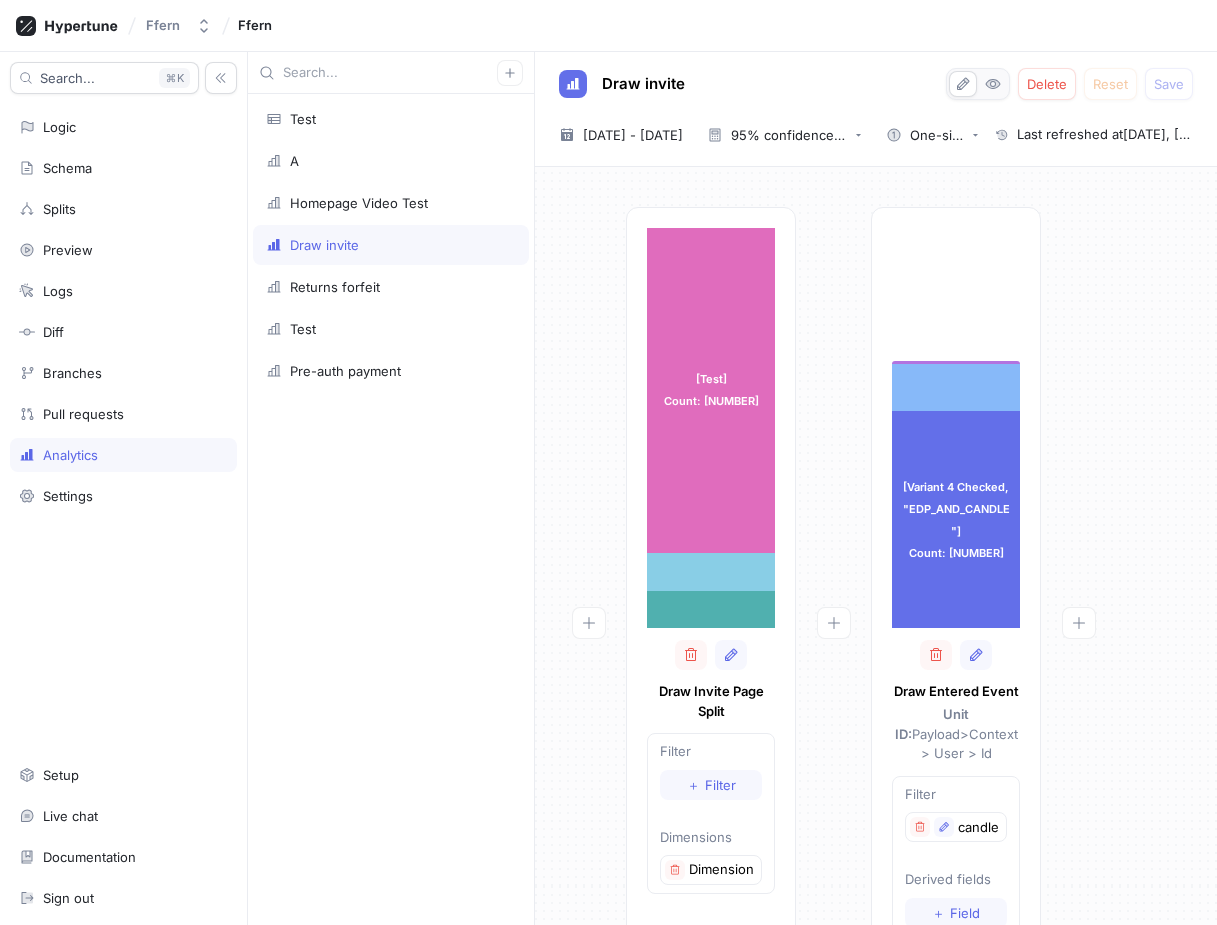 scroll, scrollTop: 47, scrollLeft: 0, axis: vertical 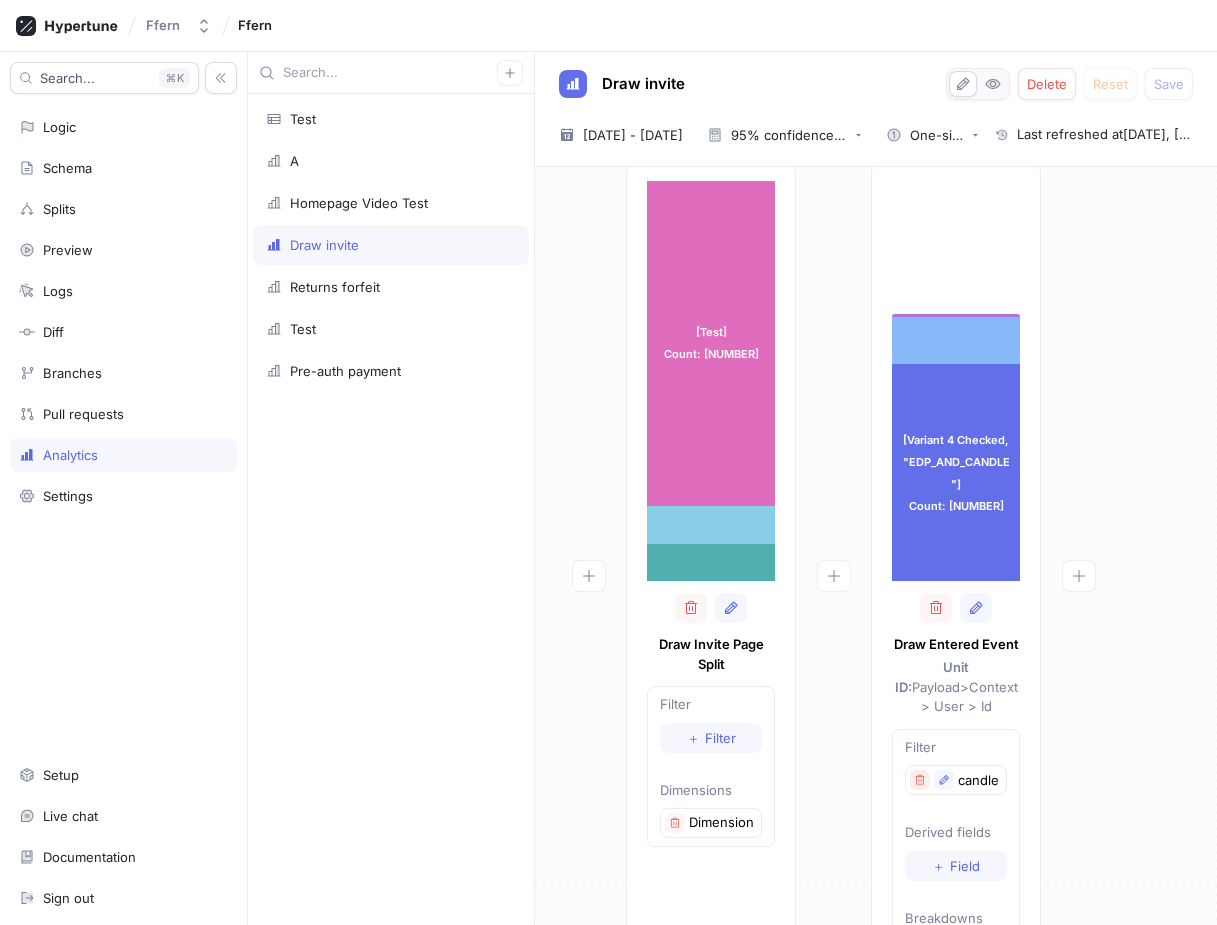 click 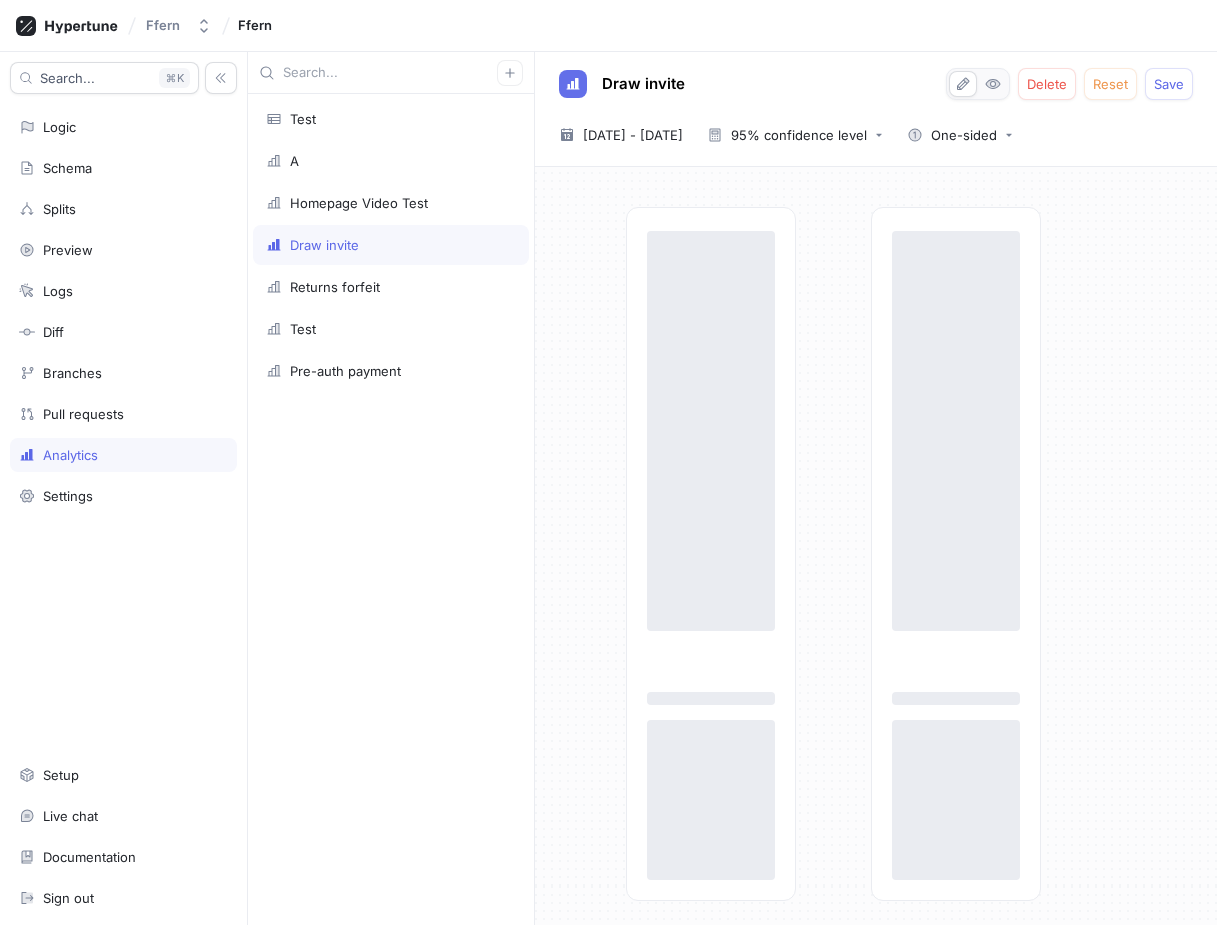 scroll, scrollTop: 0, scrollLeft: 0, axis: both 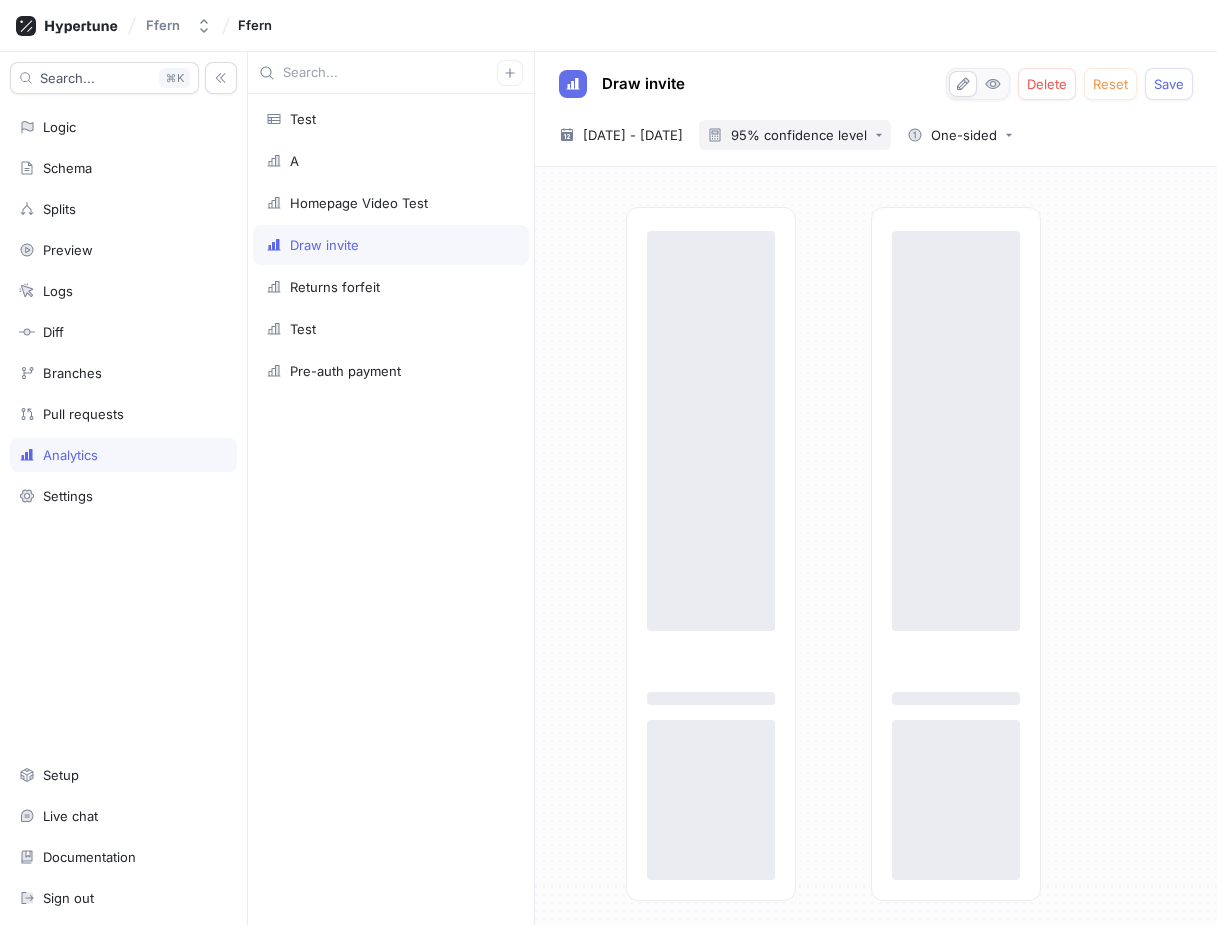 click 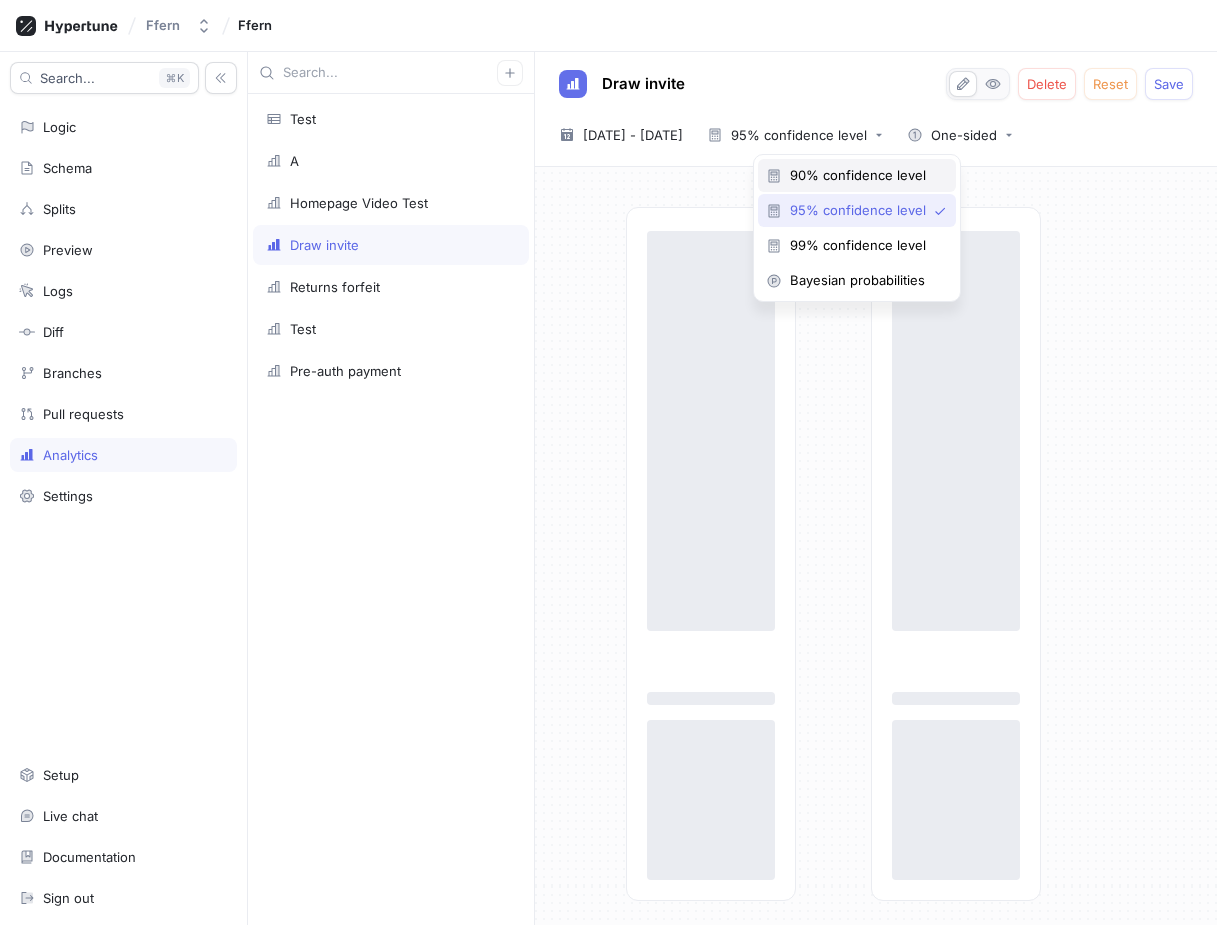 click on "90% confidence level" at bounding box center (857, 175) 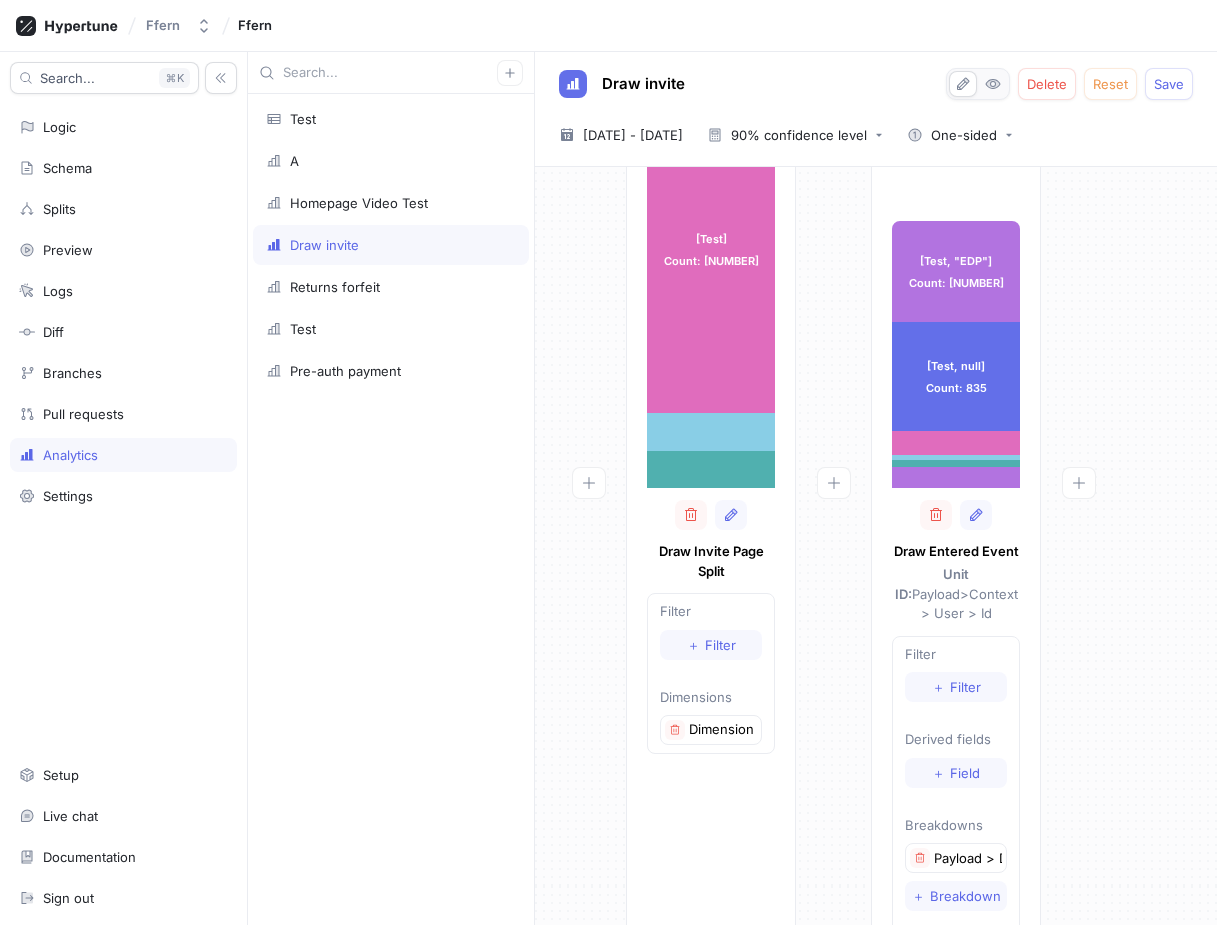 scroll, scrollTop: 258, scrollLeft: 0, axis: vertical 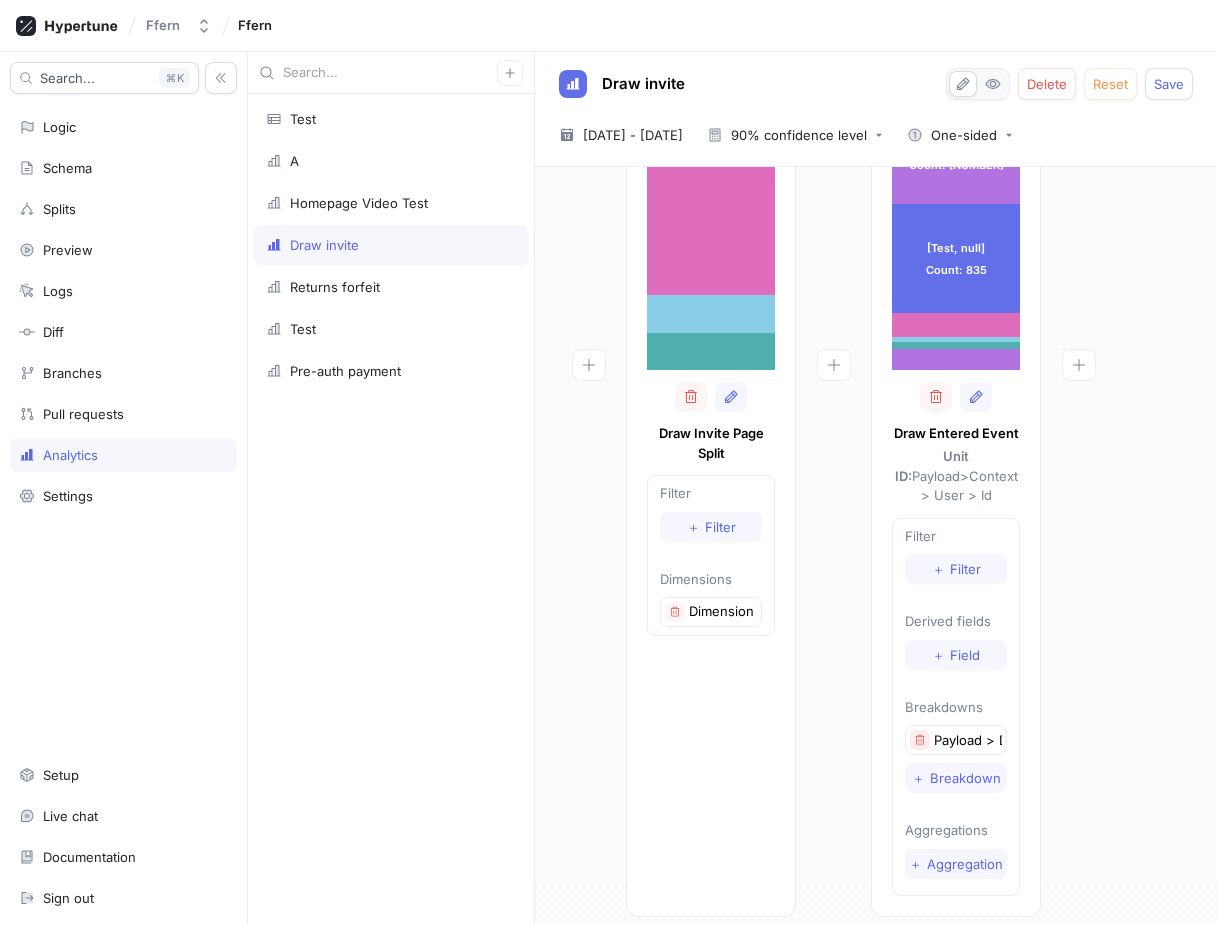 click 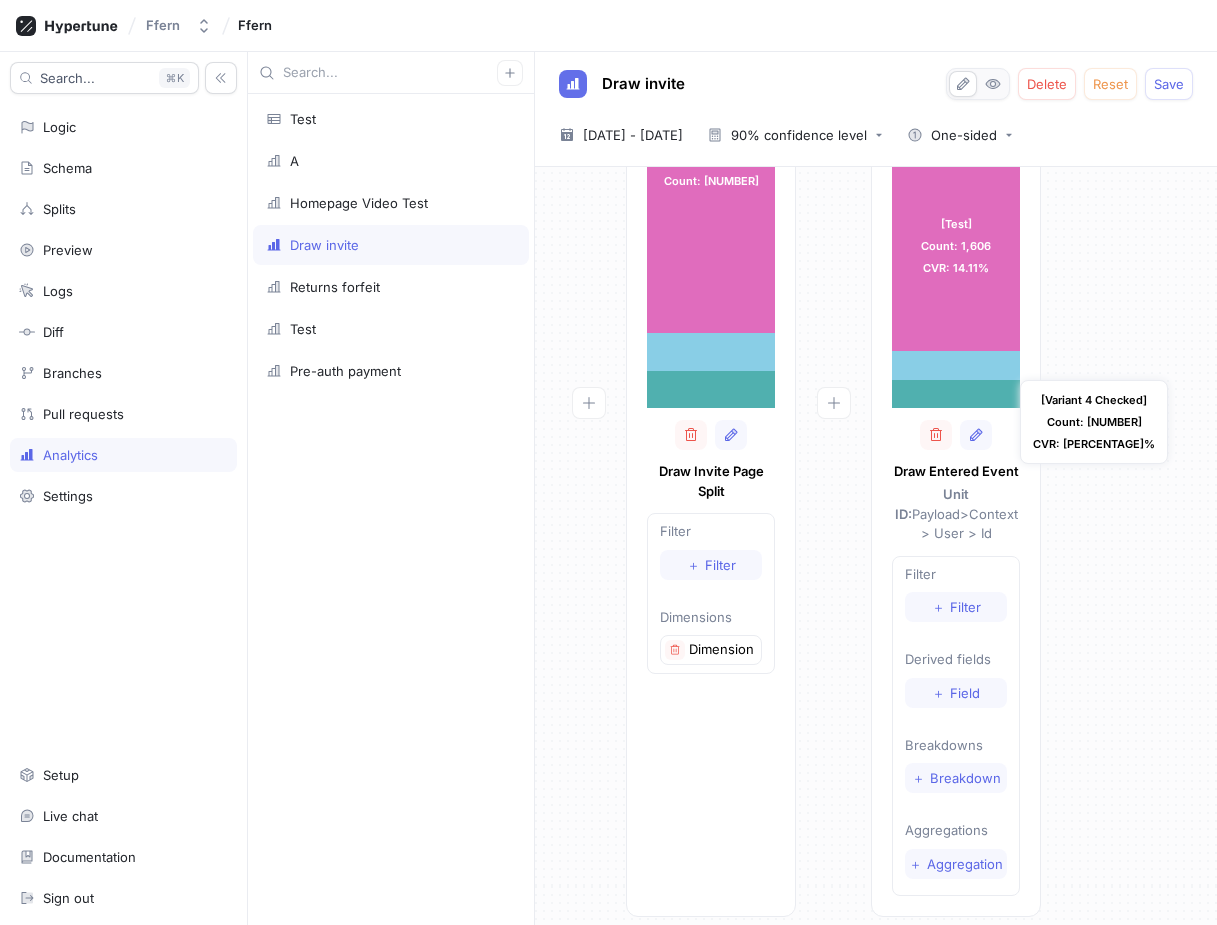scroll, scrollTop: 0, scrollLeft: 0, axis: both 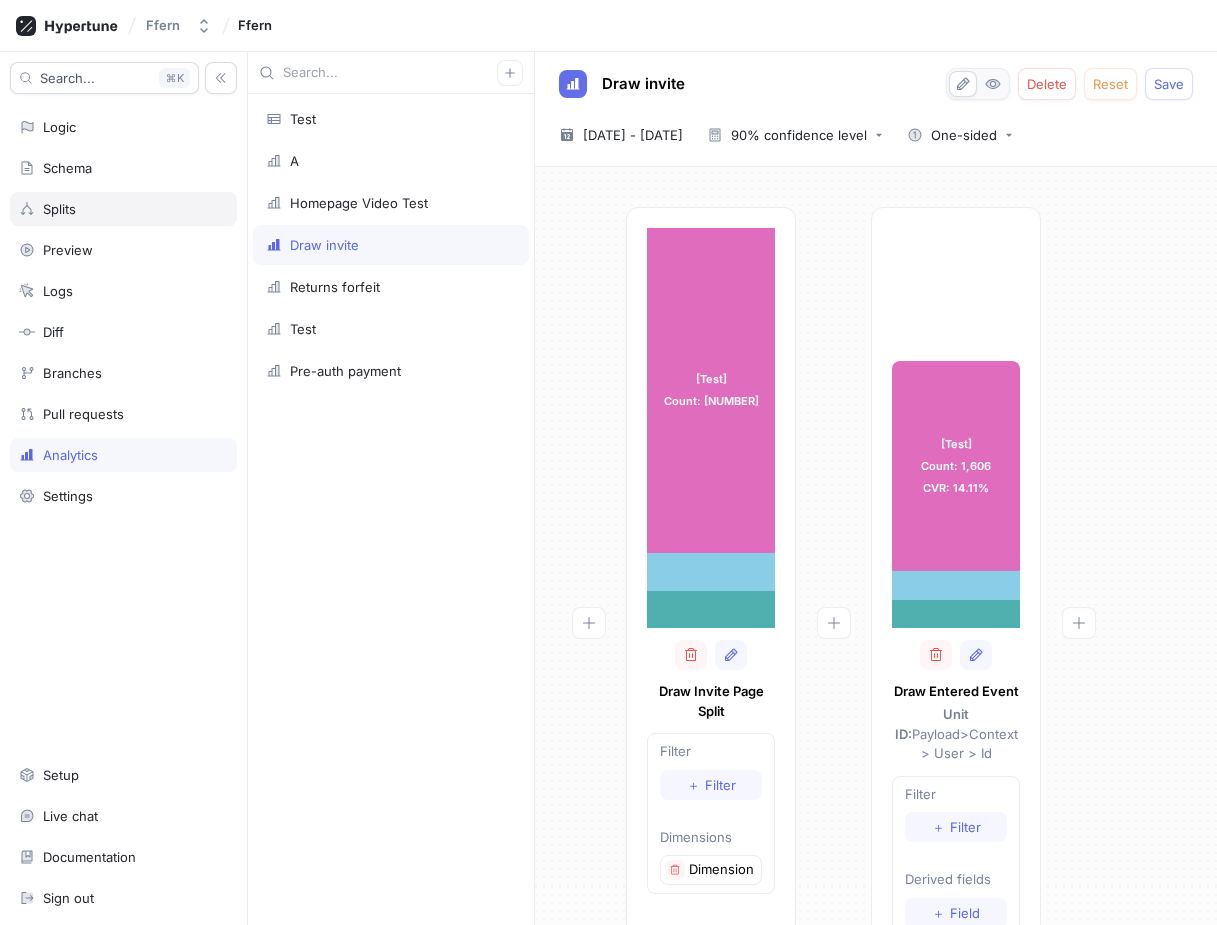 click on "Splits" at bounding box center (123, 209) 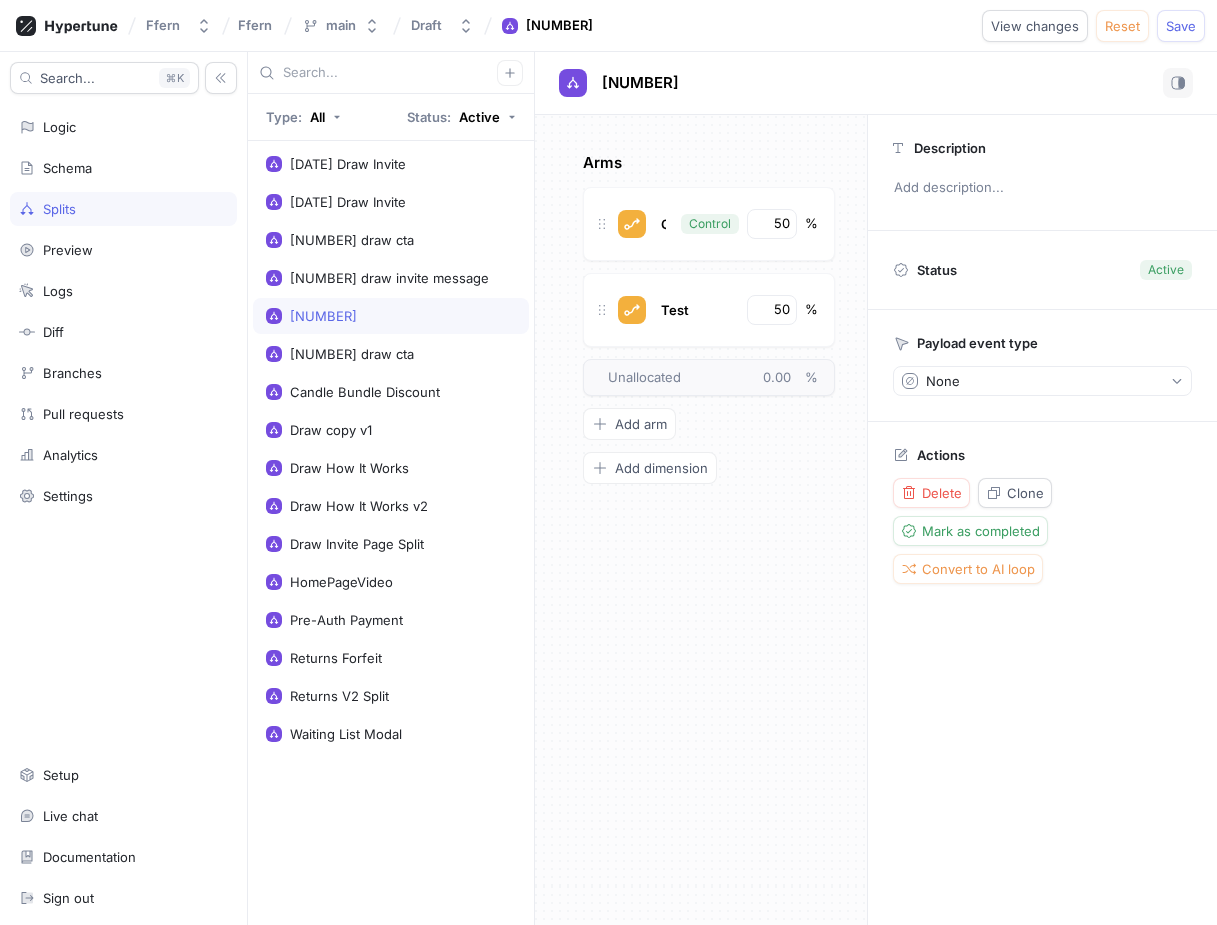 click on "[NUMBER]" at bounding box center [391, 316] 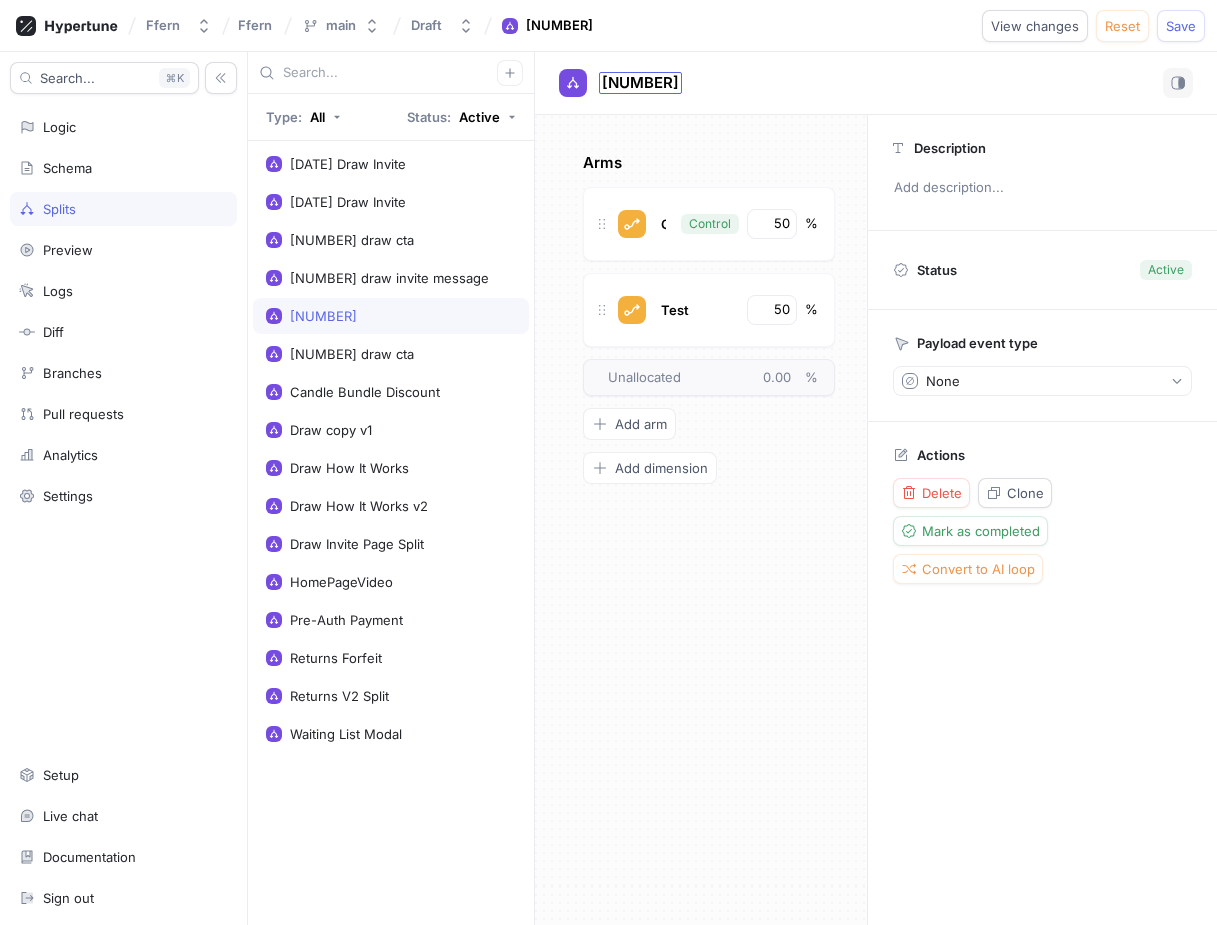 click on "[NUMBER]" at bounding box center (640, 83) 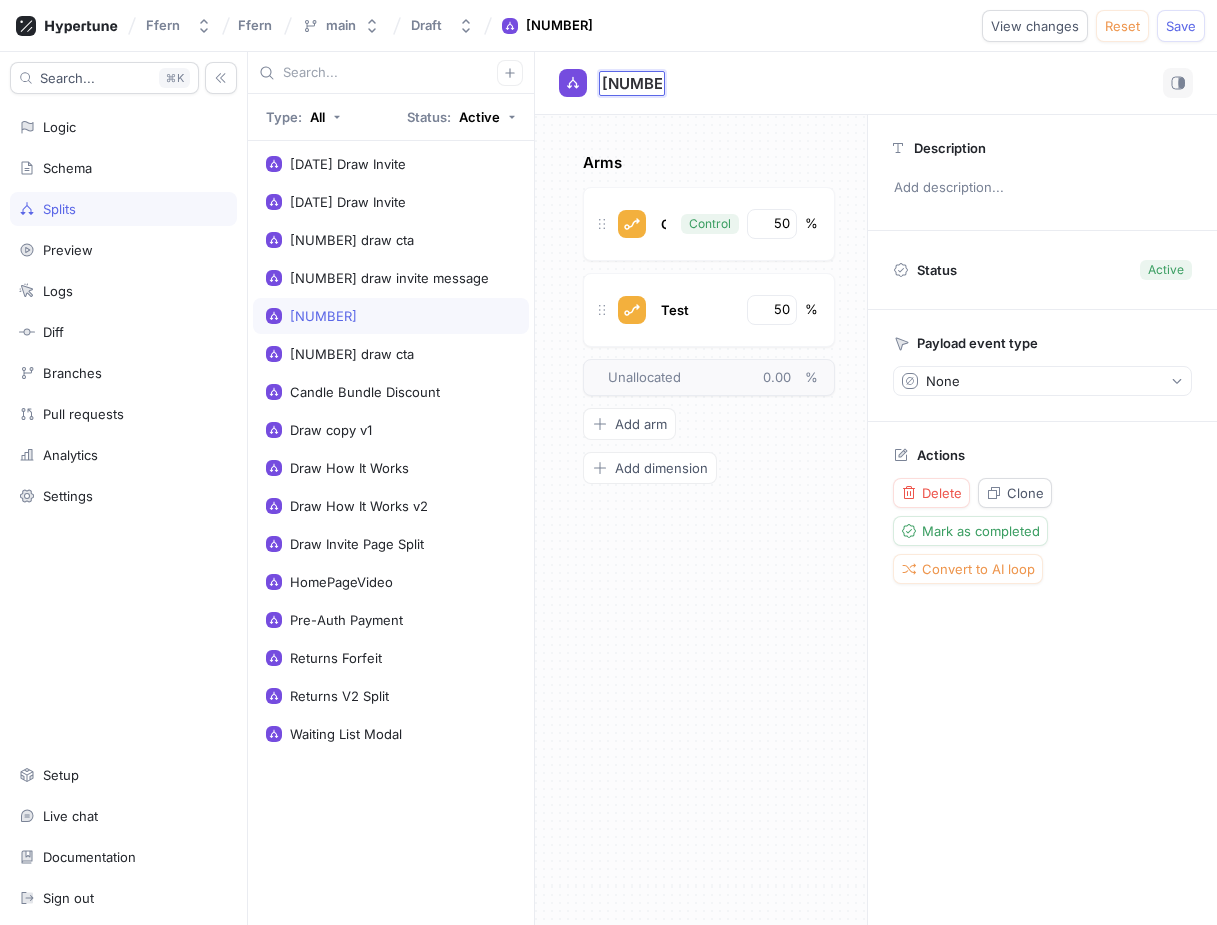 click on "[NUMBER]" at bounding box center [632, 83] 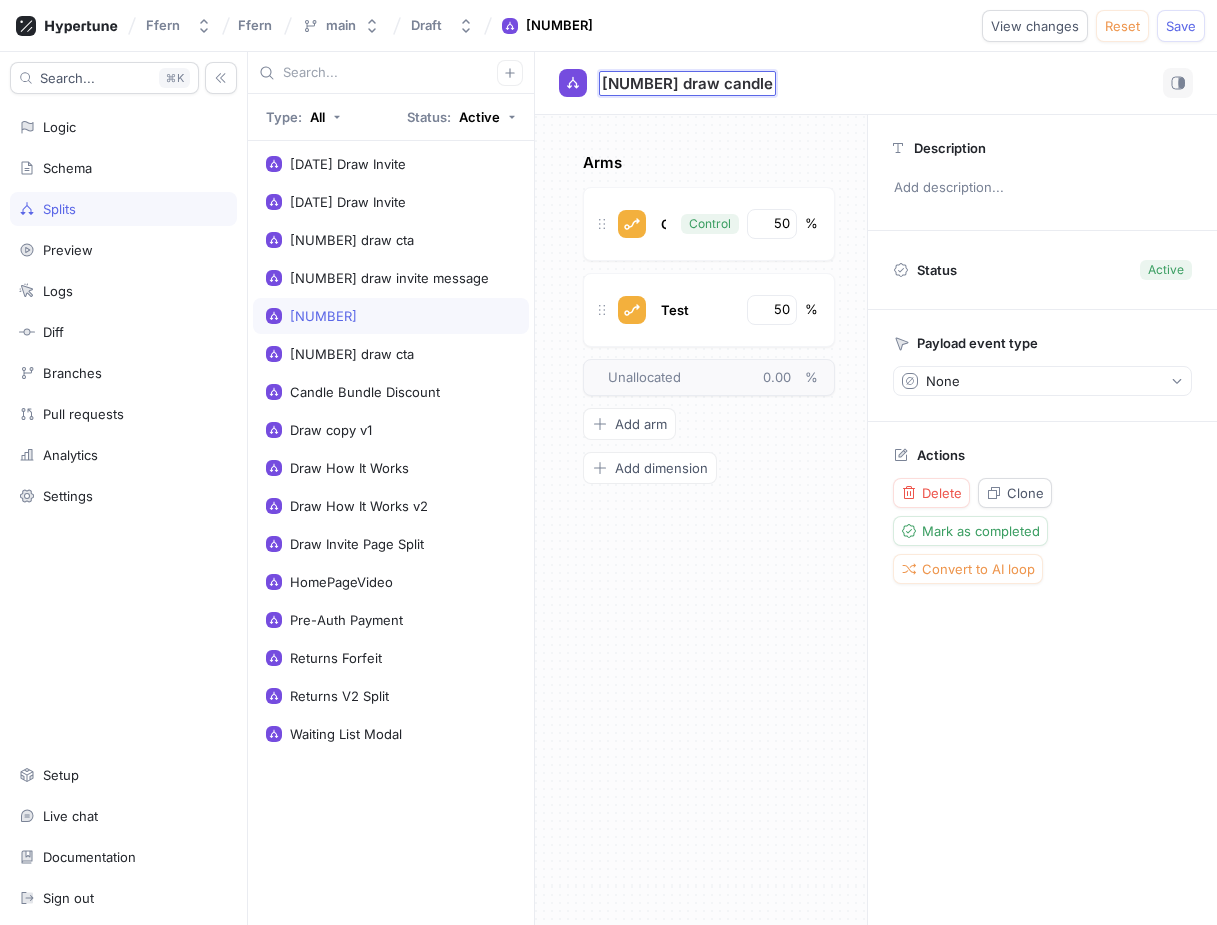 type on "[NUMBER] draw candle test" 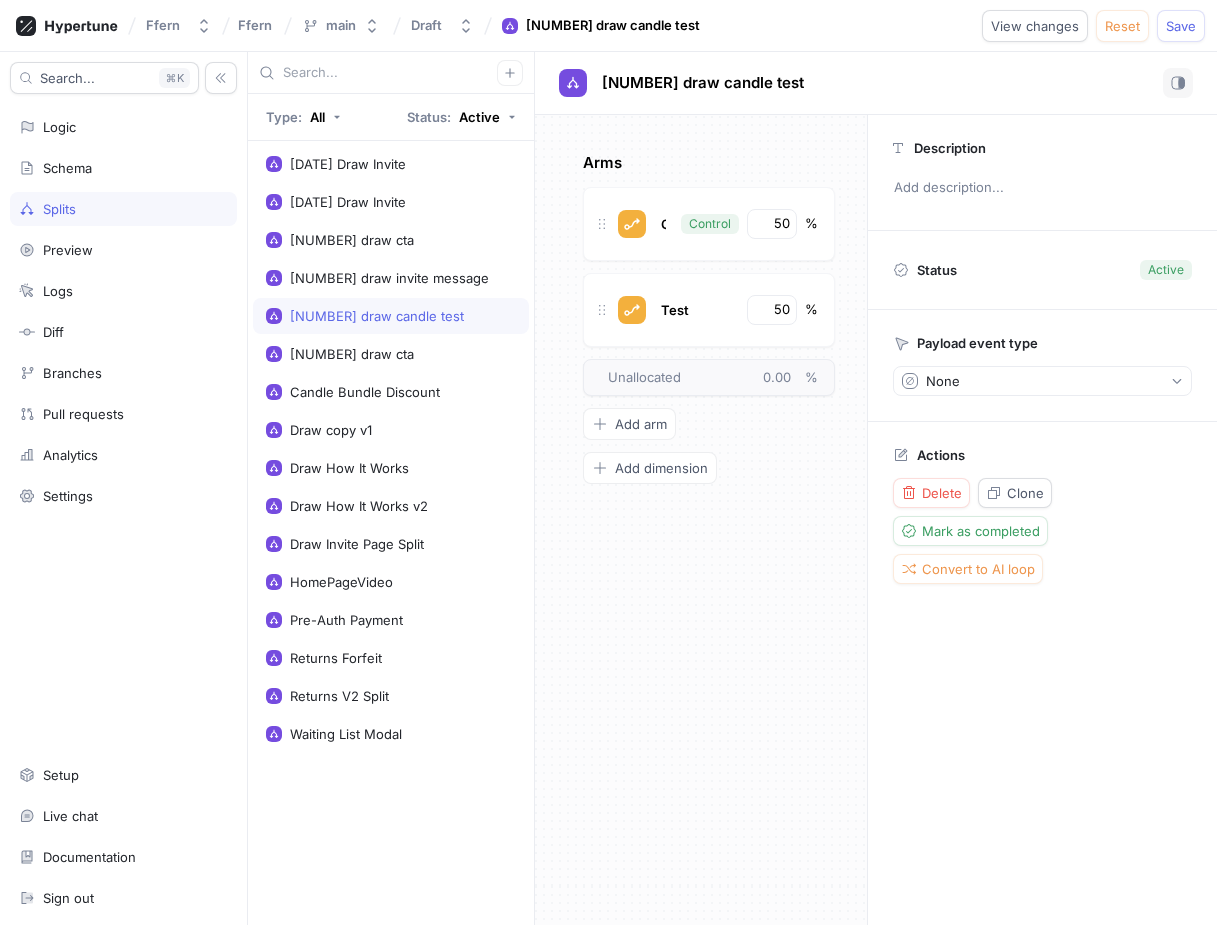 click on "Arms Control Control 50 % Test 50 %
To pick up a draggable item, press the space bar.
While dragging, use the arrow keys to move the item.
Press space again to drop the item in its new position, or press escape to cancel.
Unallocated  0.00 % Add arm Add dimension" at bounding box center (701, 520) 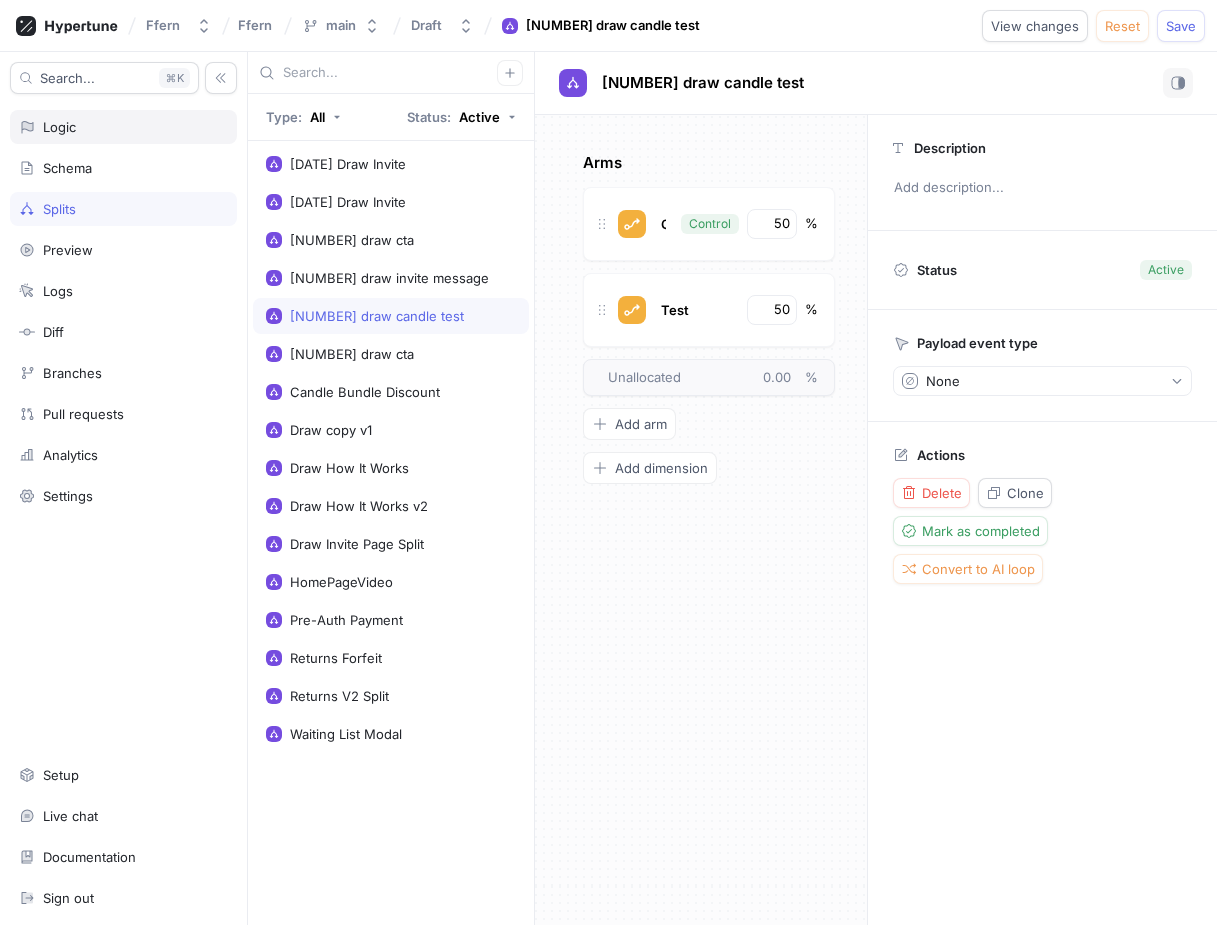 click on "Logic" at bounding box center [123, 127] 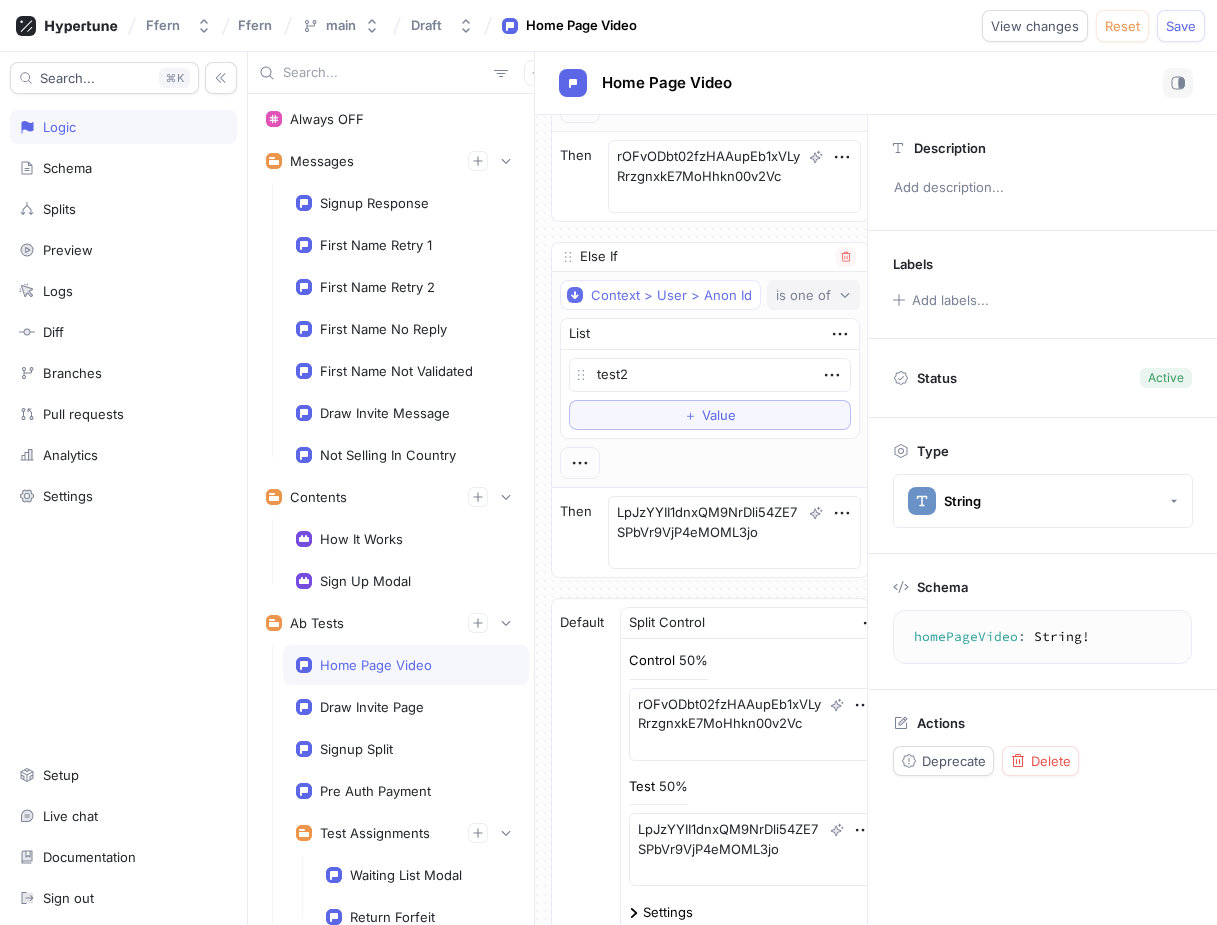 scroll, scrollTop: 0, scrollLeft: 0, axis: both 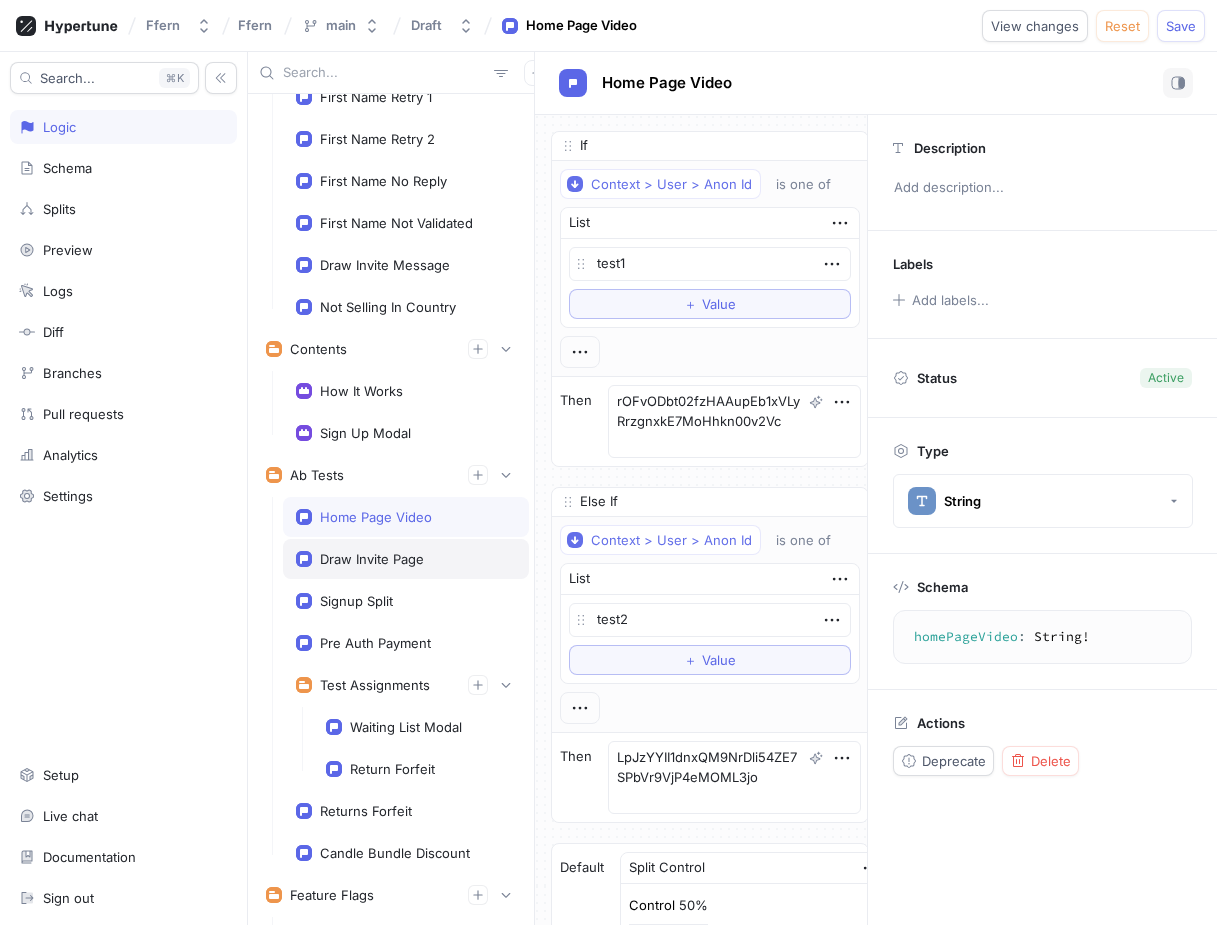 click on "Draw Invite Page" at bounding box center (372, 559) 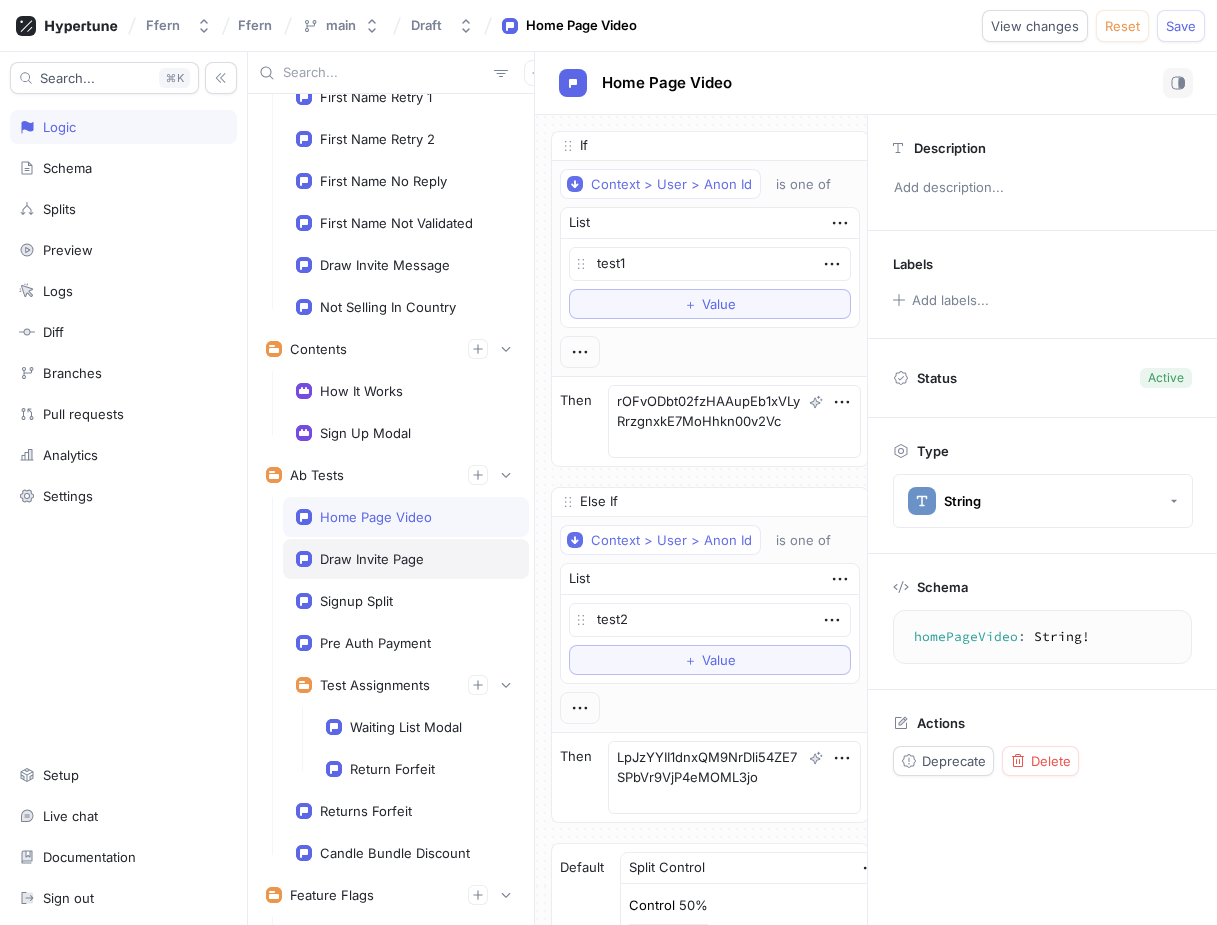 type on "drawInvitePage: Int!" 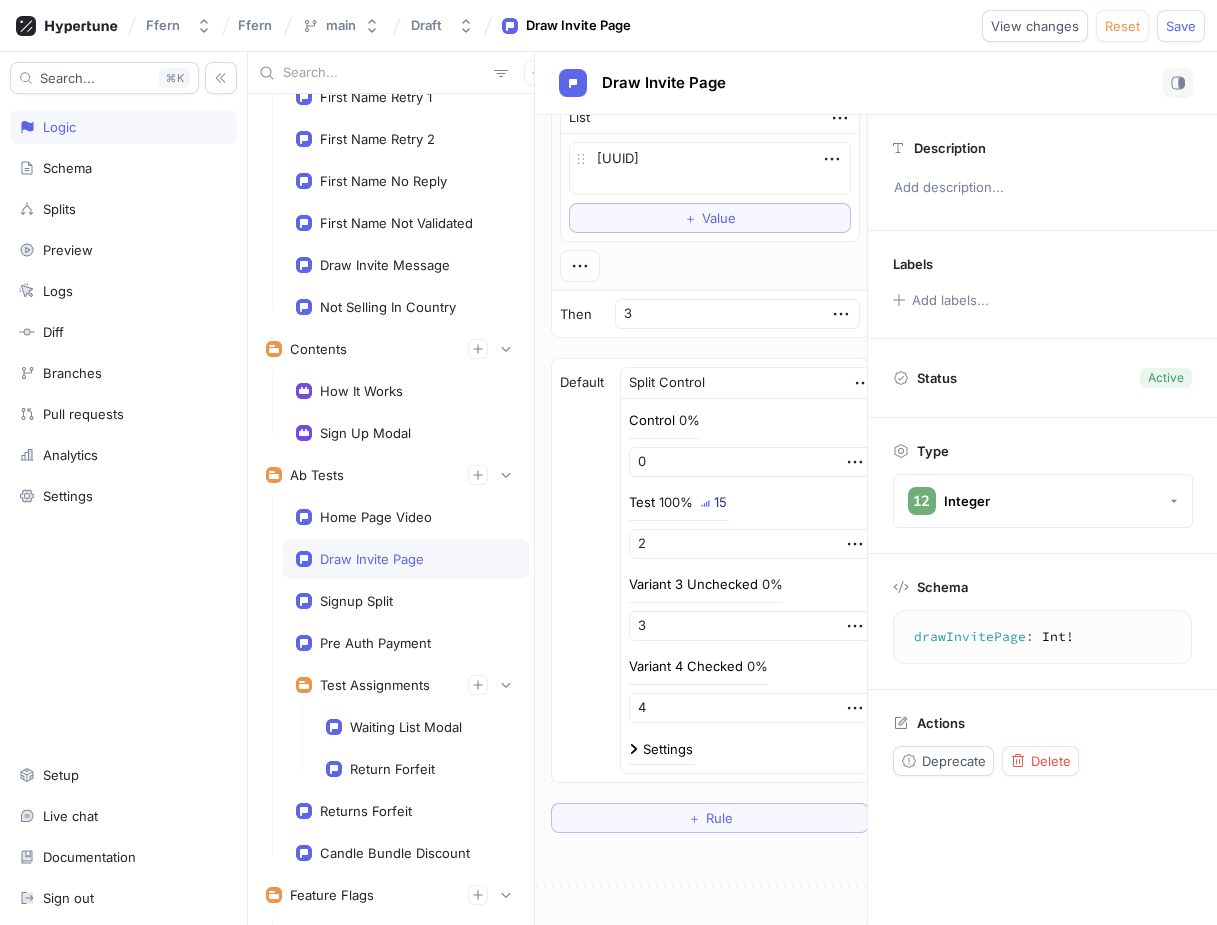 scroll, scrollTop: 736, scrollLeft: 0, axis: vertical 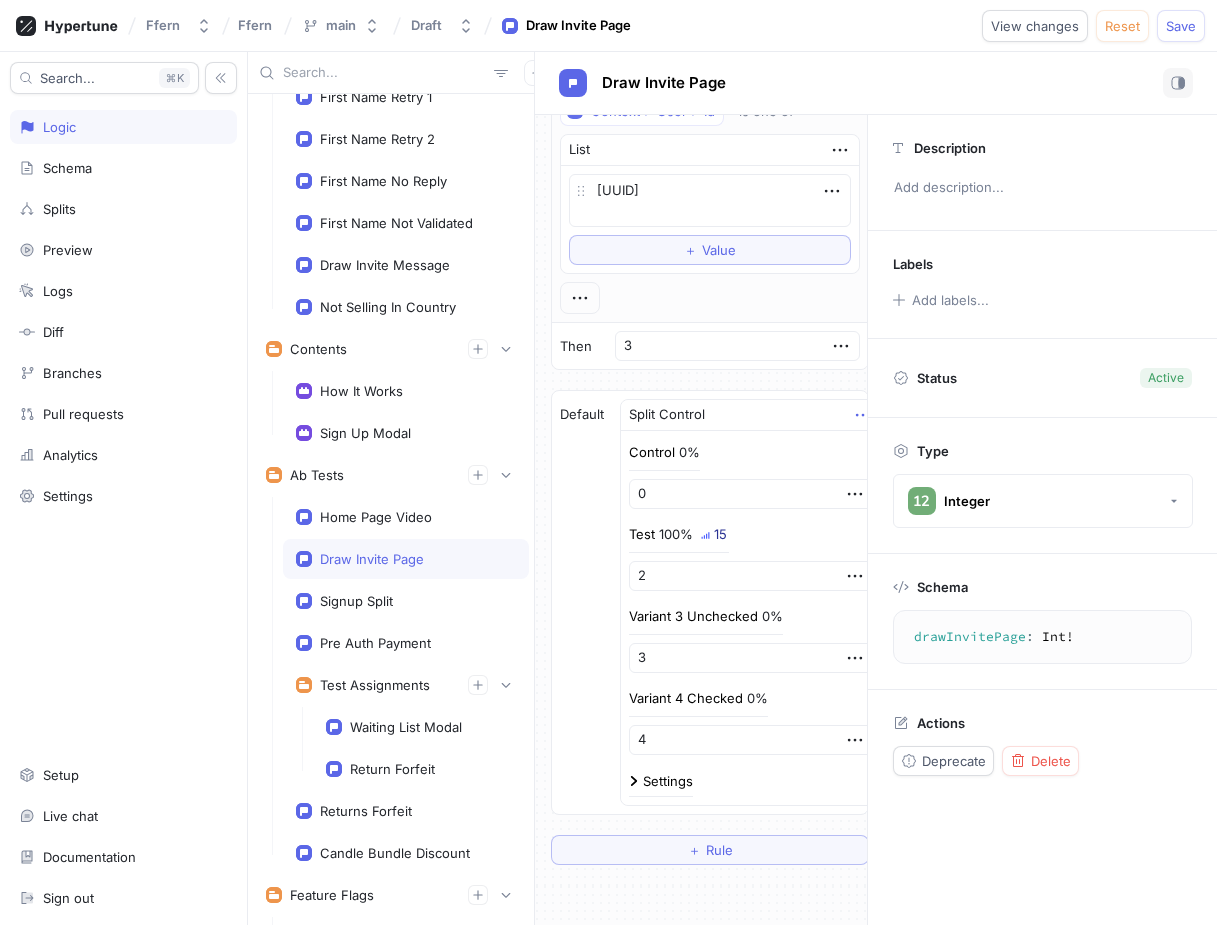 click 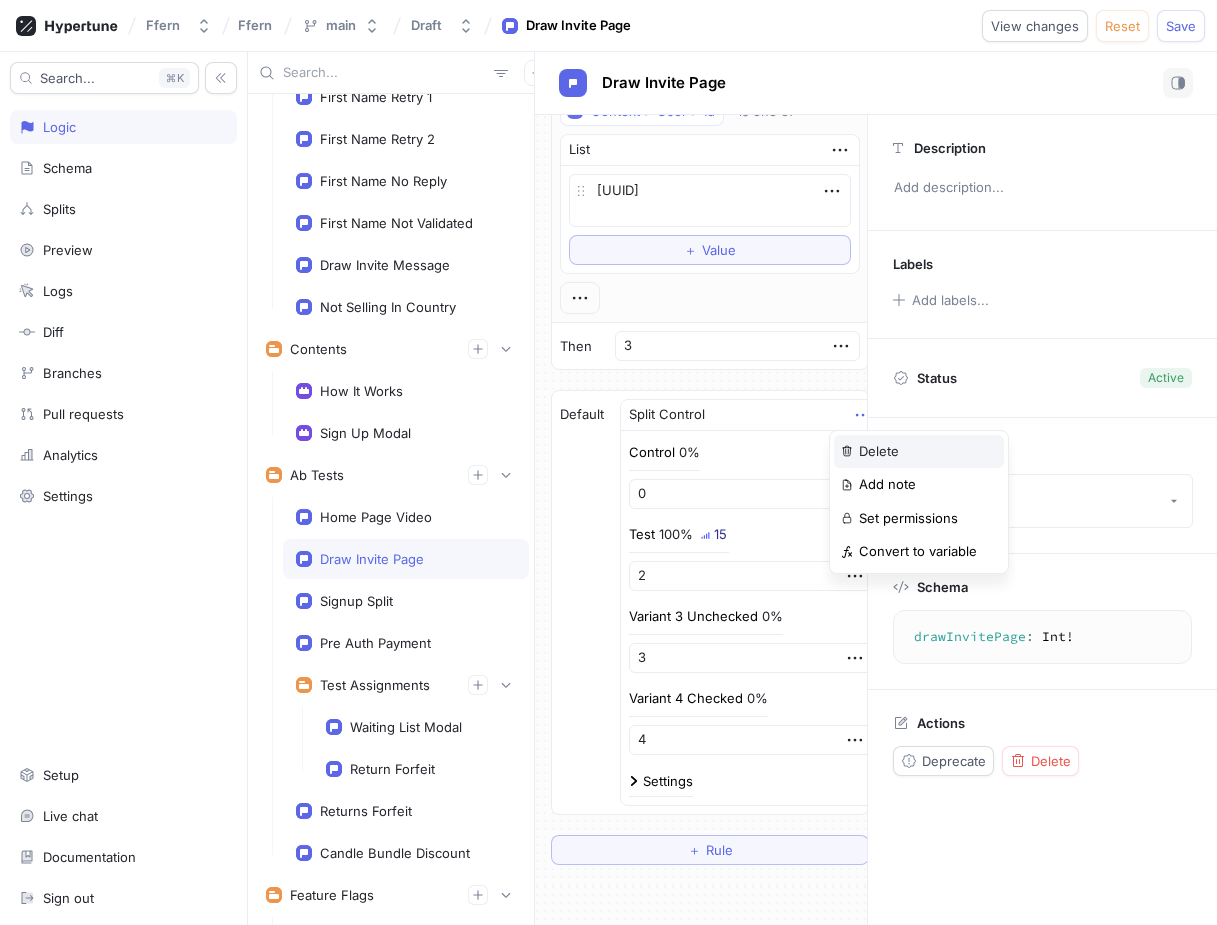 click on "Delete" at bounding box center (919, 452) 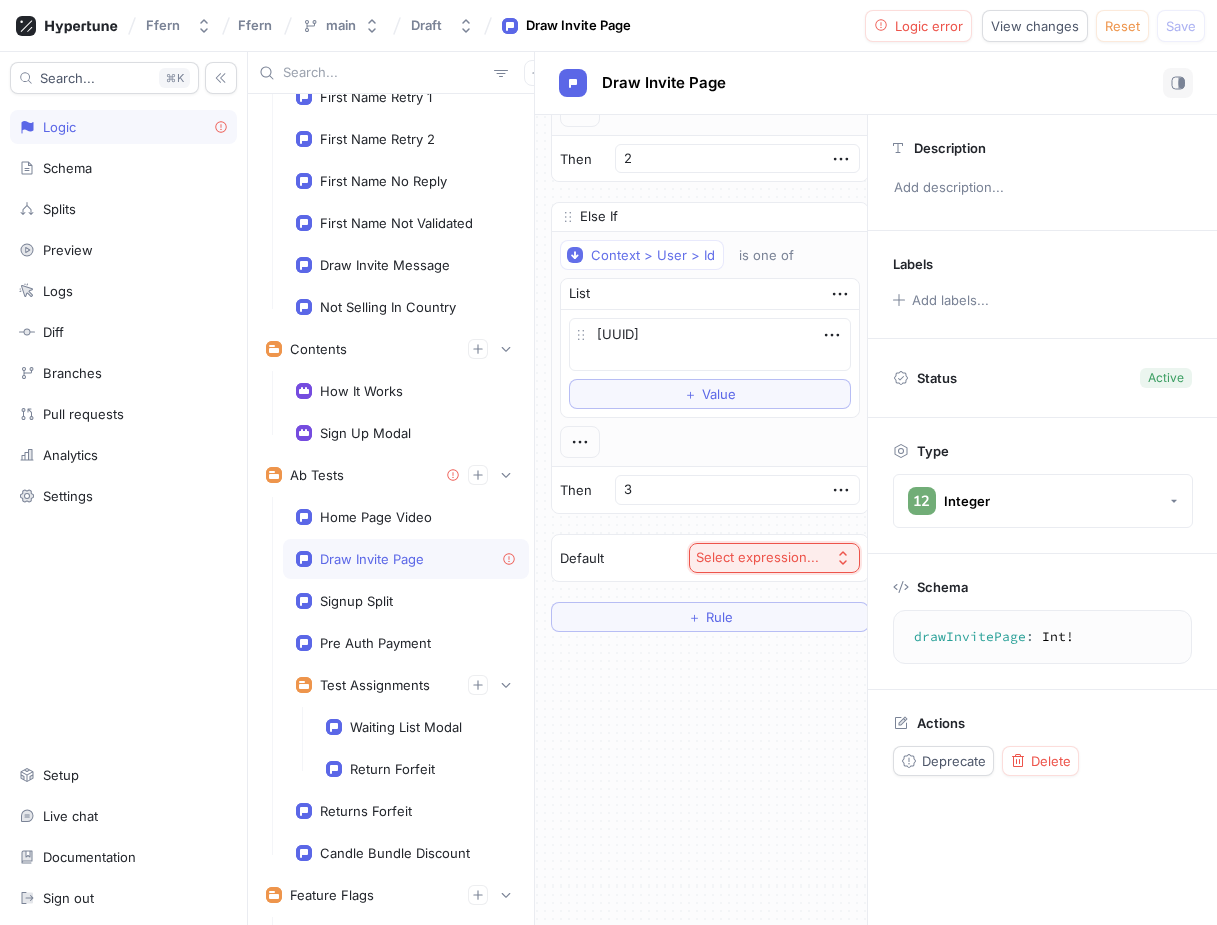 scroll, scrollTop: 592, scrollLeft: 0, axis: vertical 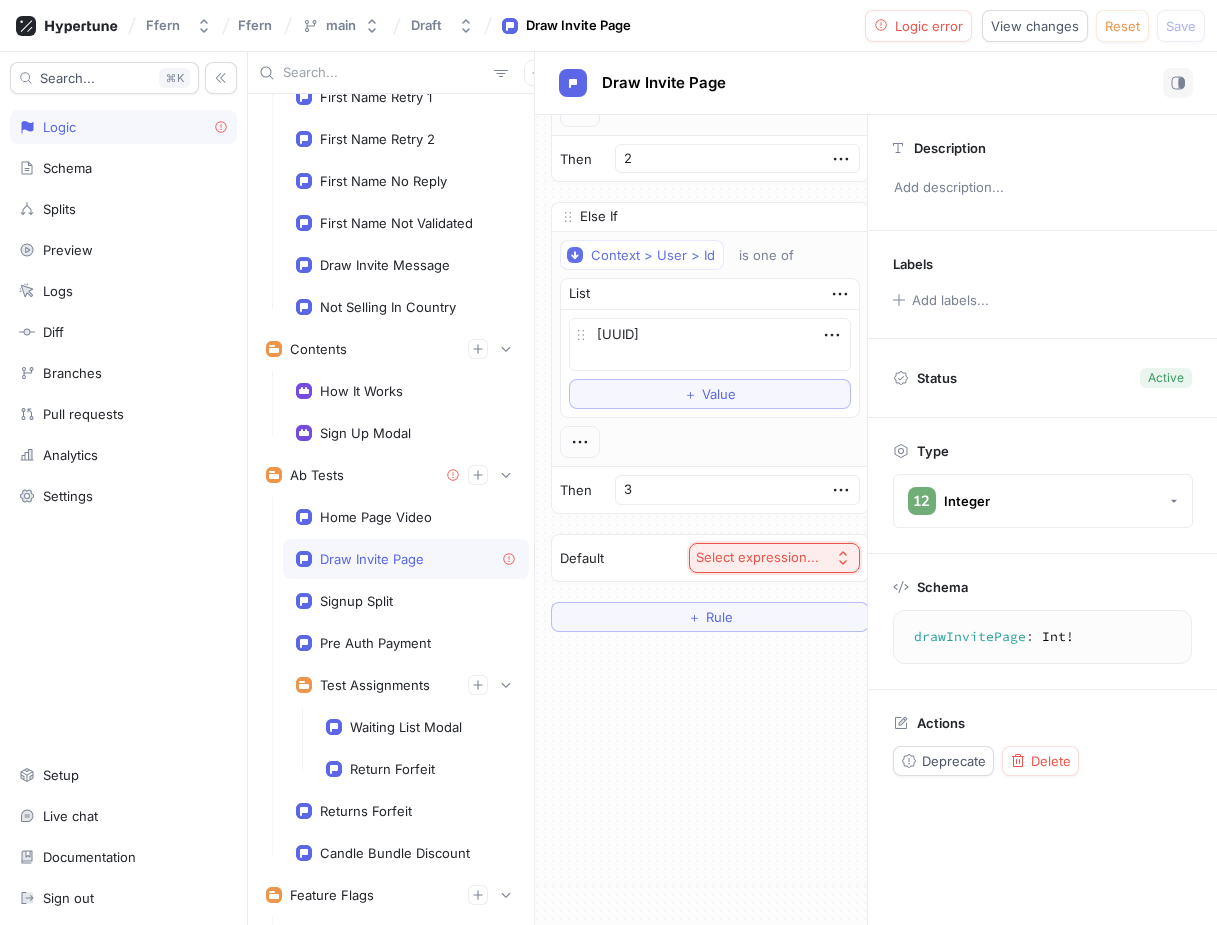 click on "Select expression..." at bounding box center [757, 557] 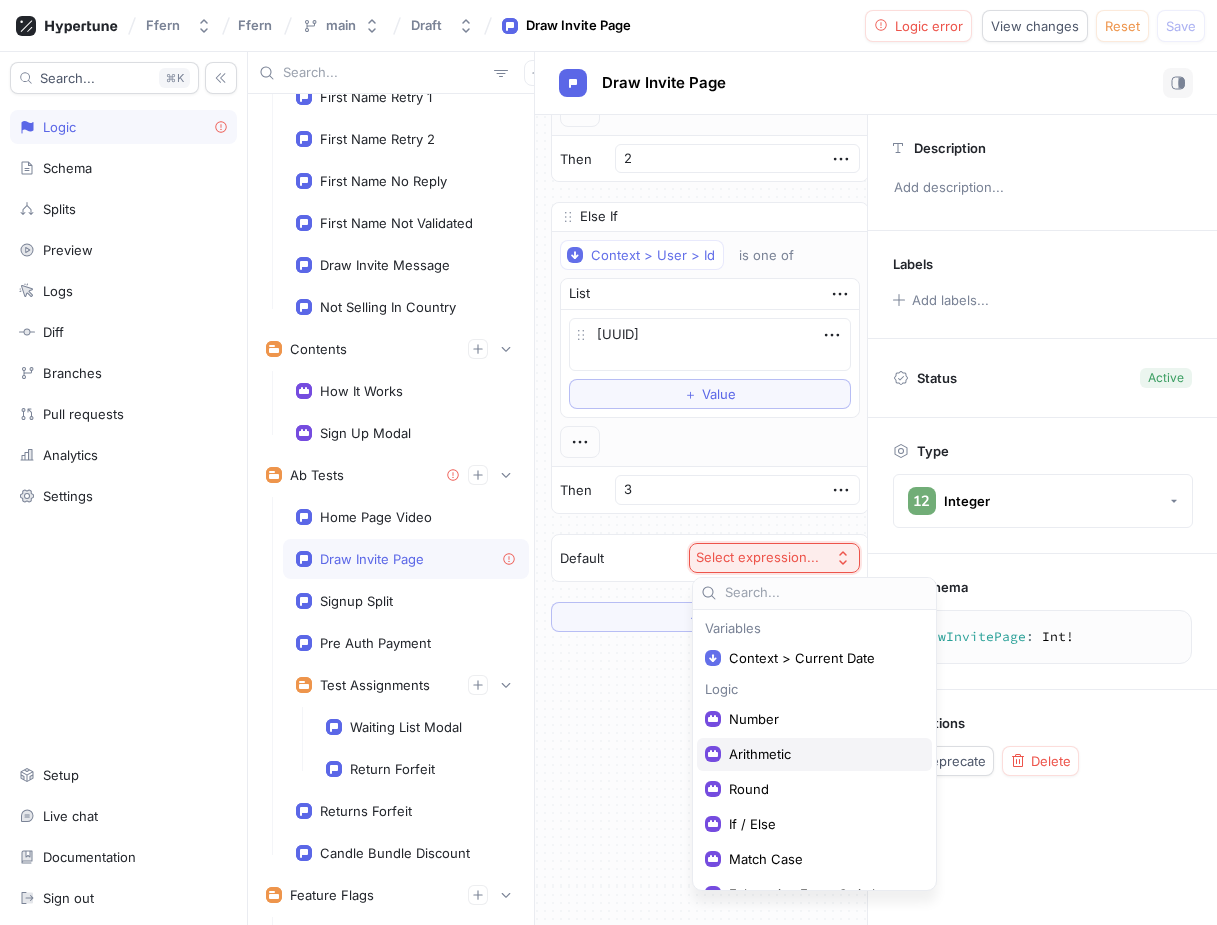scroll, scrollTop: 60, scrollLeft: 0, axis: vertical 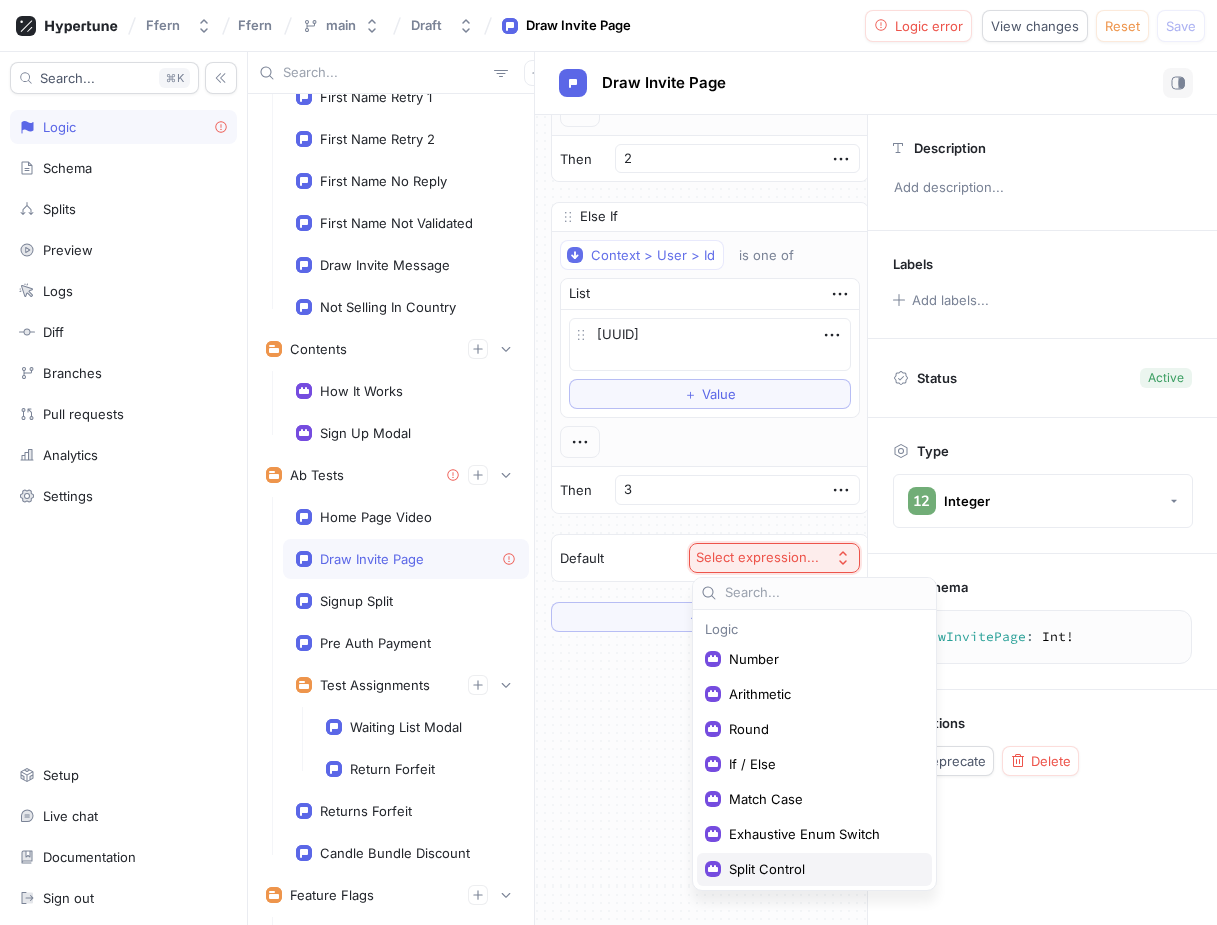 click on "Split Control" at bounding box center [821, 869] 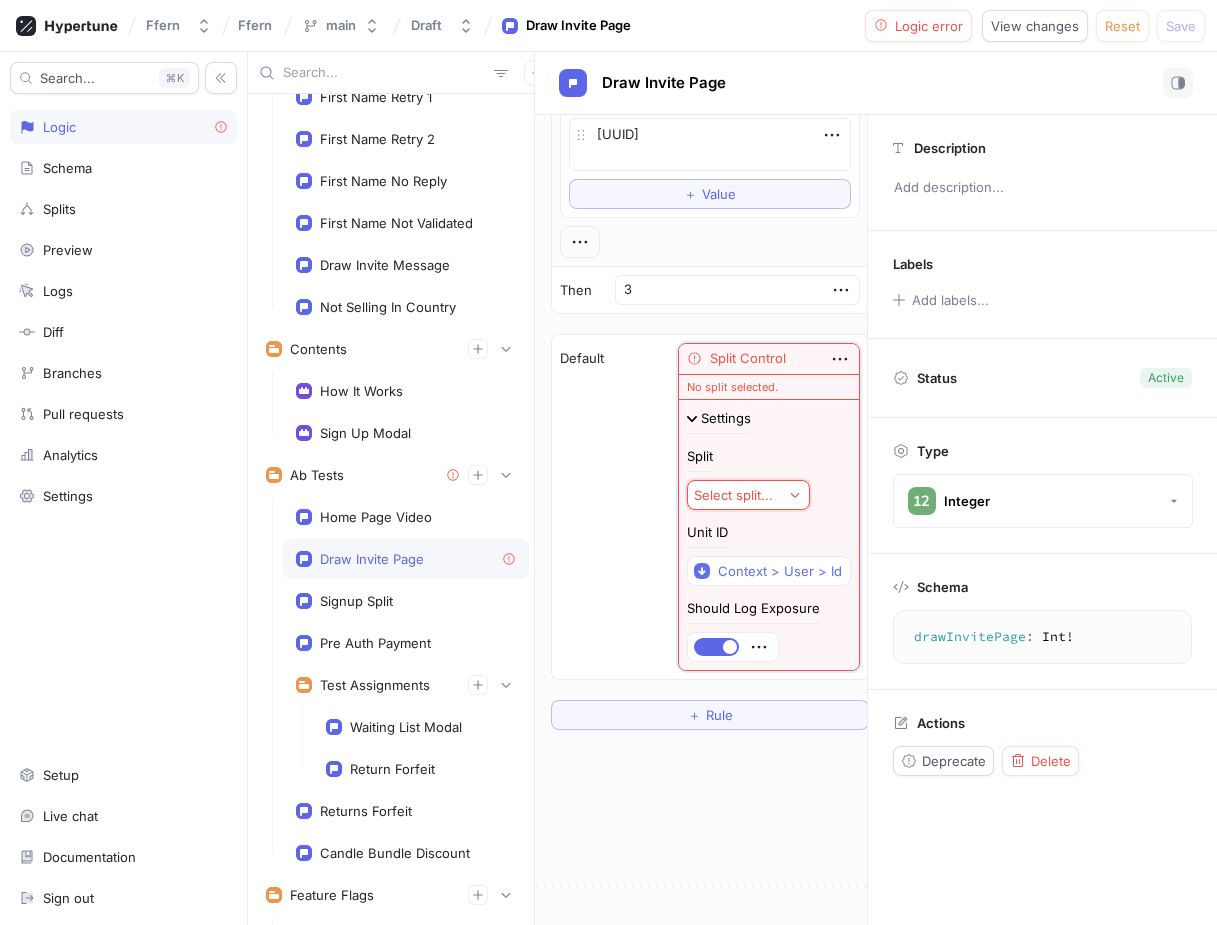 scroll, scrollTop: 890, scrollLeft: 0, axis: vertical 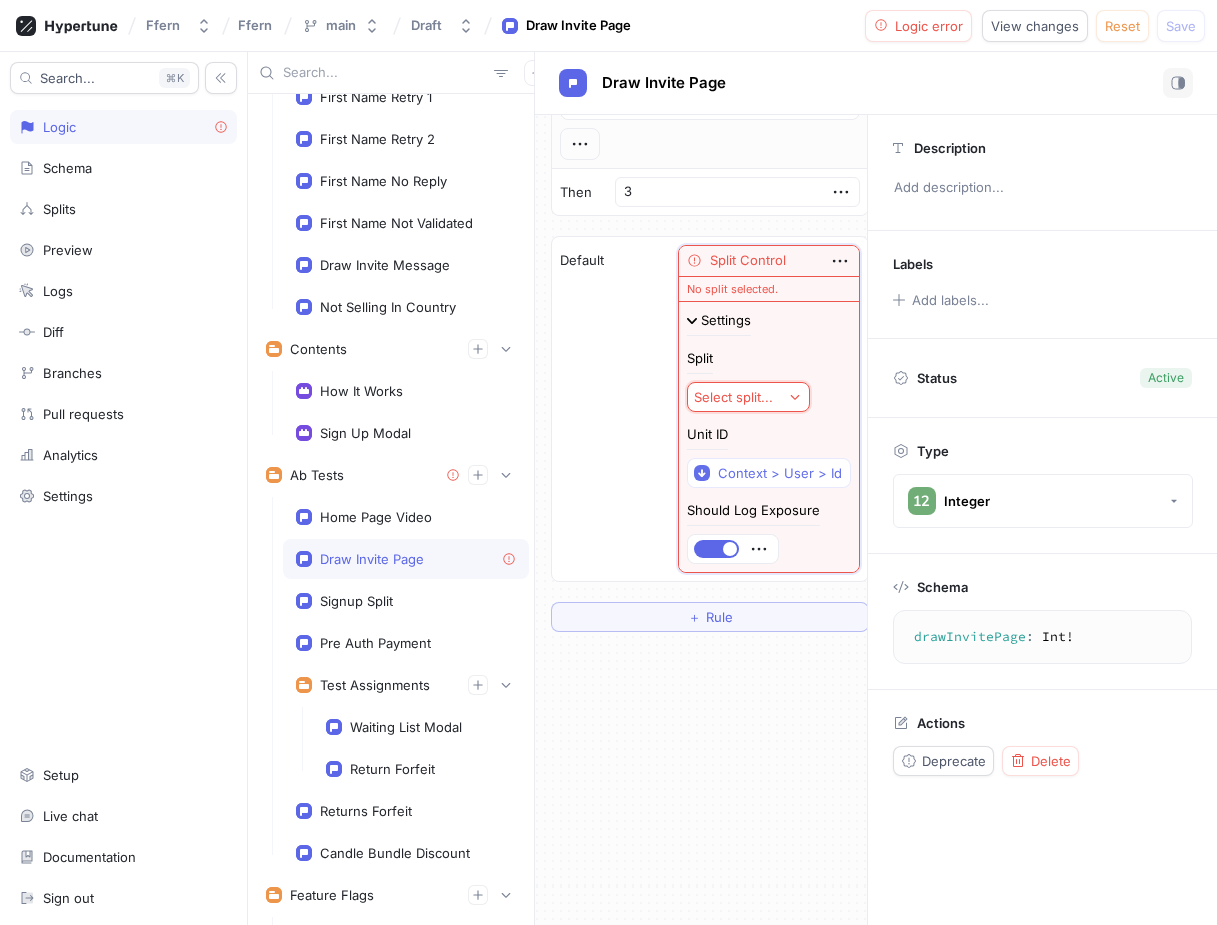 click 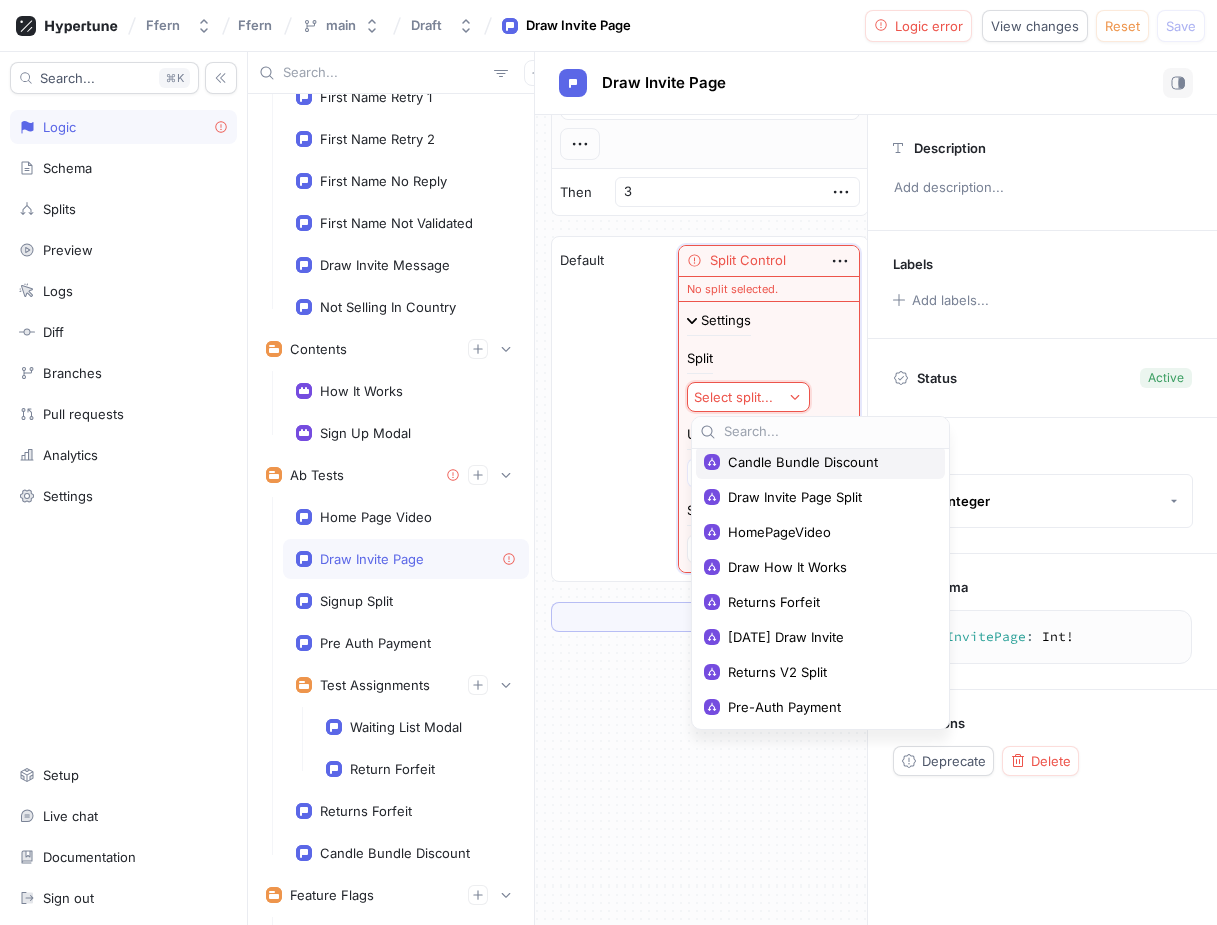 scroll, scrollTop: 0, scrollLeft: 0, axis: both 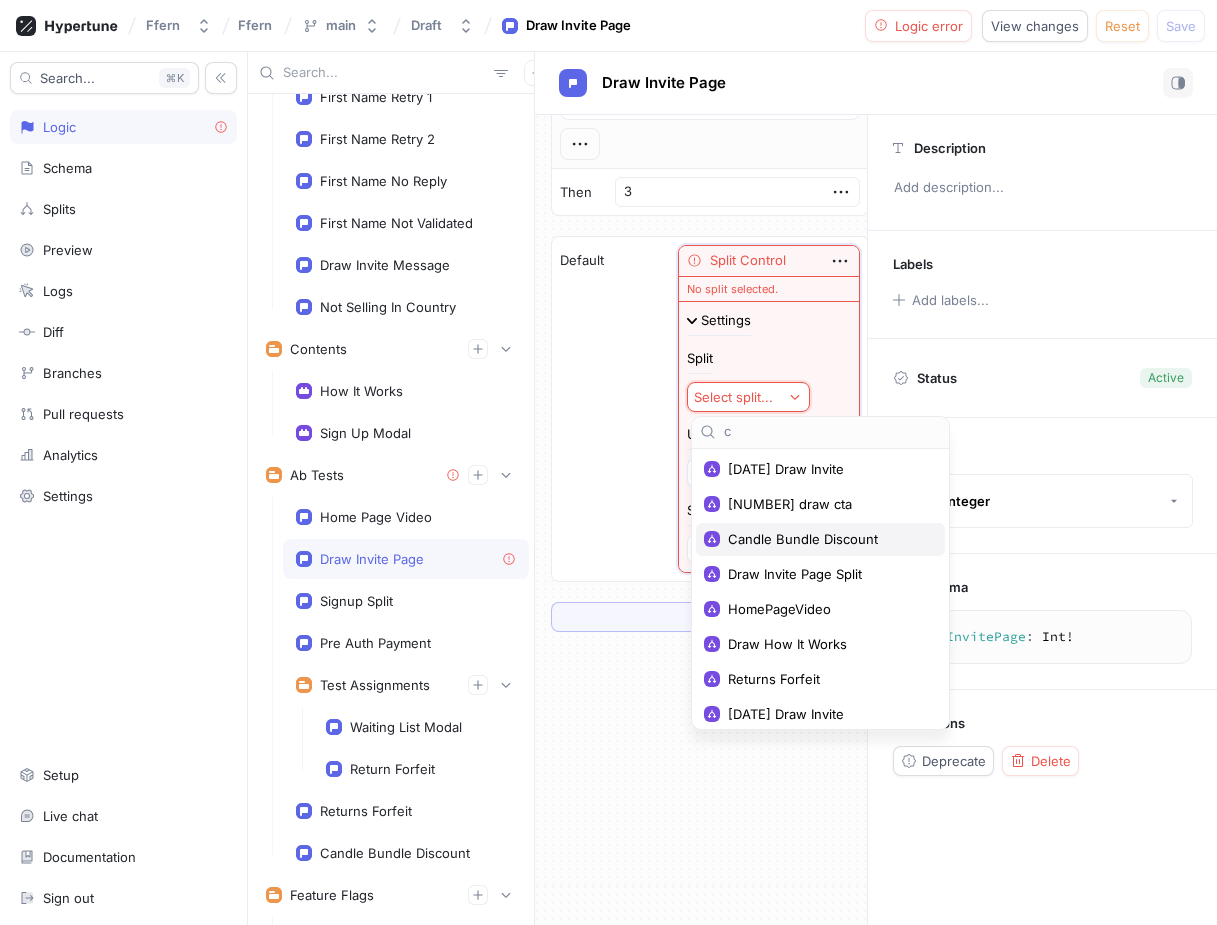 type on "ca" 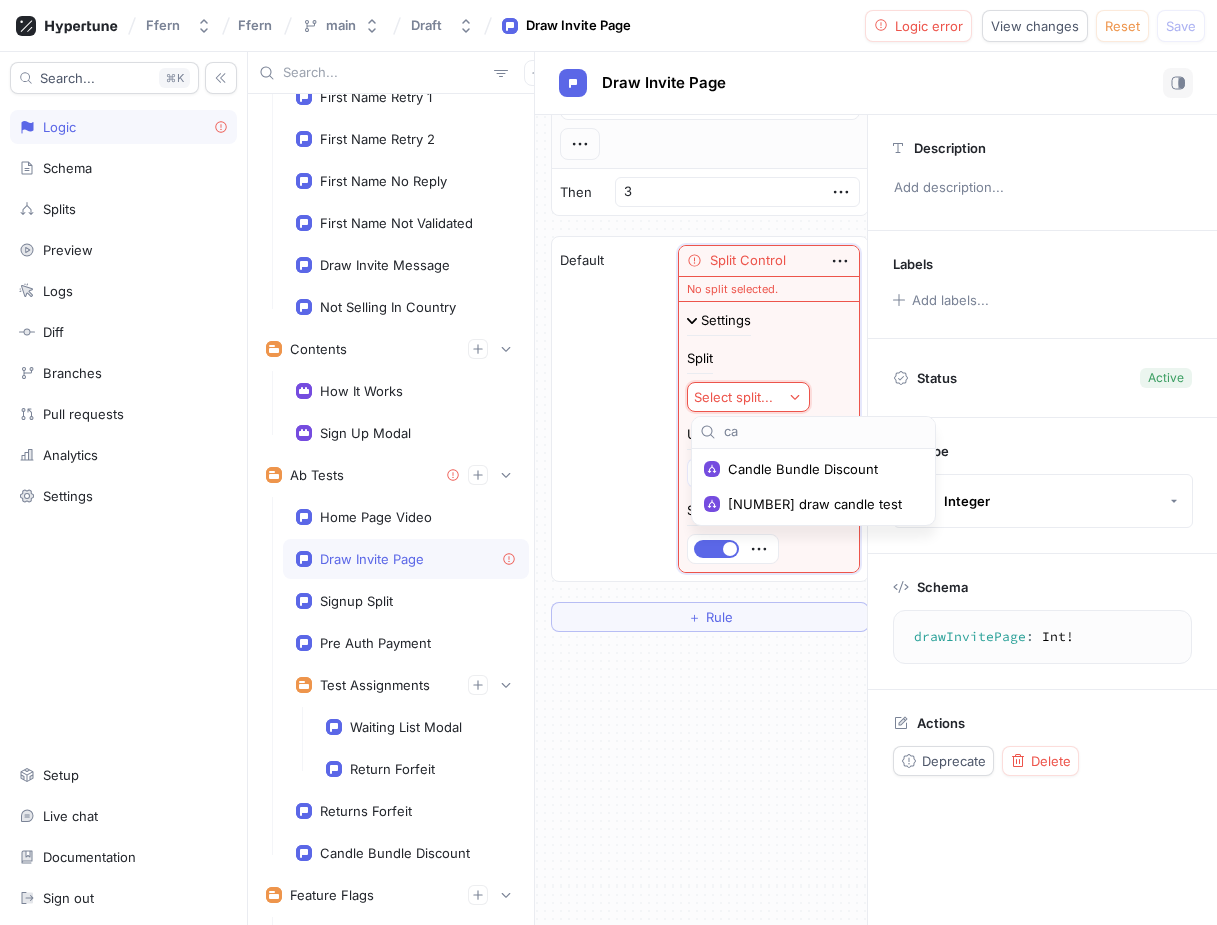 type on "x" 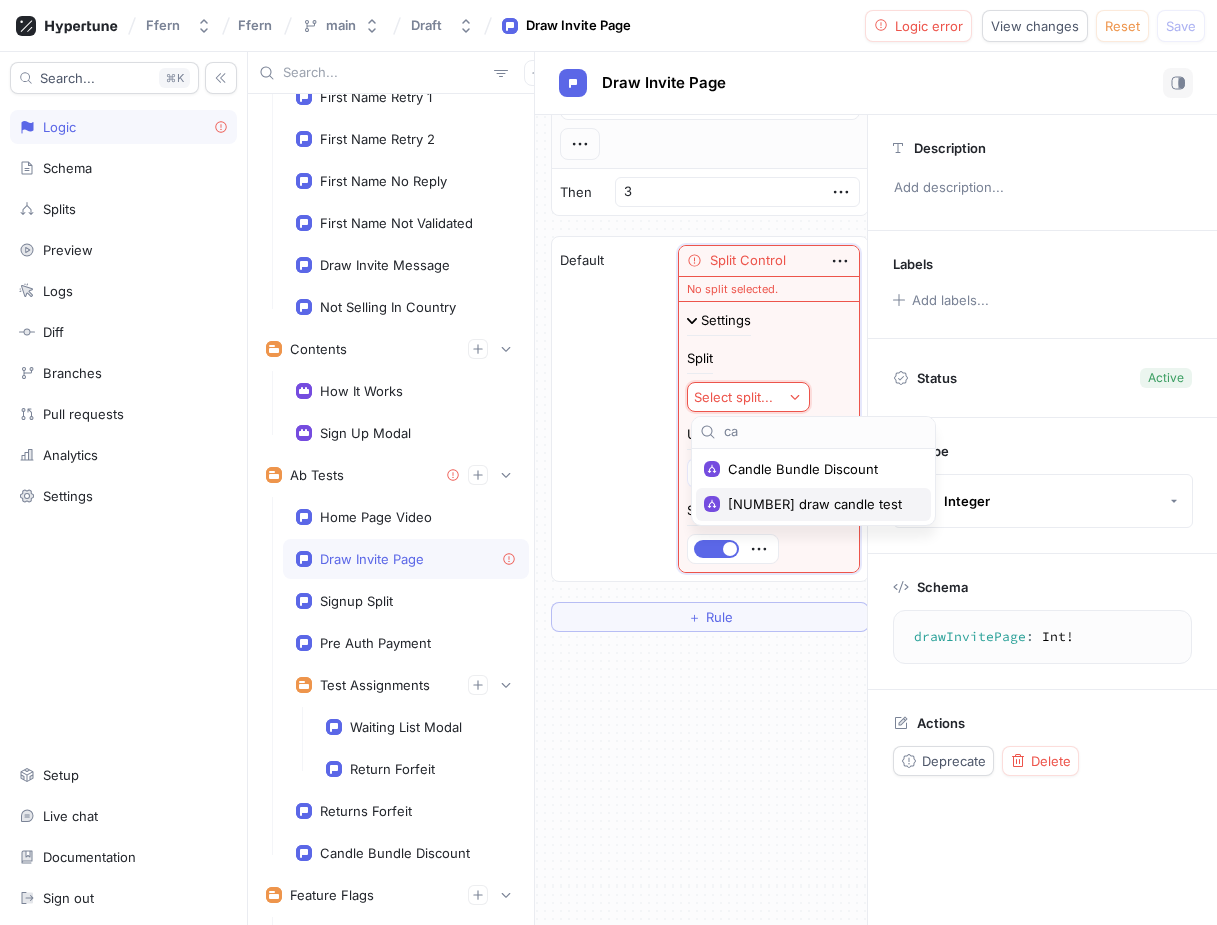 type on "ca" 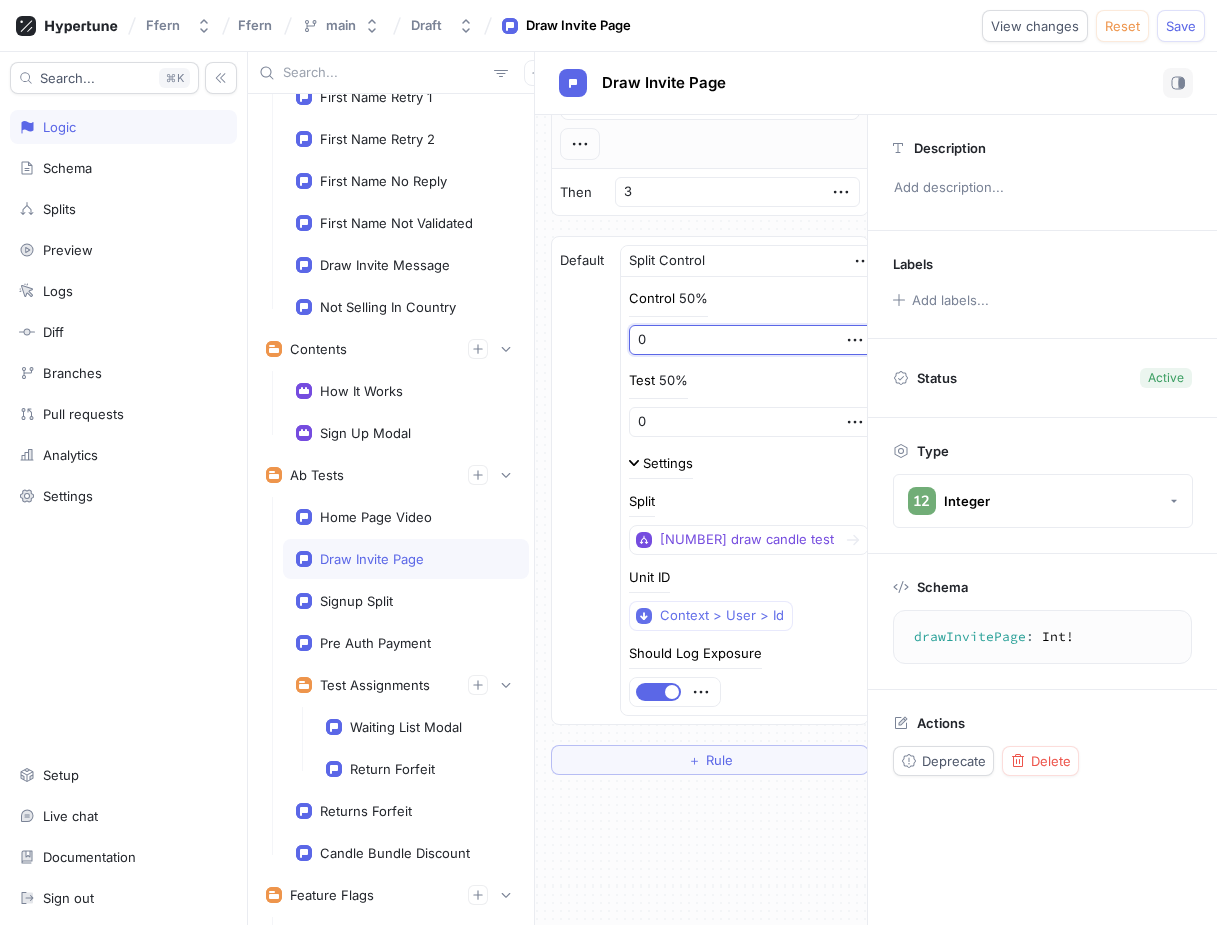 click on "0" at bounding box center [751, 340] 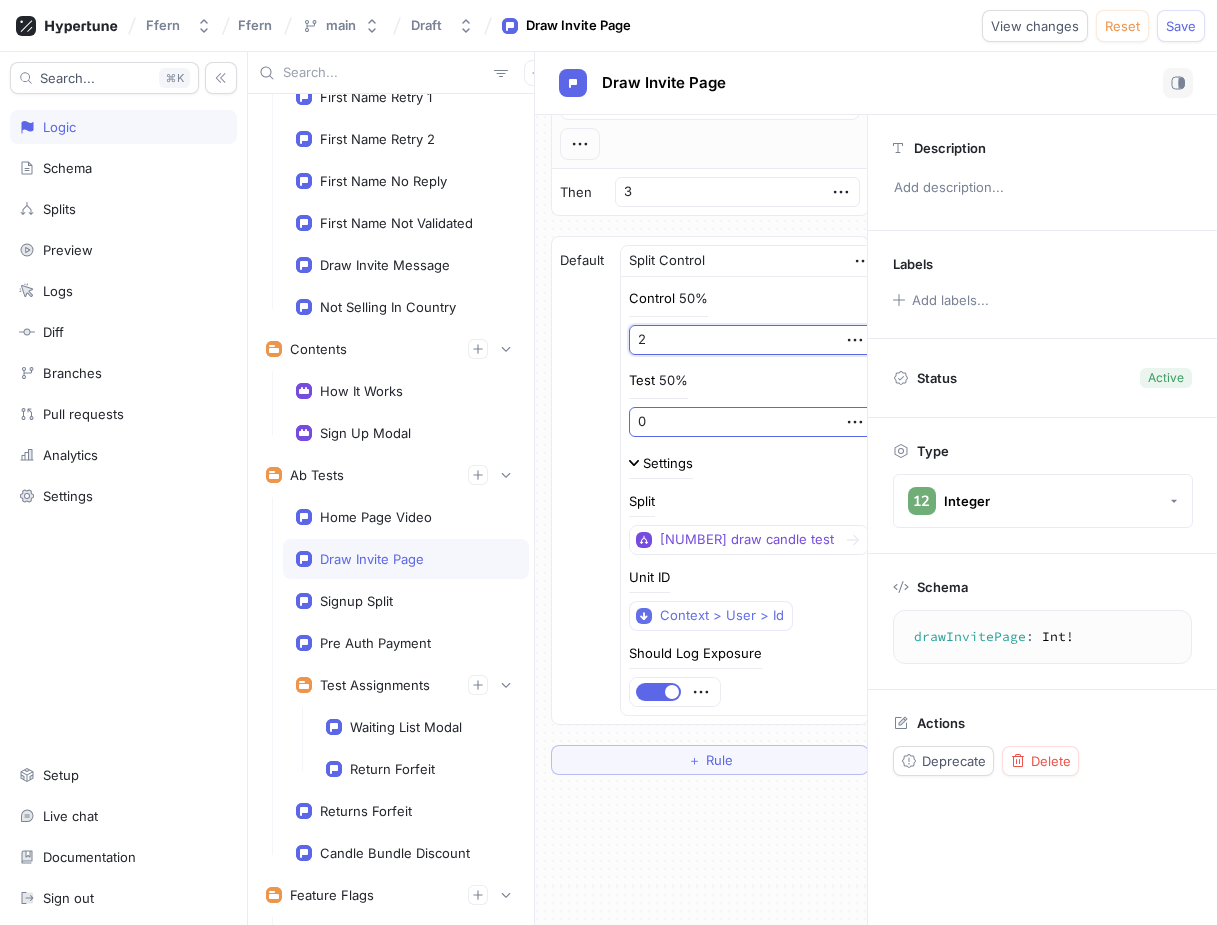 type on "2" 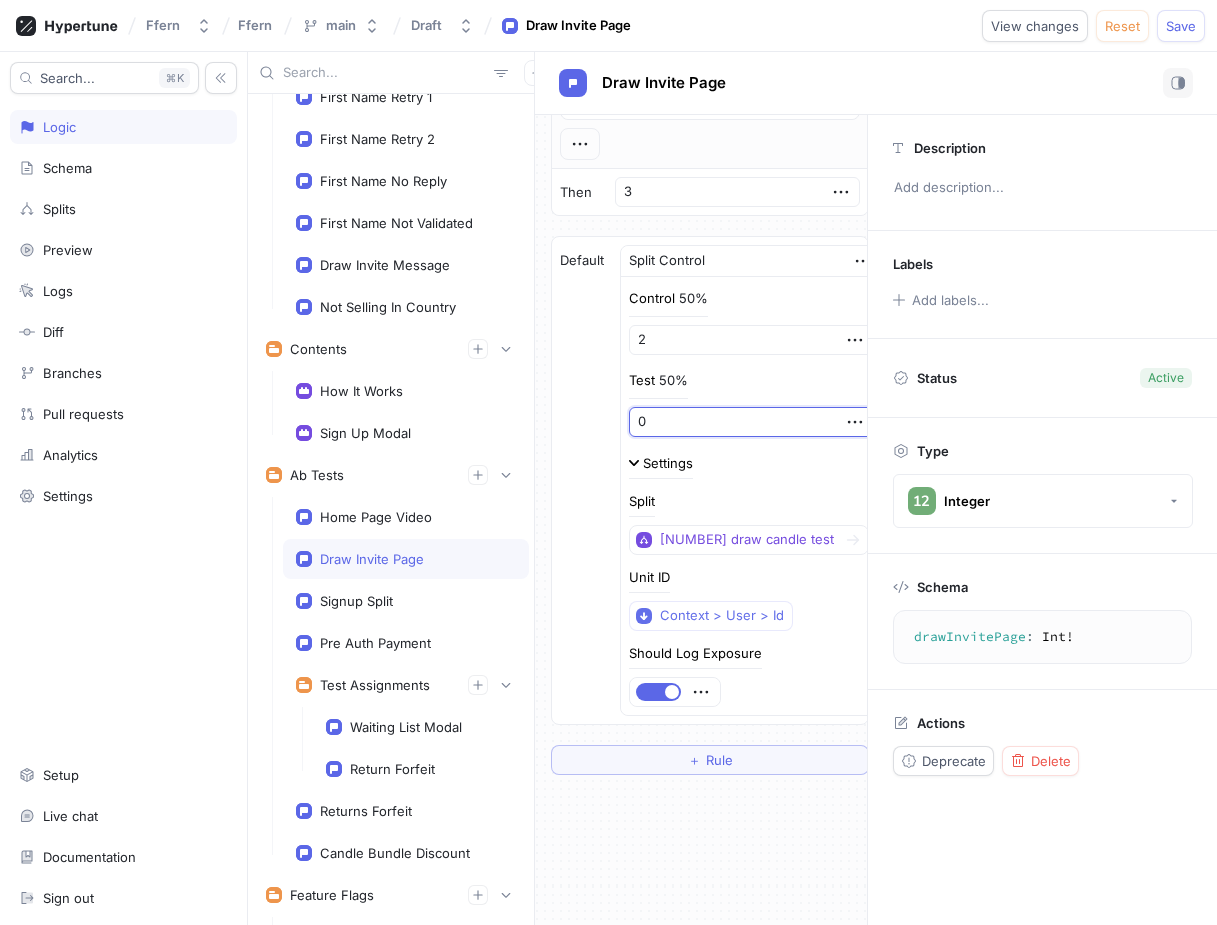 click on "0" at bounding box center [751, 422] 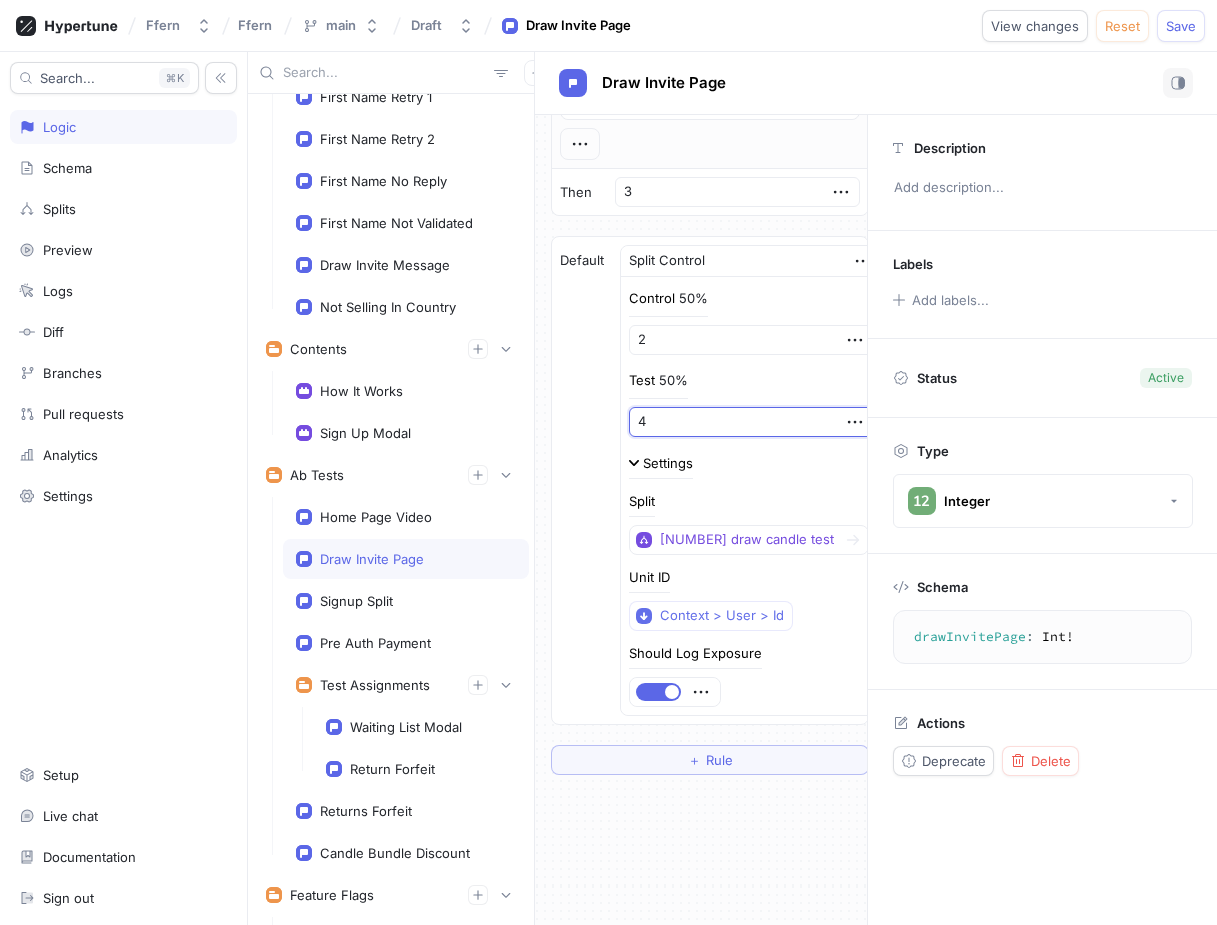 type on "x" 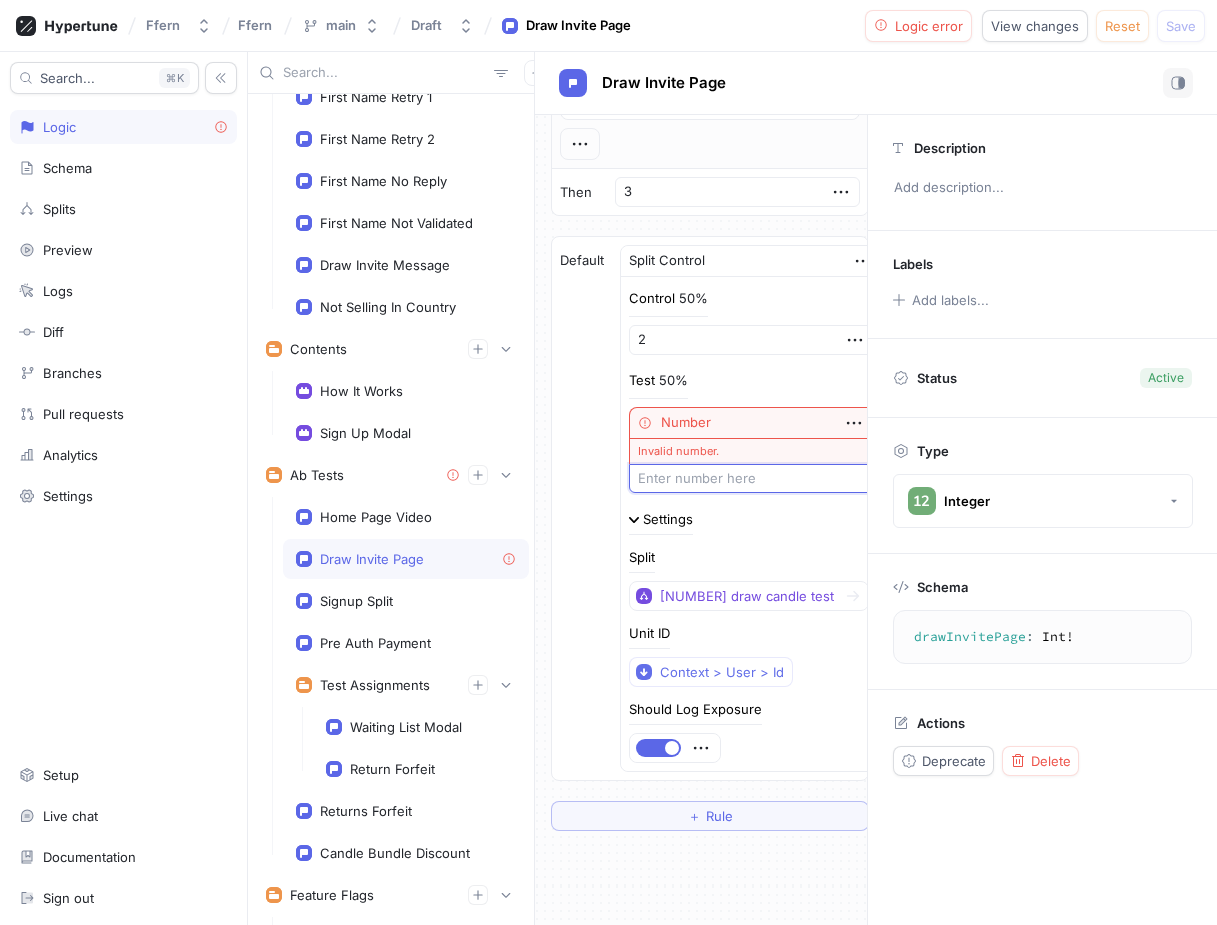 type on "x" 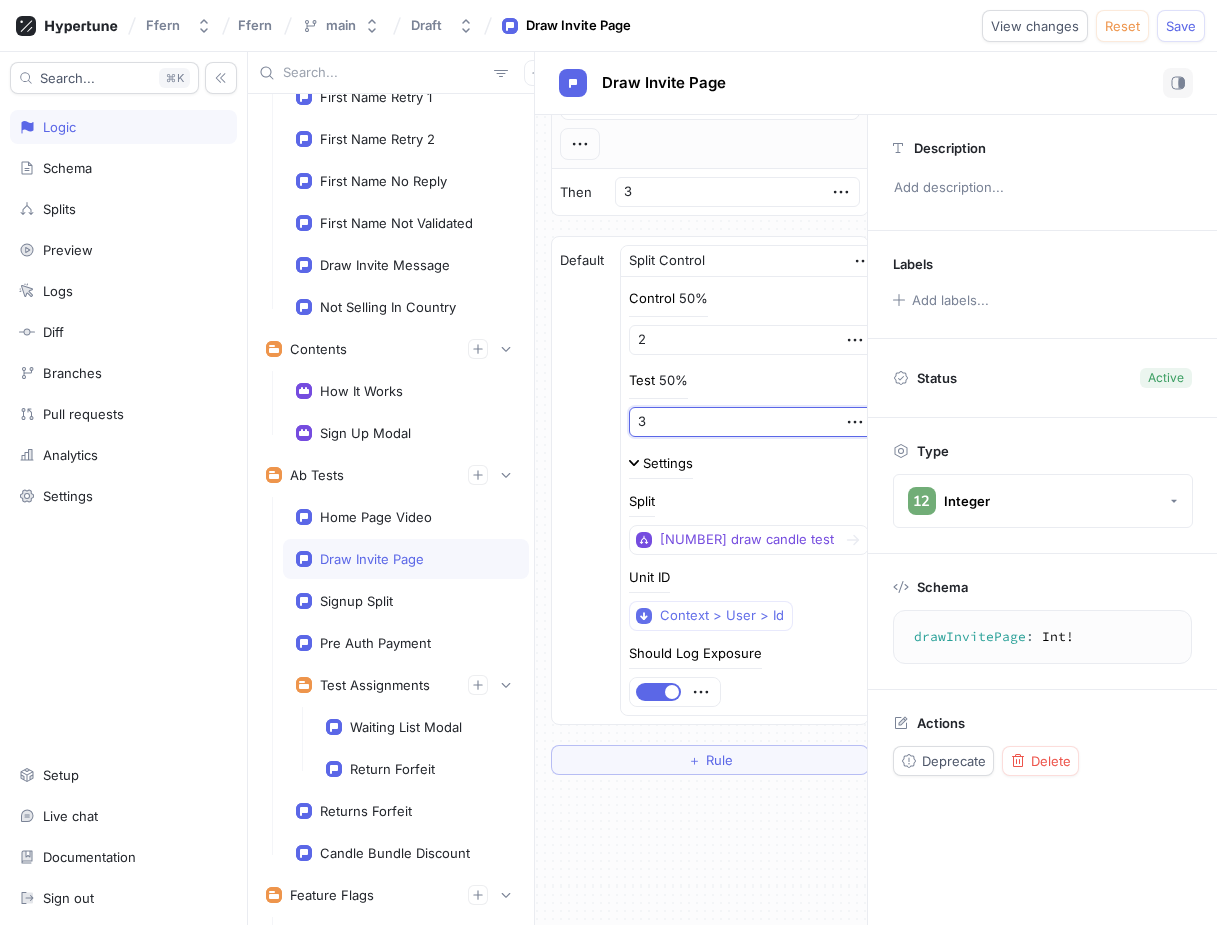 type on "x" 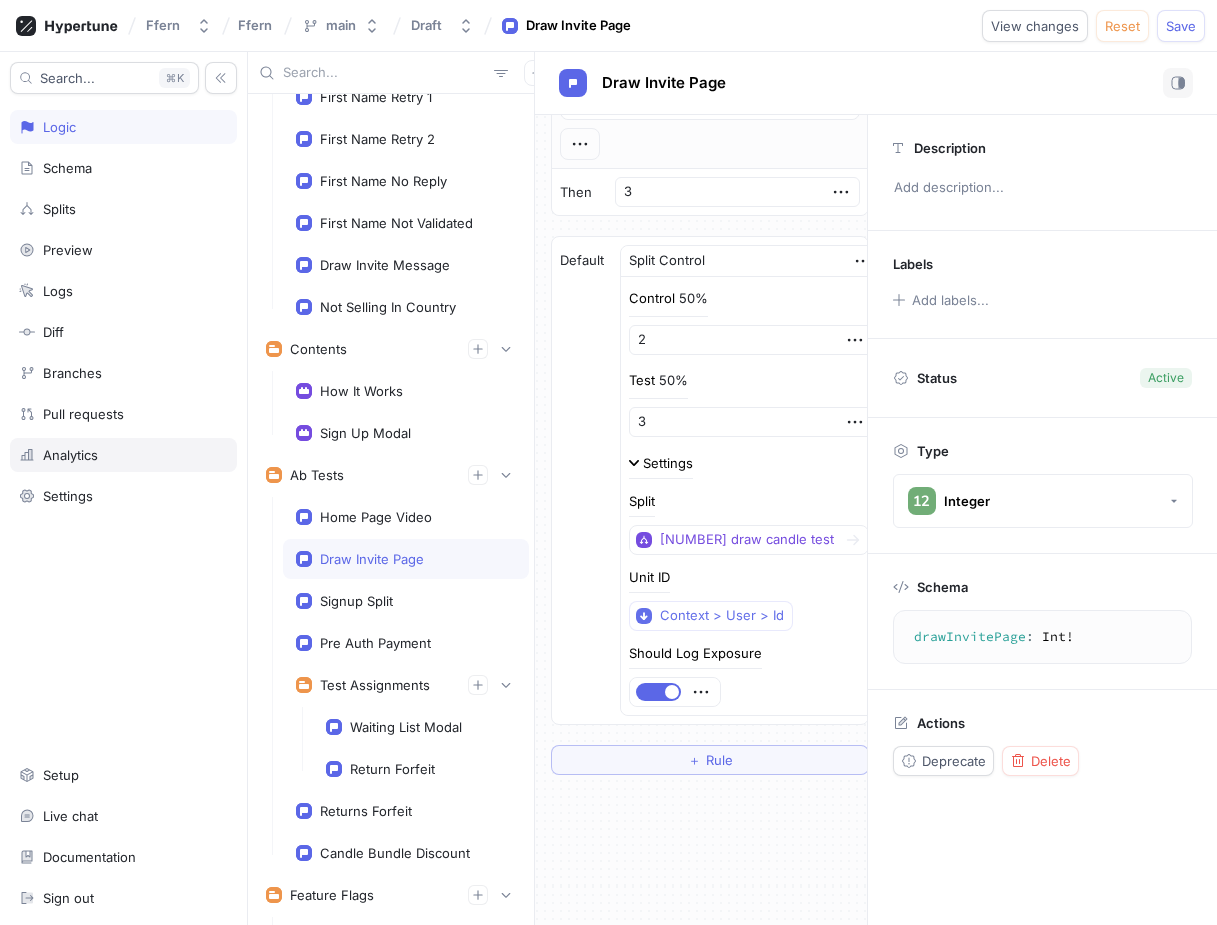 click on "Analytics" at bounding box center [123, 455] 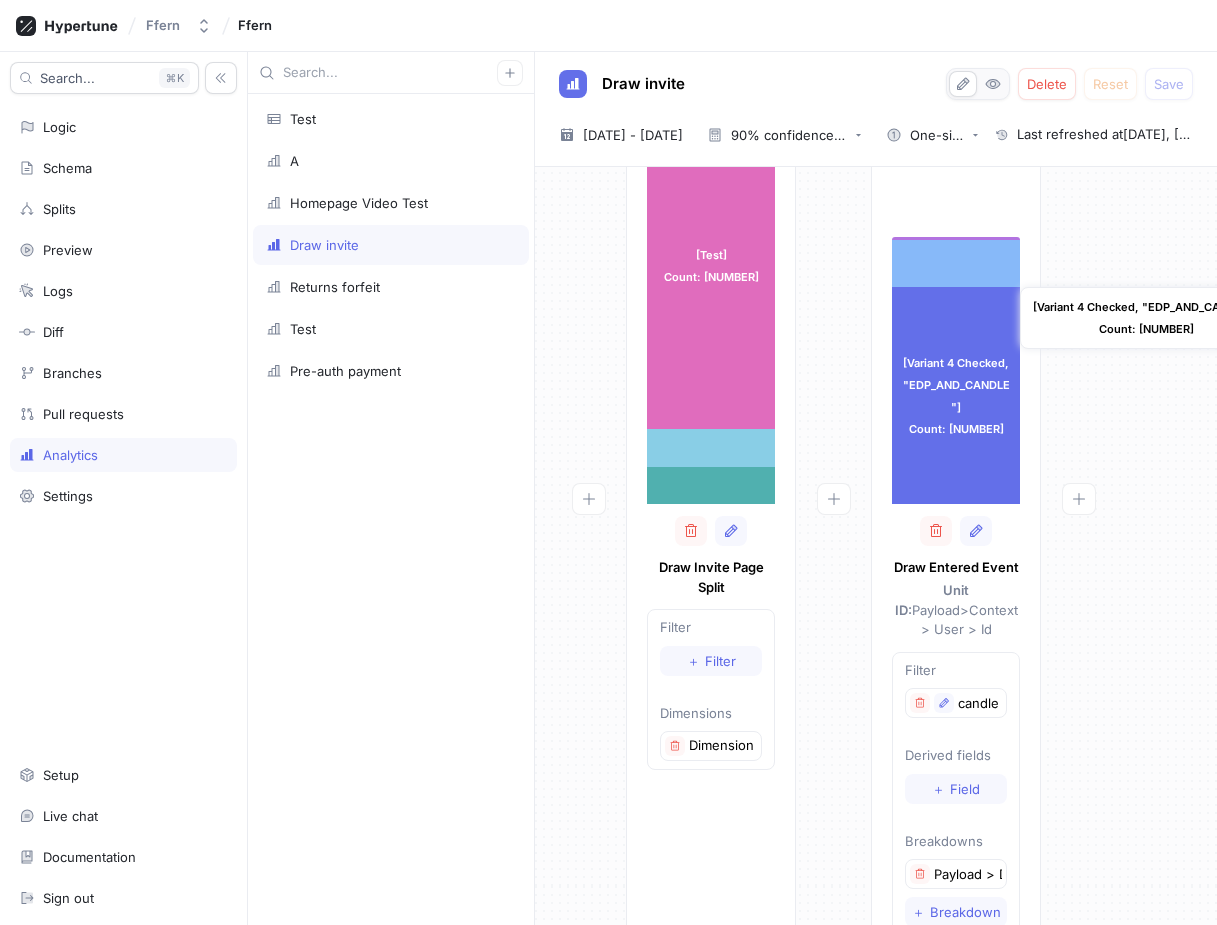 scroll, scrollTop: 258, scrollLeft: 0, axis: vertical 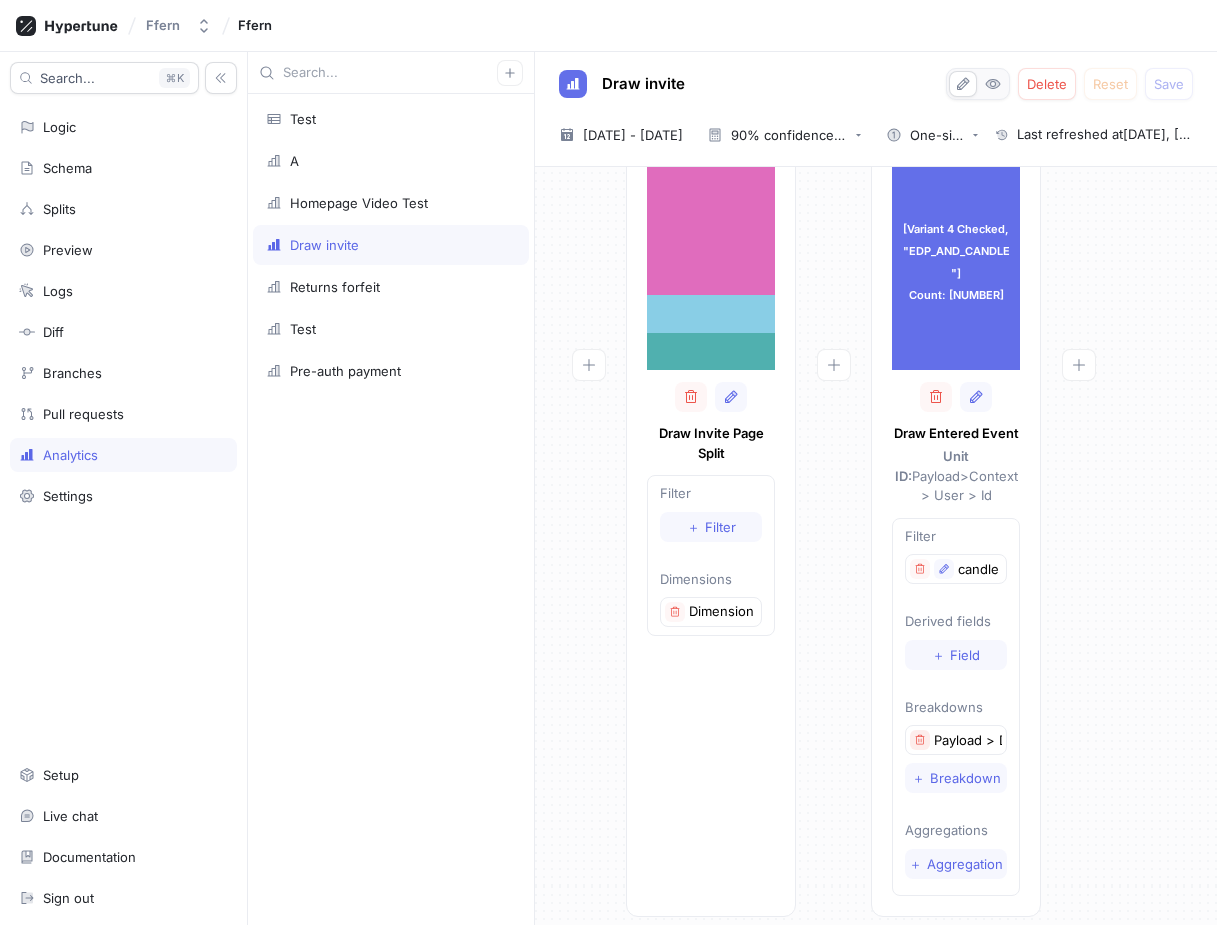 click 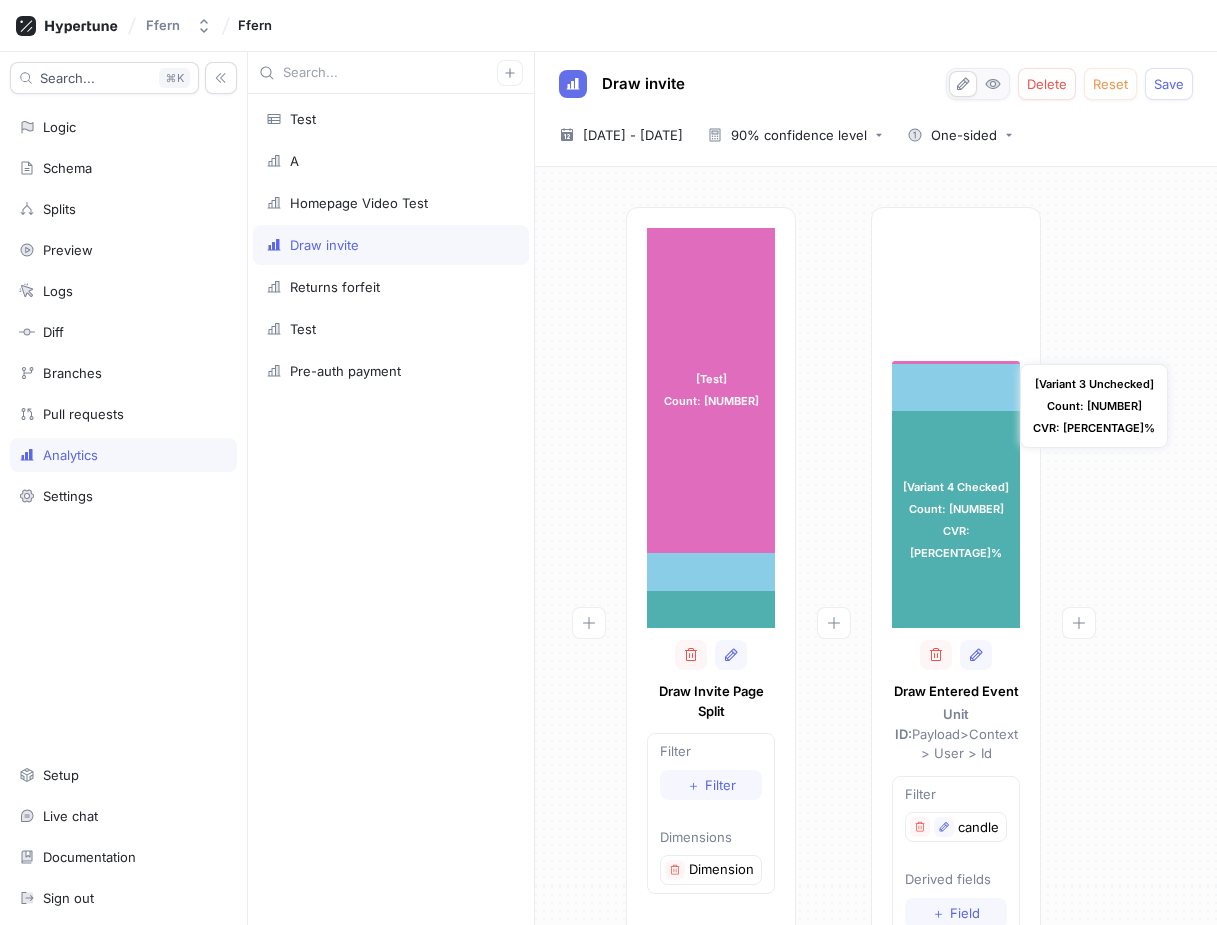 scroll, scrollTop: 220, scrollLeft: 0, axis: vertical 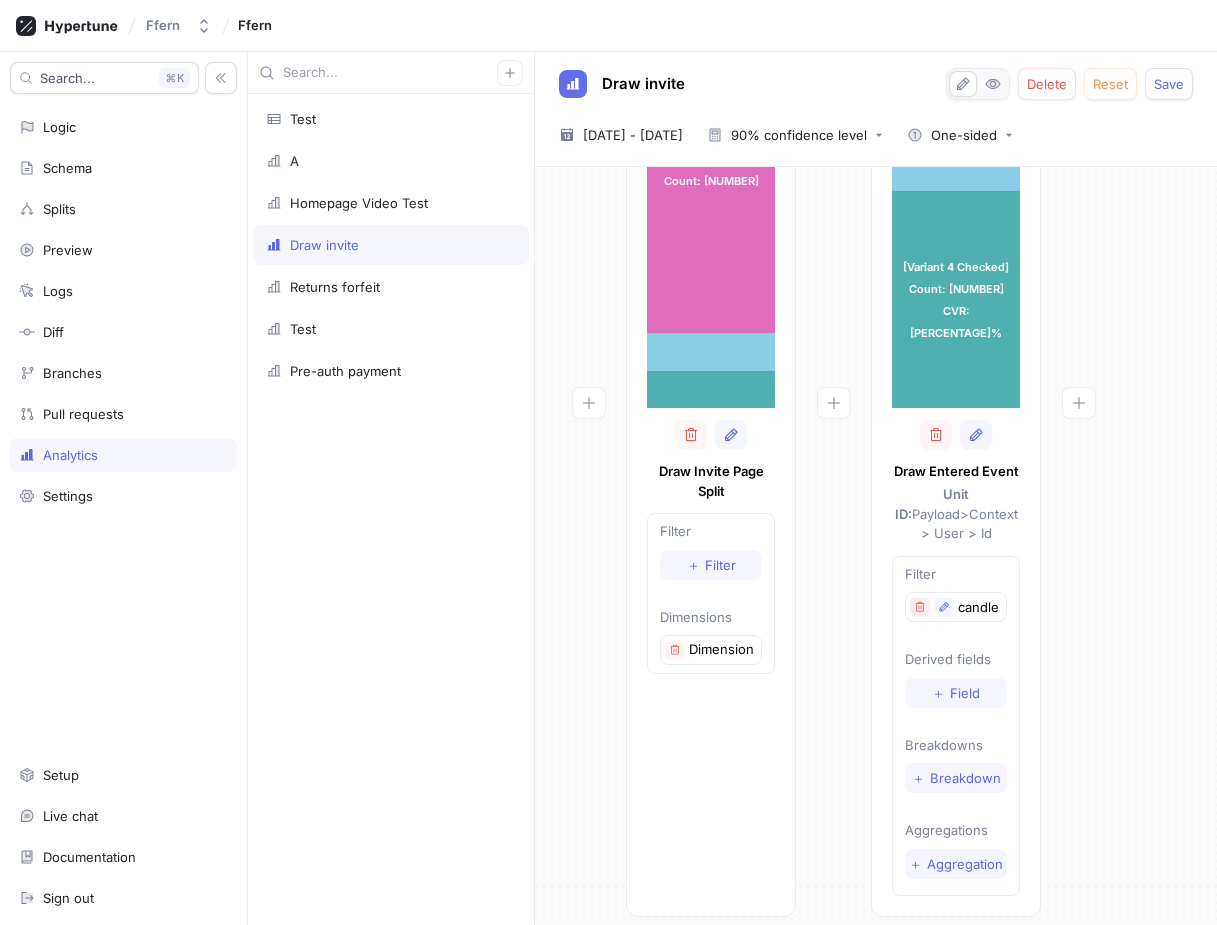 click 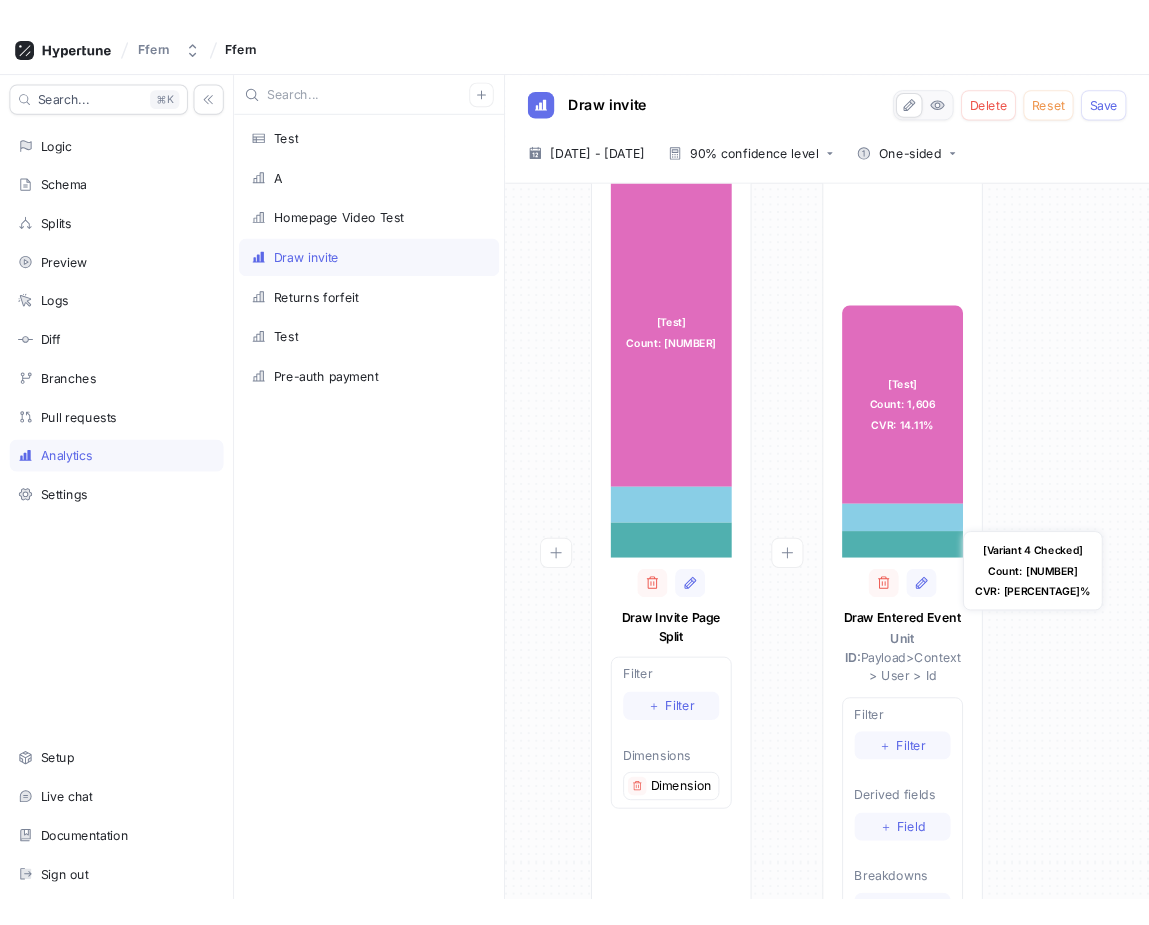 scroll, scrollTop: 0, scrollLeft: 0, axis: both 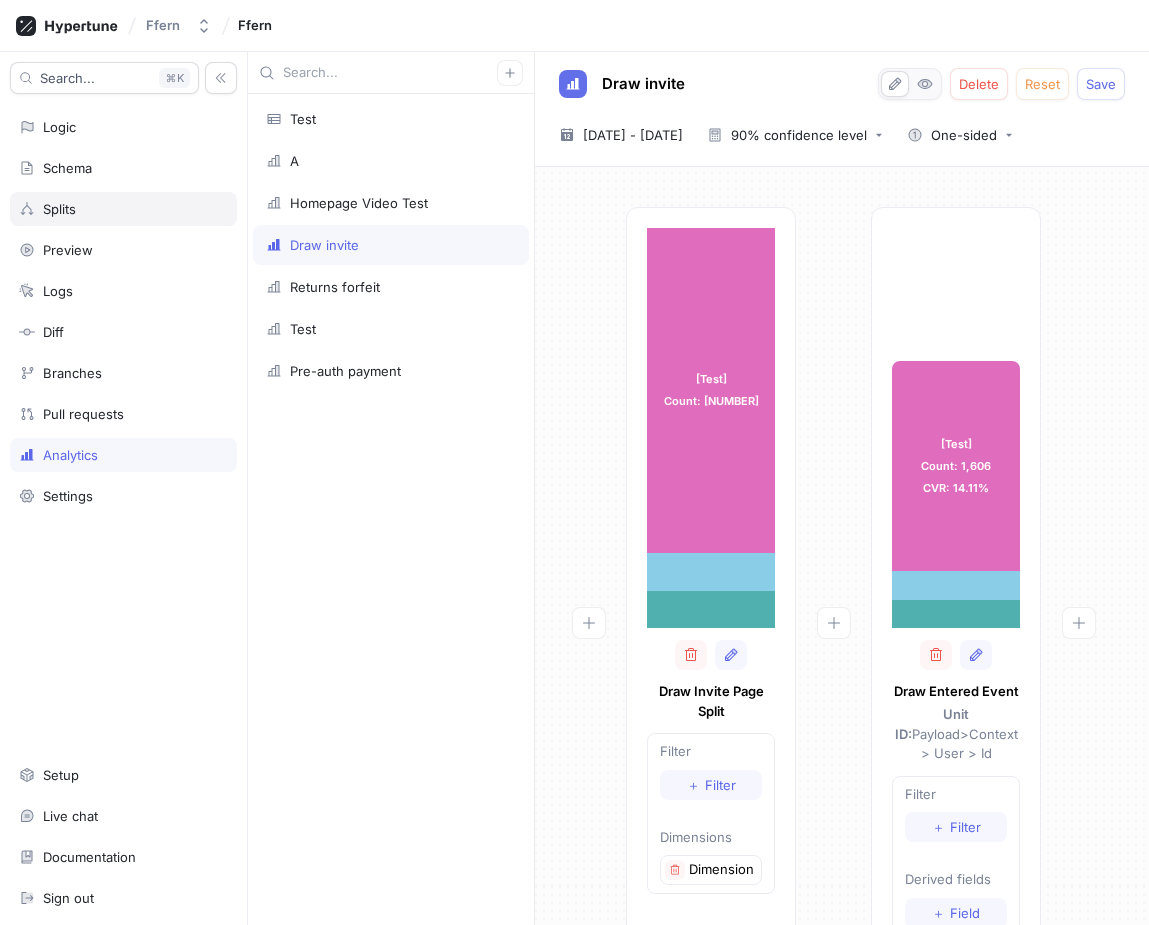 click on "Splits" at bounding box center [123, 209] 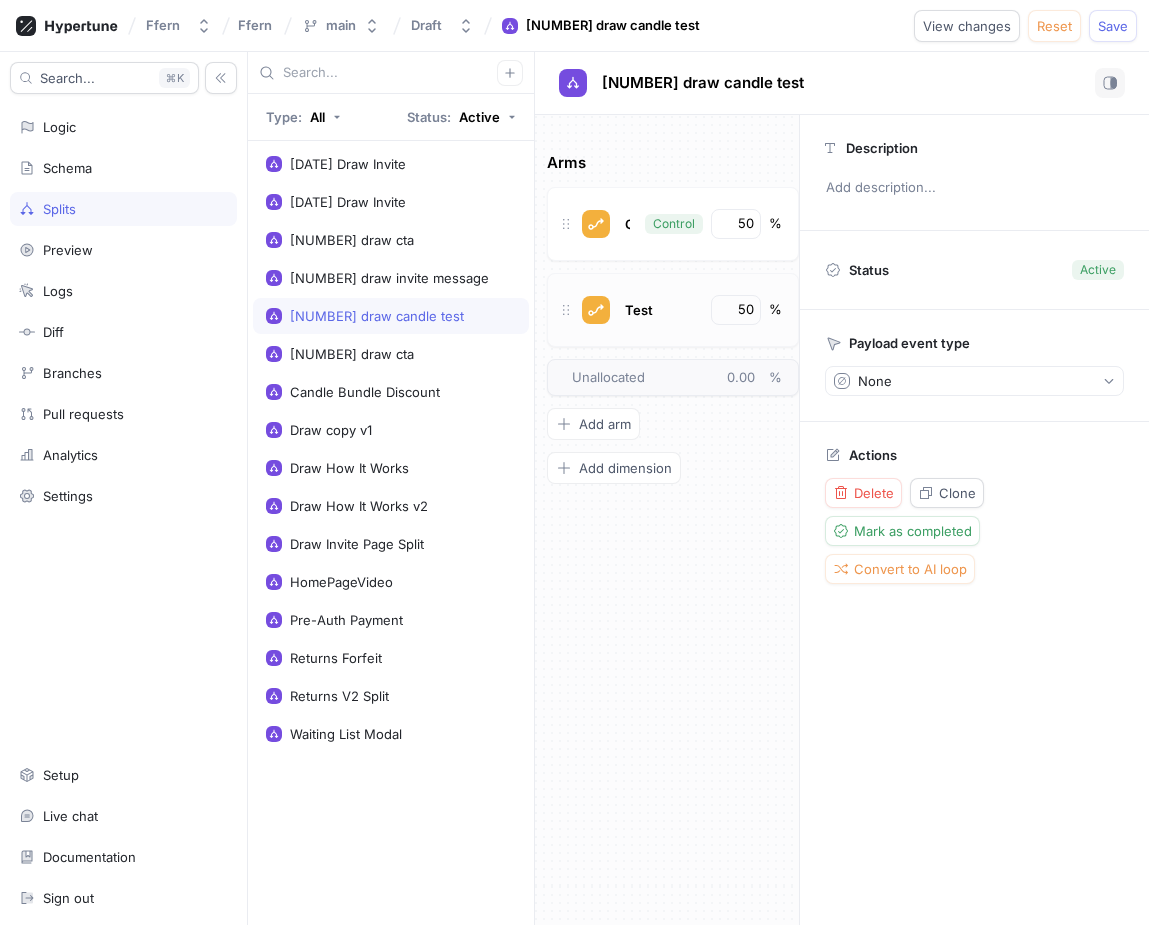 scroll, scrollTop: 0, scrollLeft: 0, axis: both 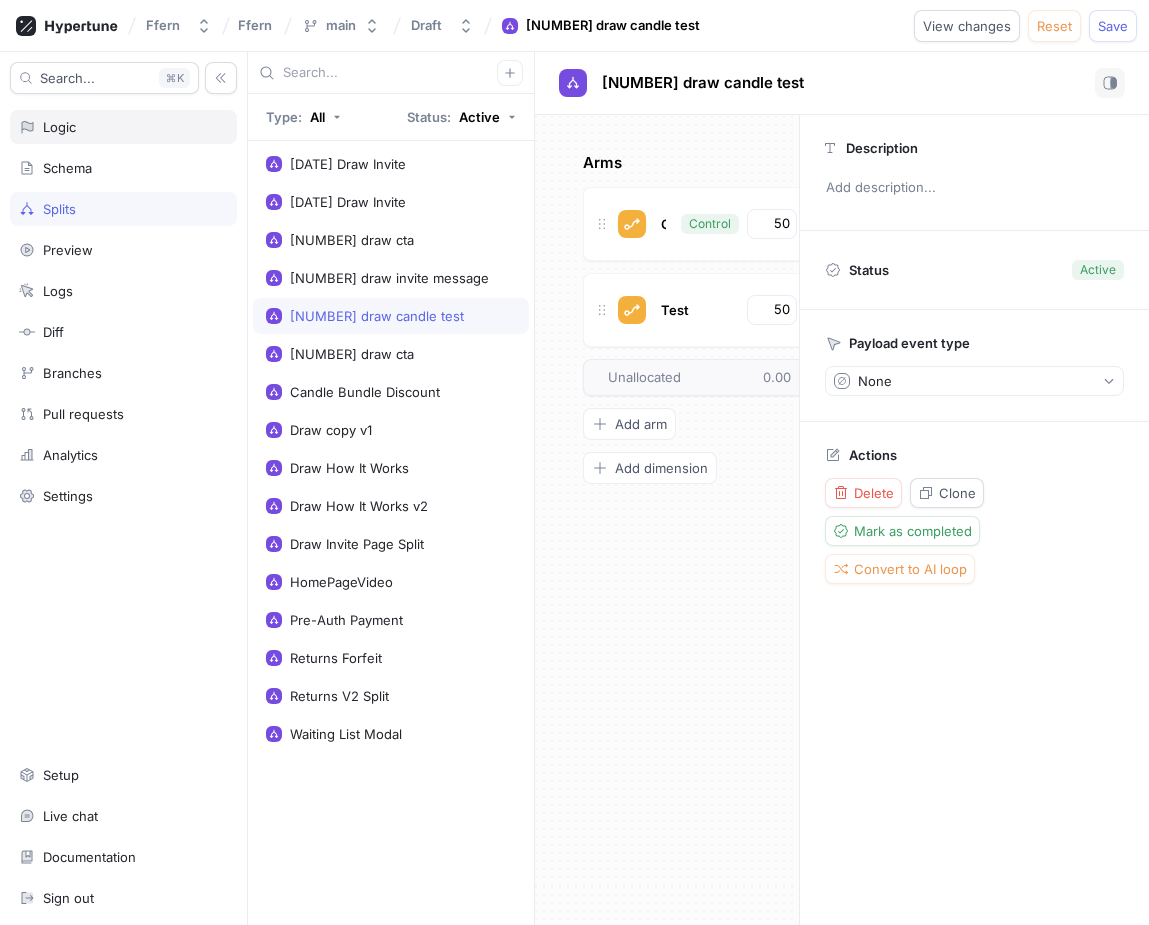 click on "Logic" at bounding box center (123, 127) 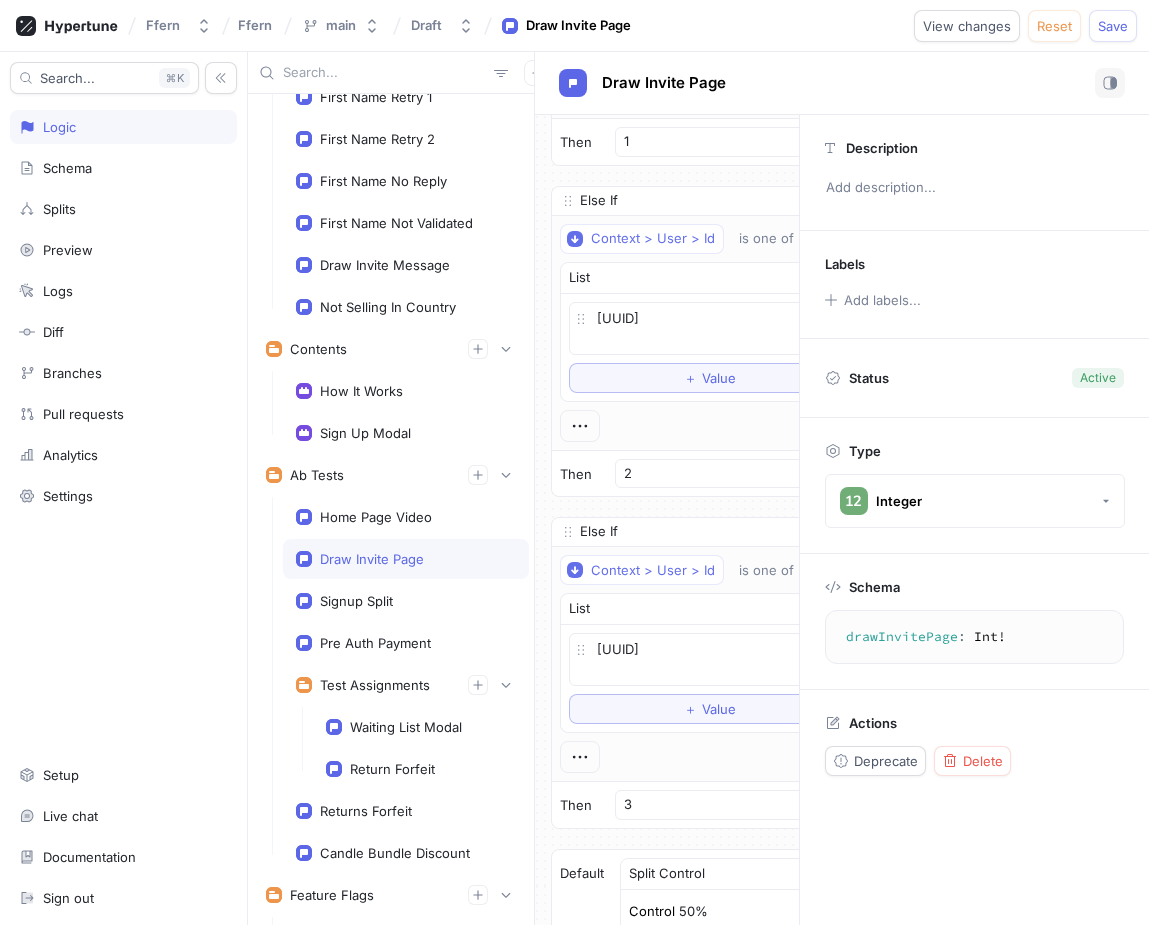 scroll, scrollTop: 0, scrollLeft: 0, axis: both 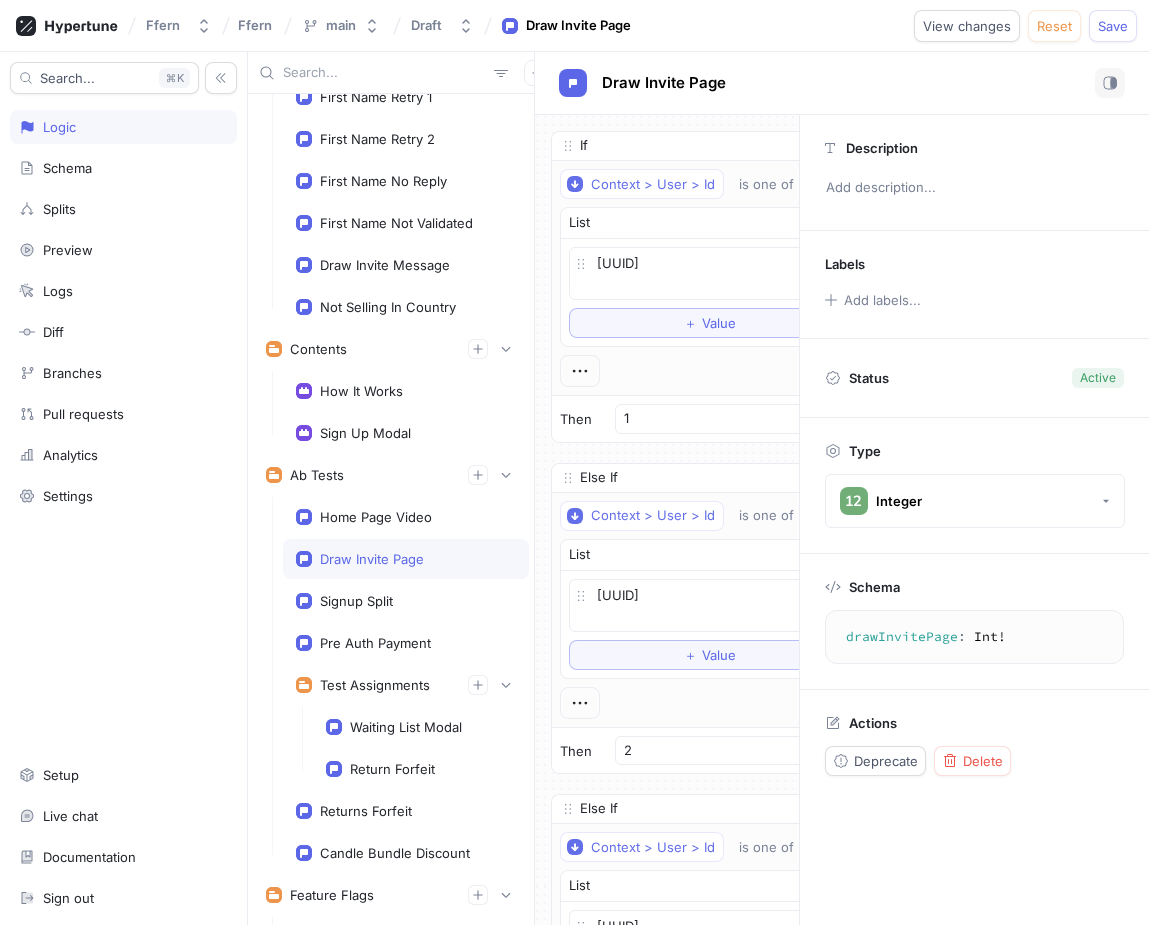 type on "x" 